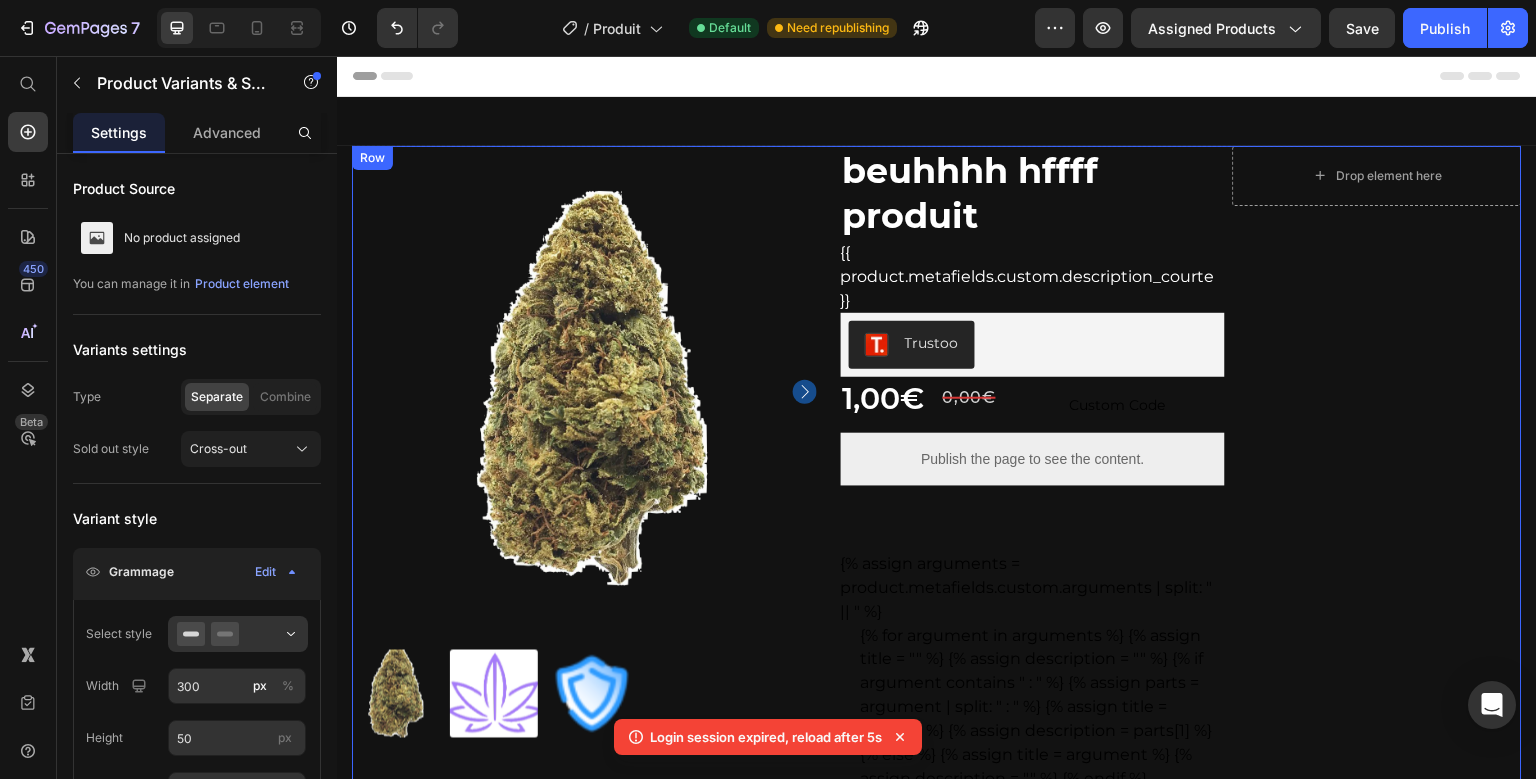 scroll, scrollTop: 640, scrollLeft: 0, axis: vertical 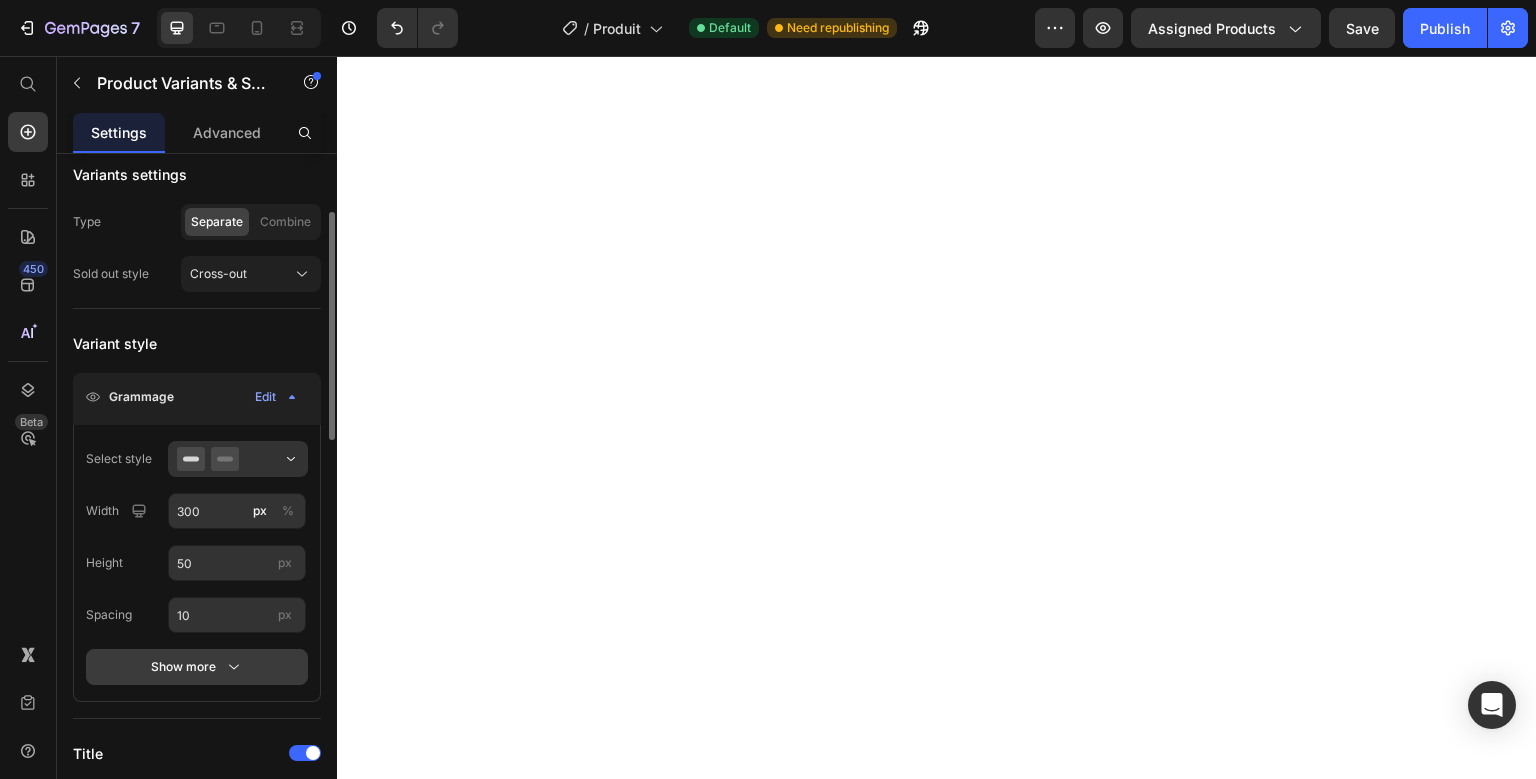 type 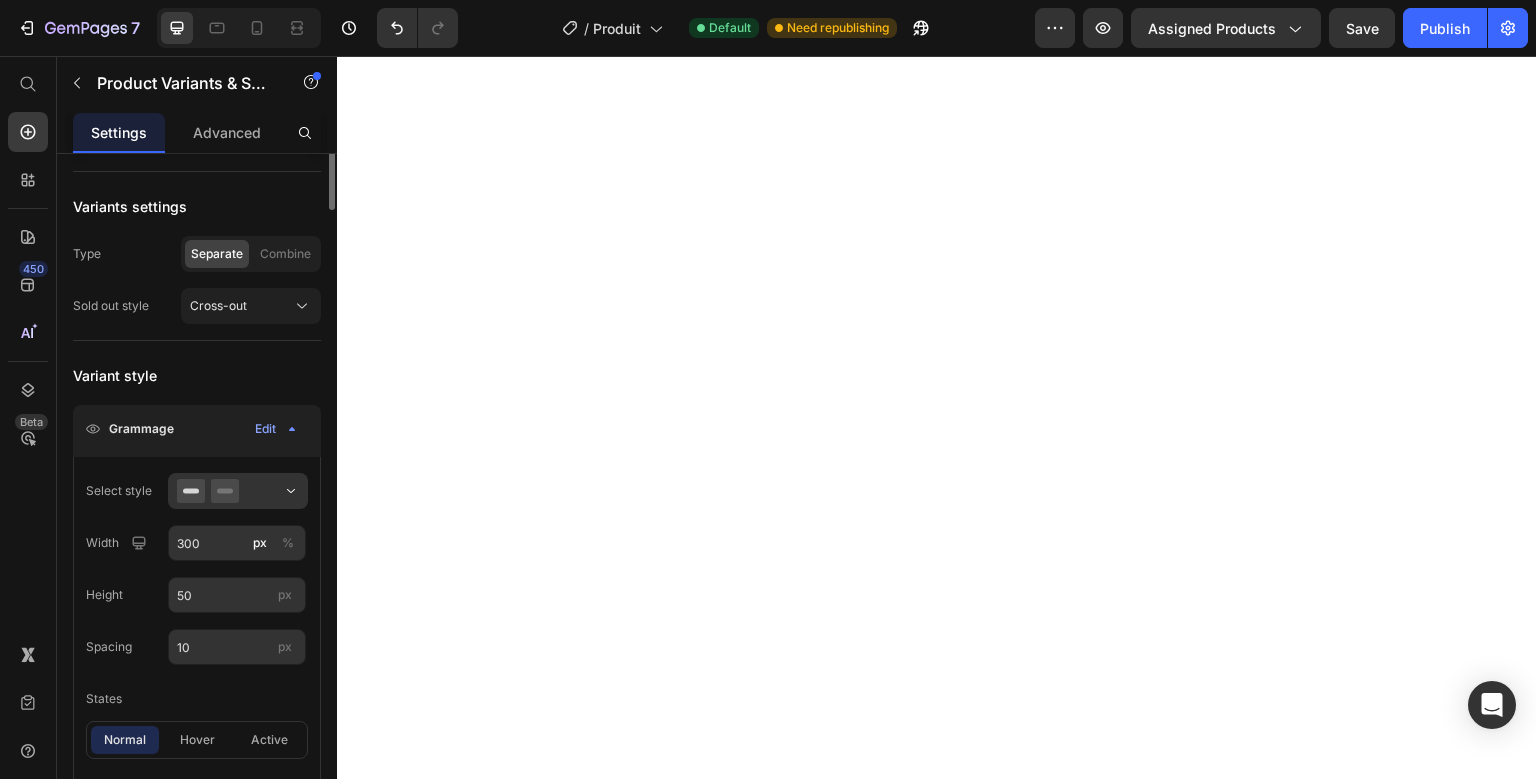 scroll, scrollTop: 0, scrollLeft: 0, axis: both 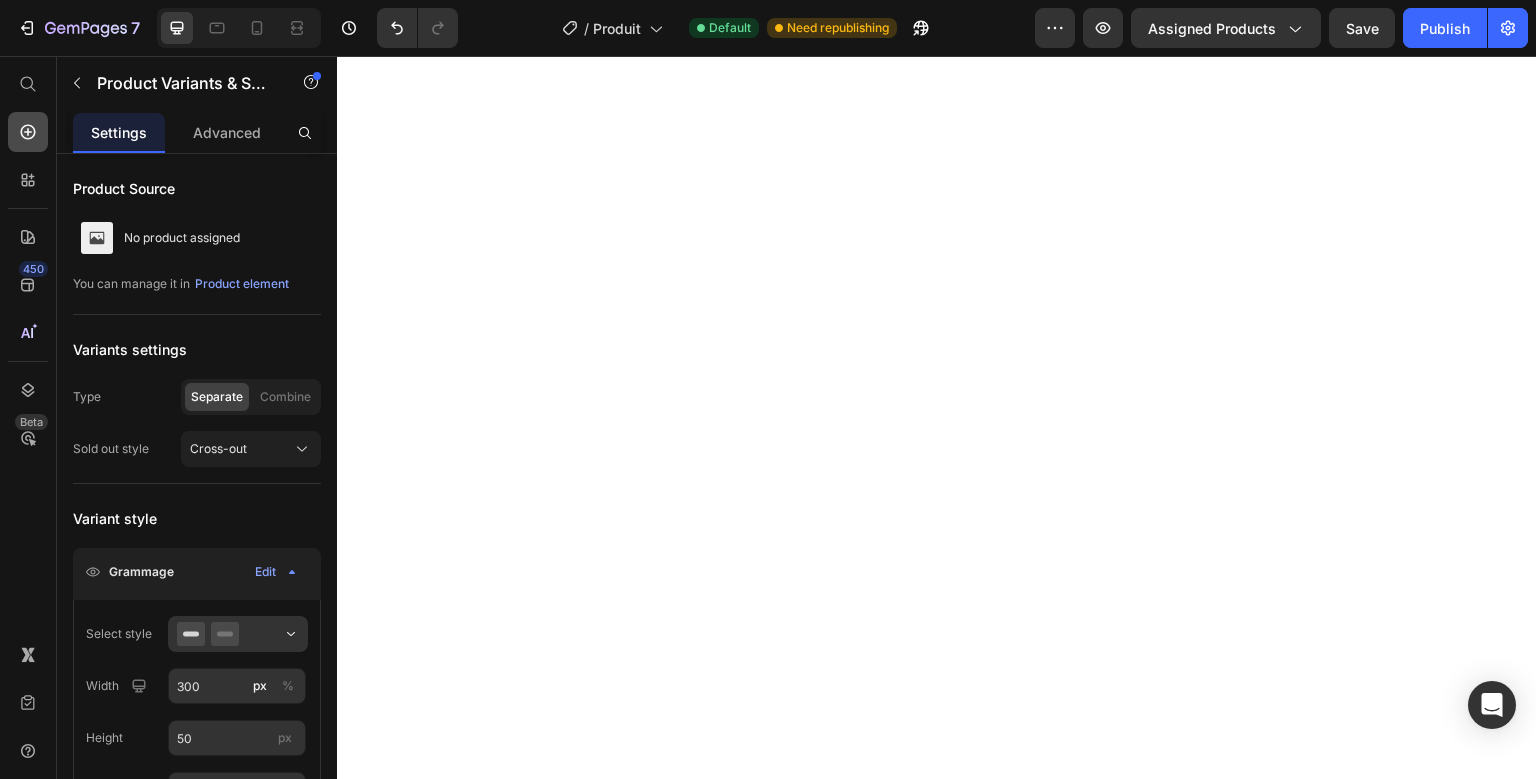 click 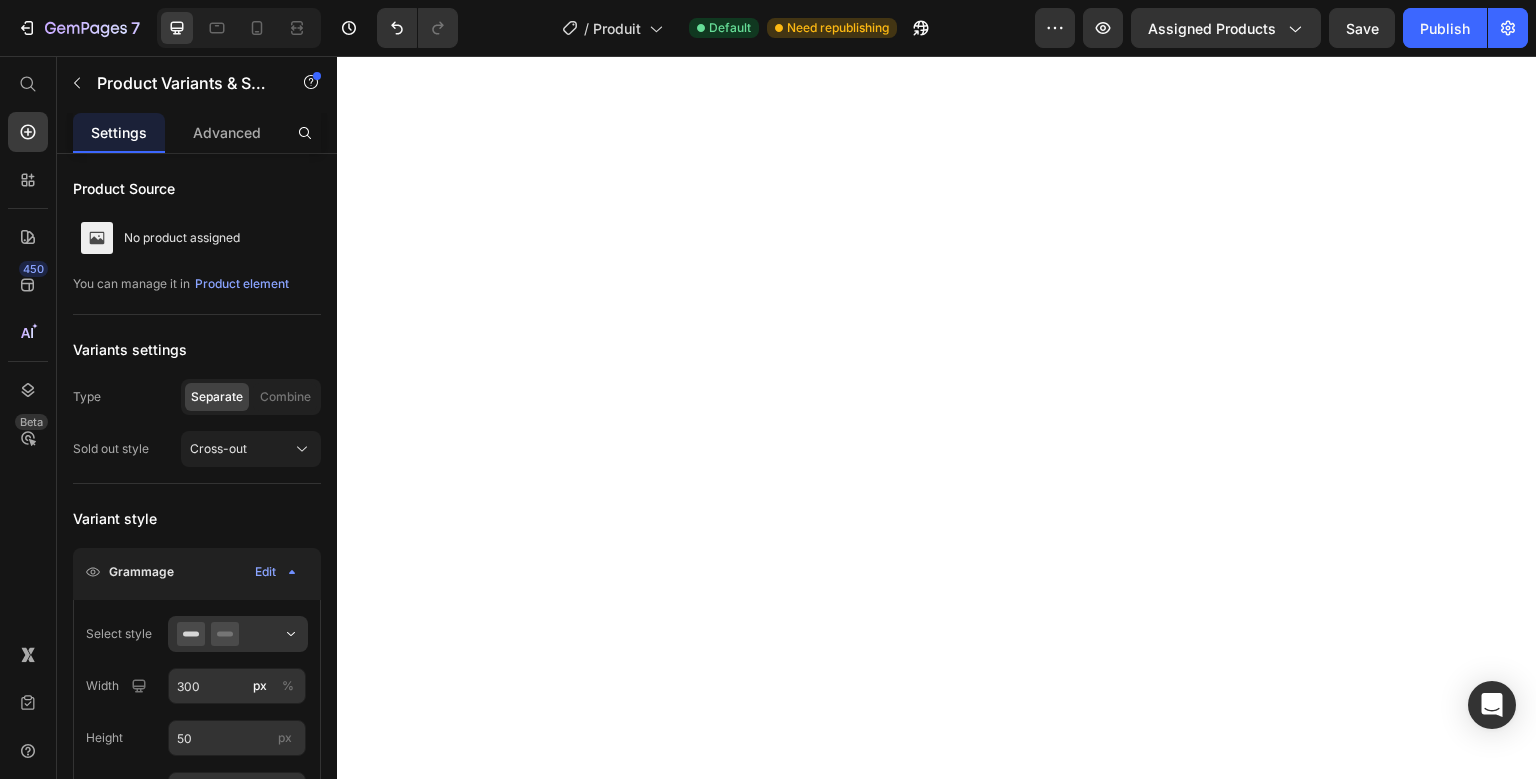 scroll, scrollTop: 697, scrollLeft: 0, axis: vertical 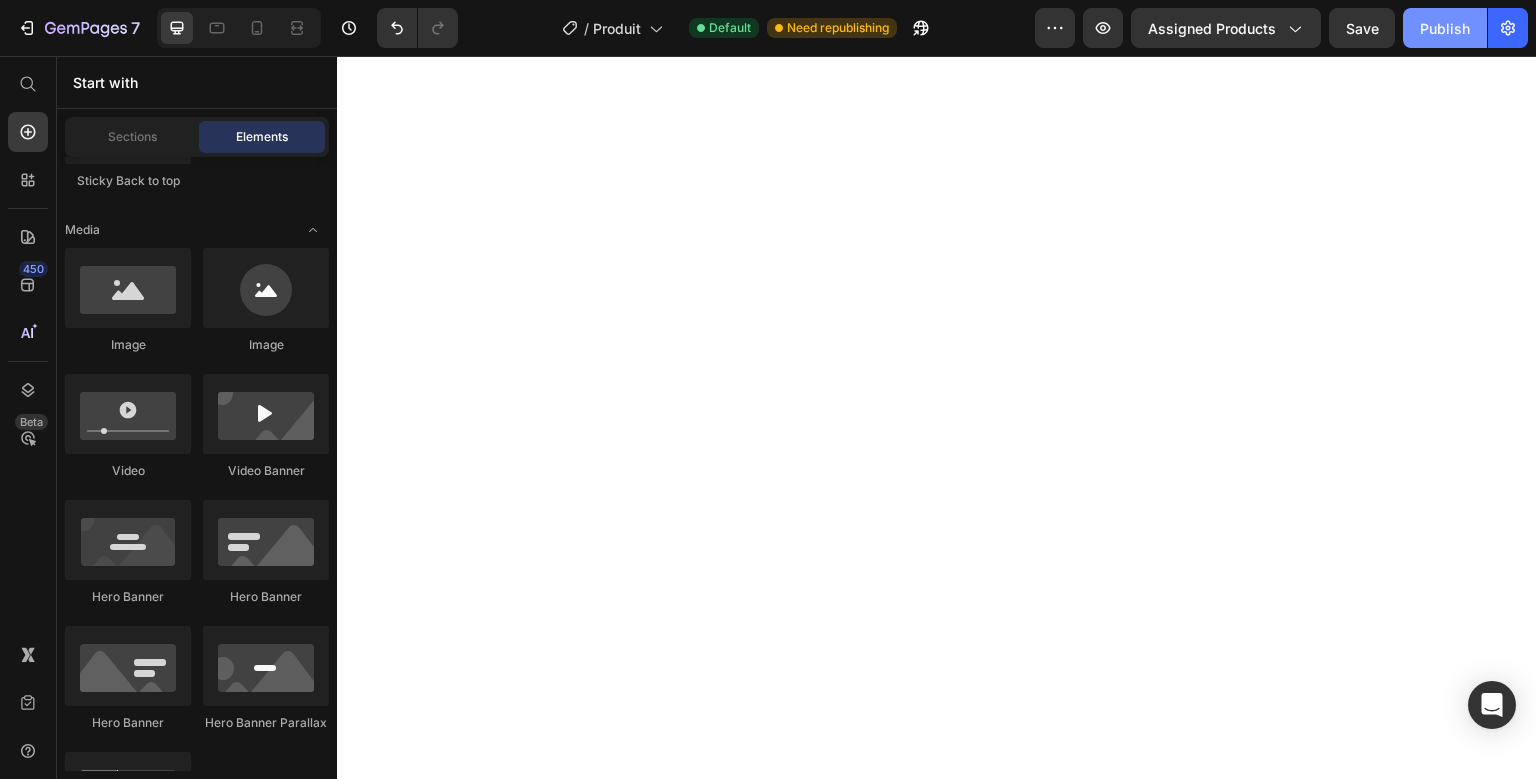 click on "Publish" 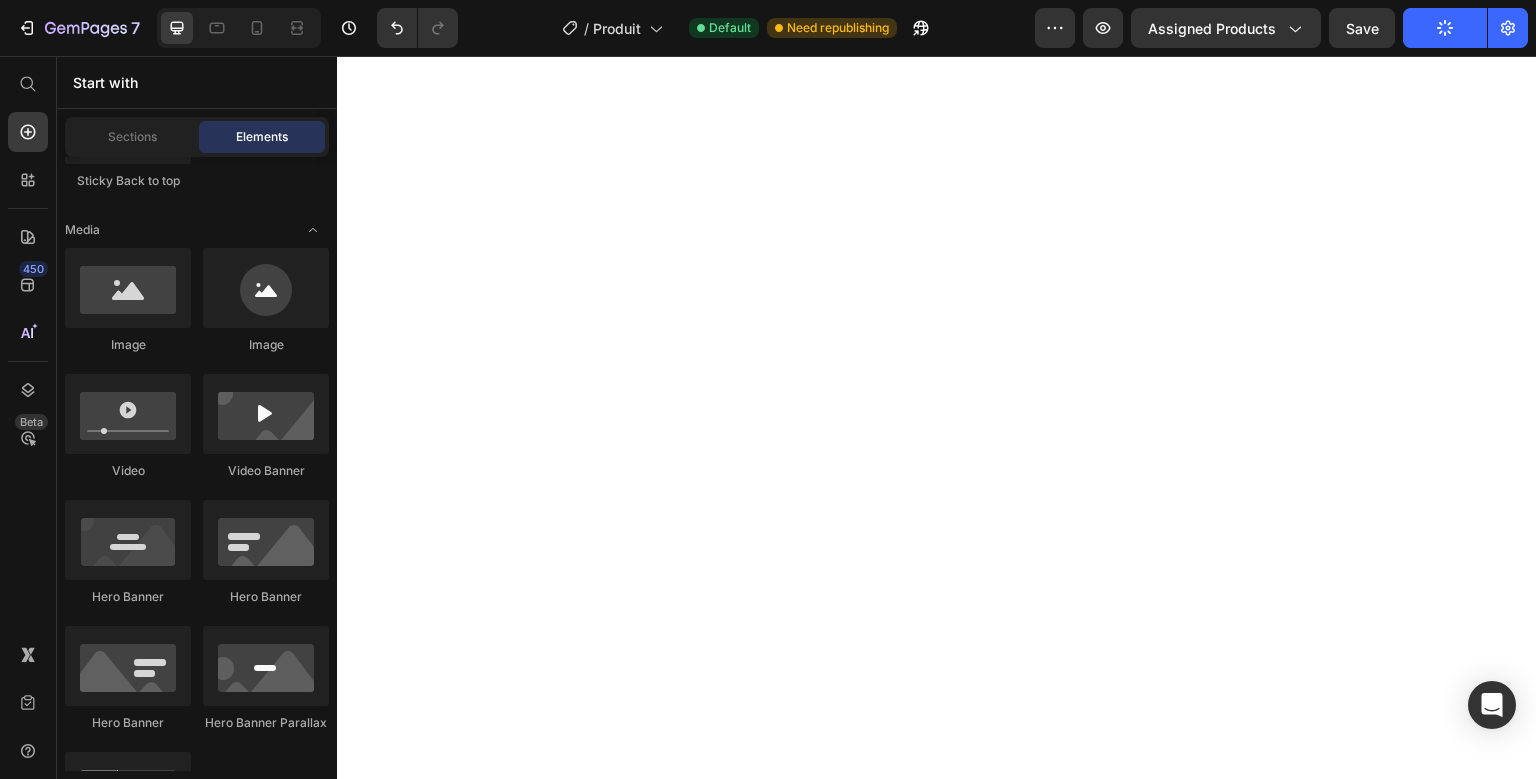 type 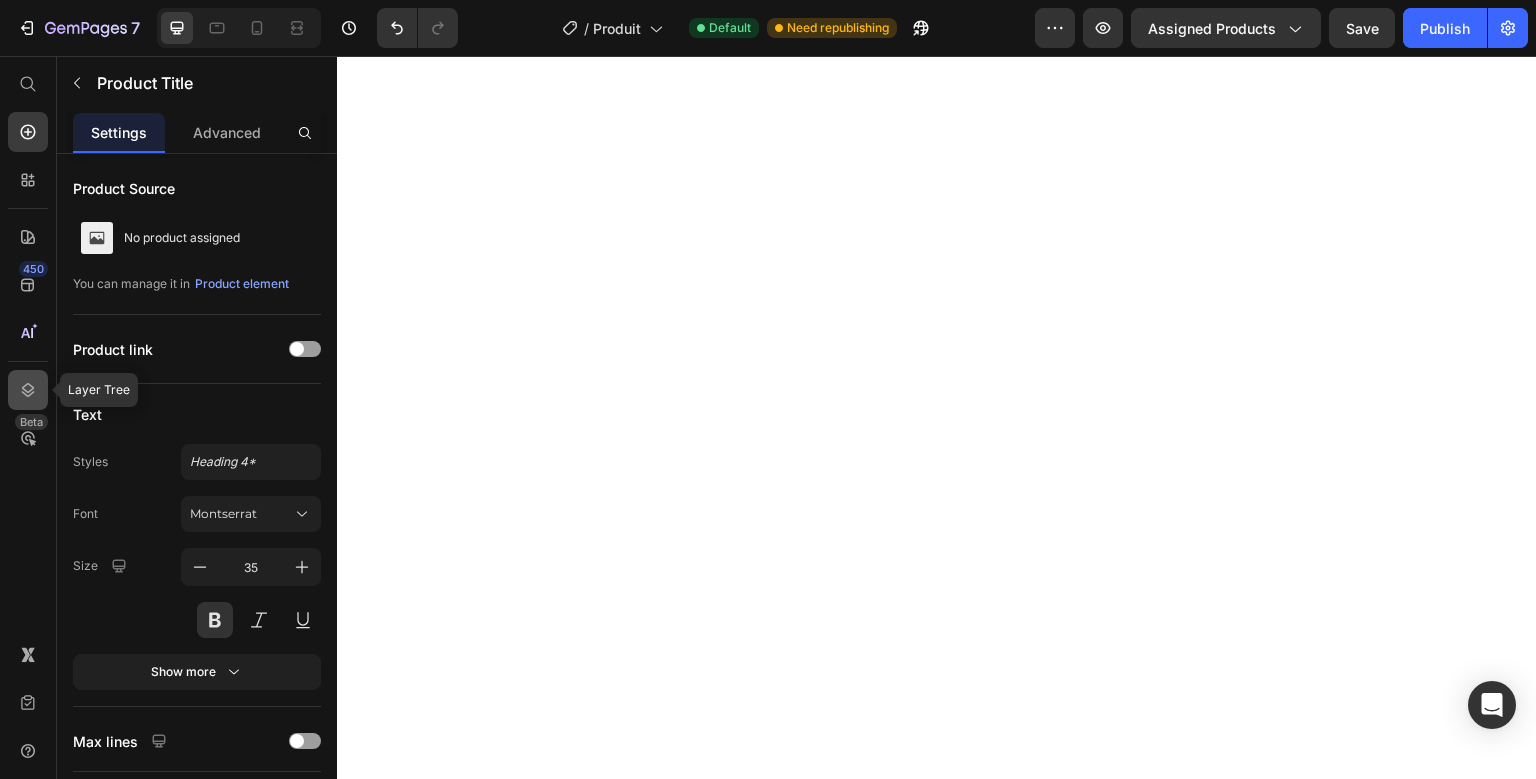 click 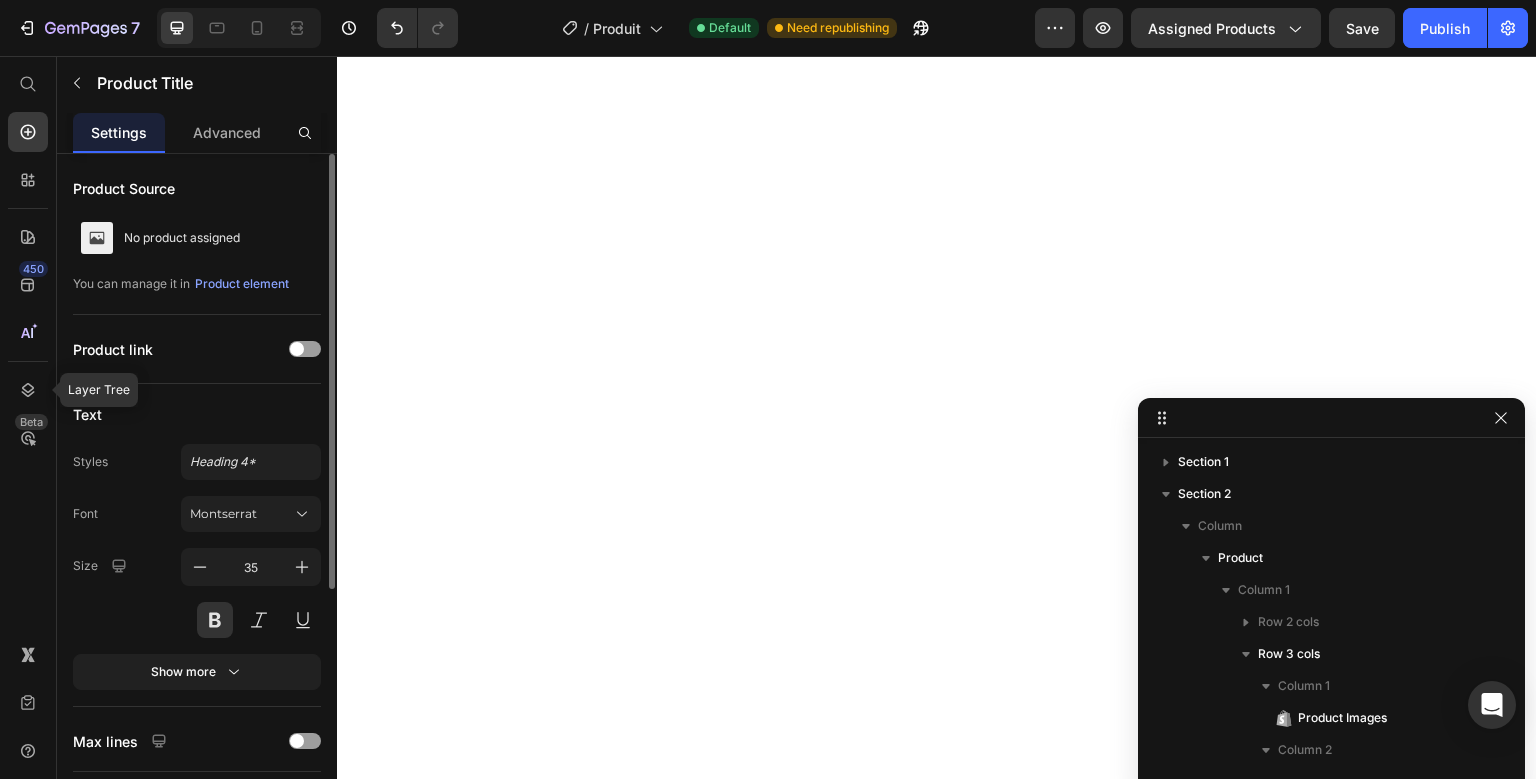 scroll, scrollTop: 250, scrollLeft: 0, axis: vertical 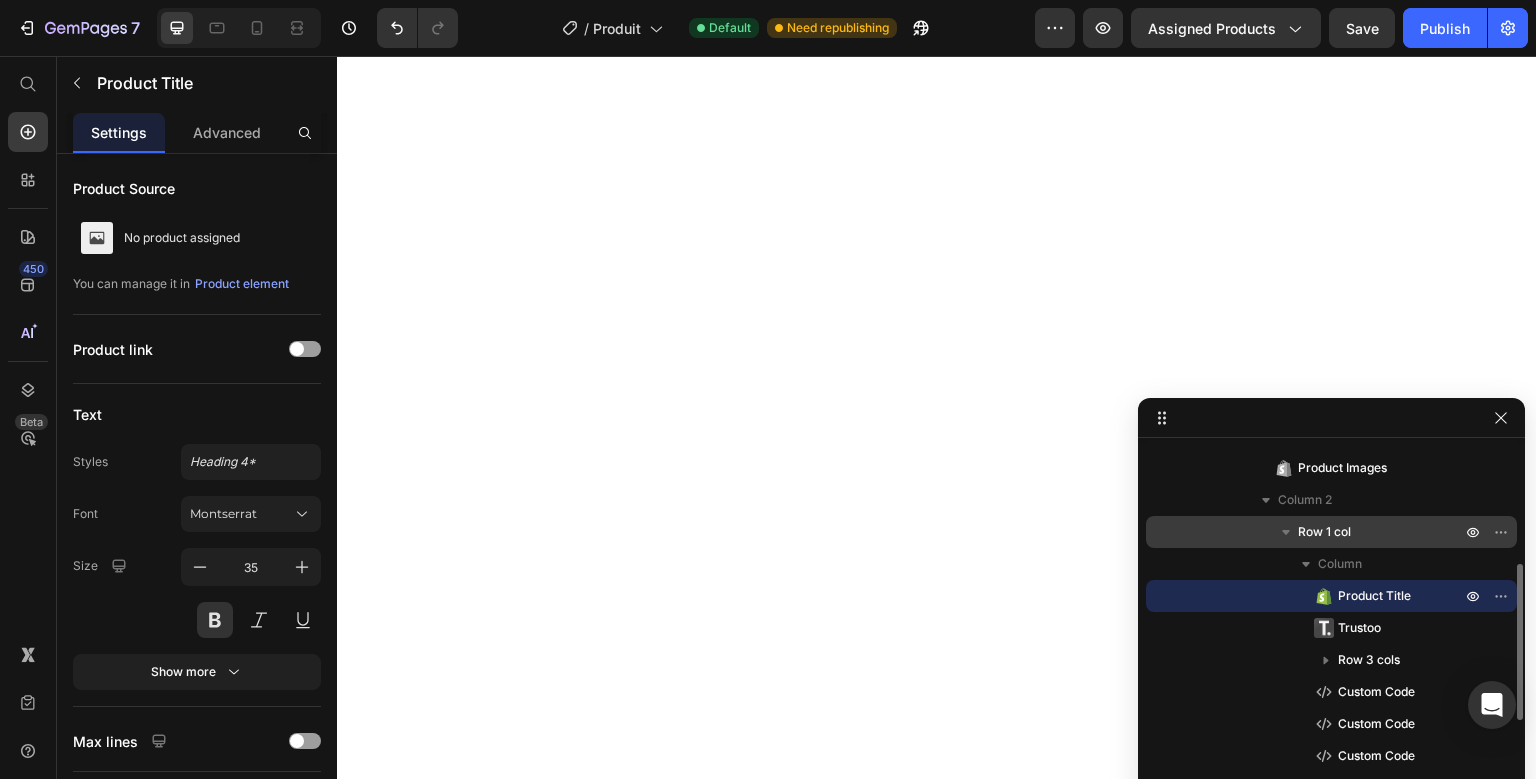 click on "Row 1 col" at bounding box center [1381, 532] 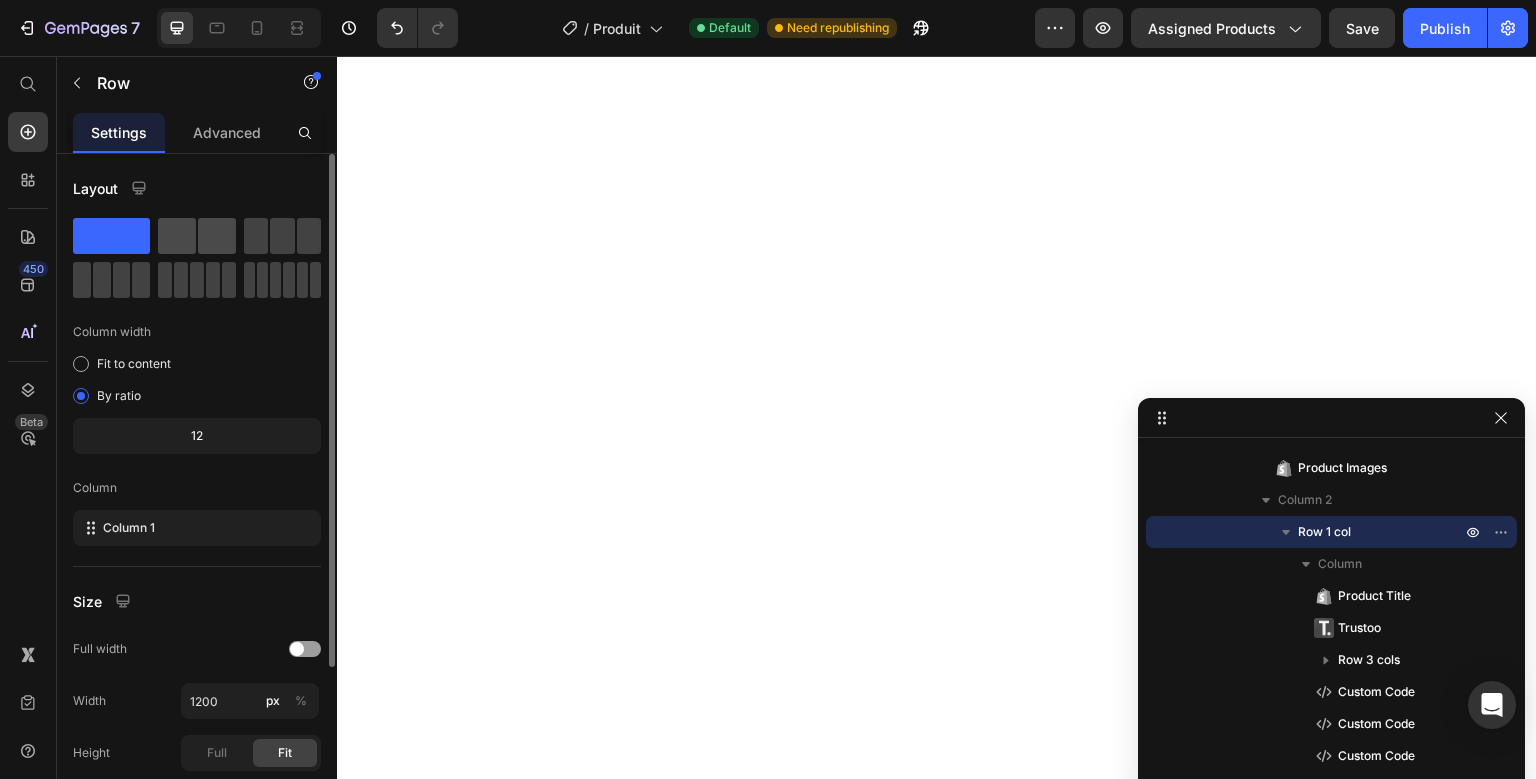 click 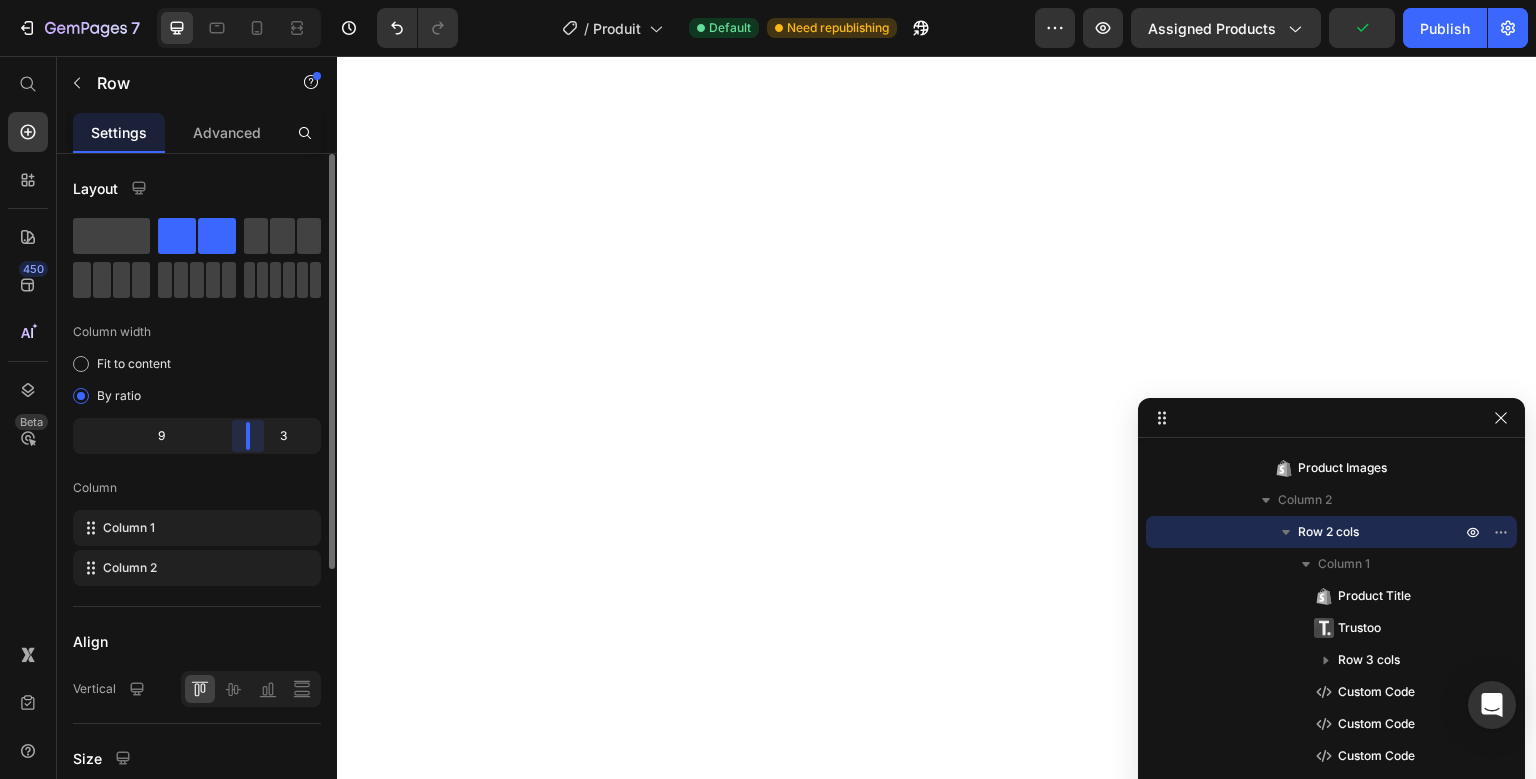 drag, startPoint x: 206, startPoint y: 432, endPoint x: 267, endPoint y: 430, distance: 61.03278 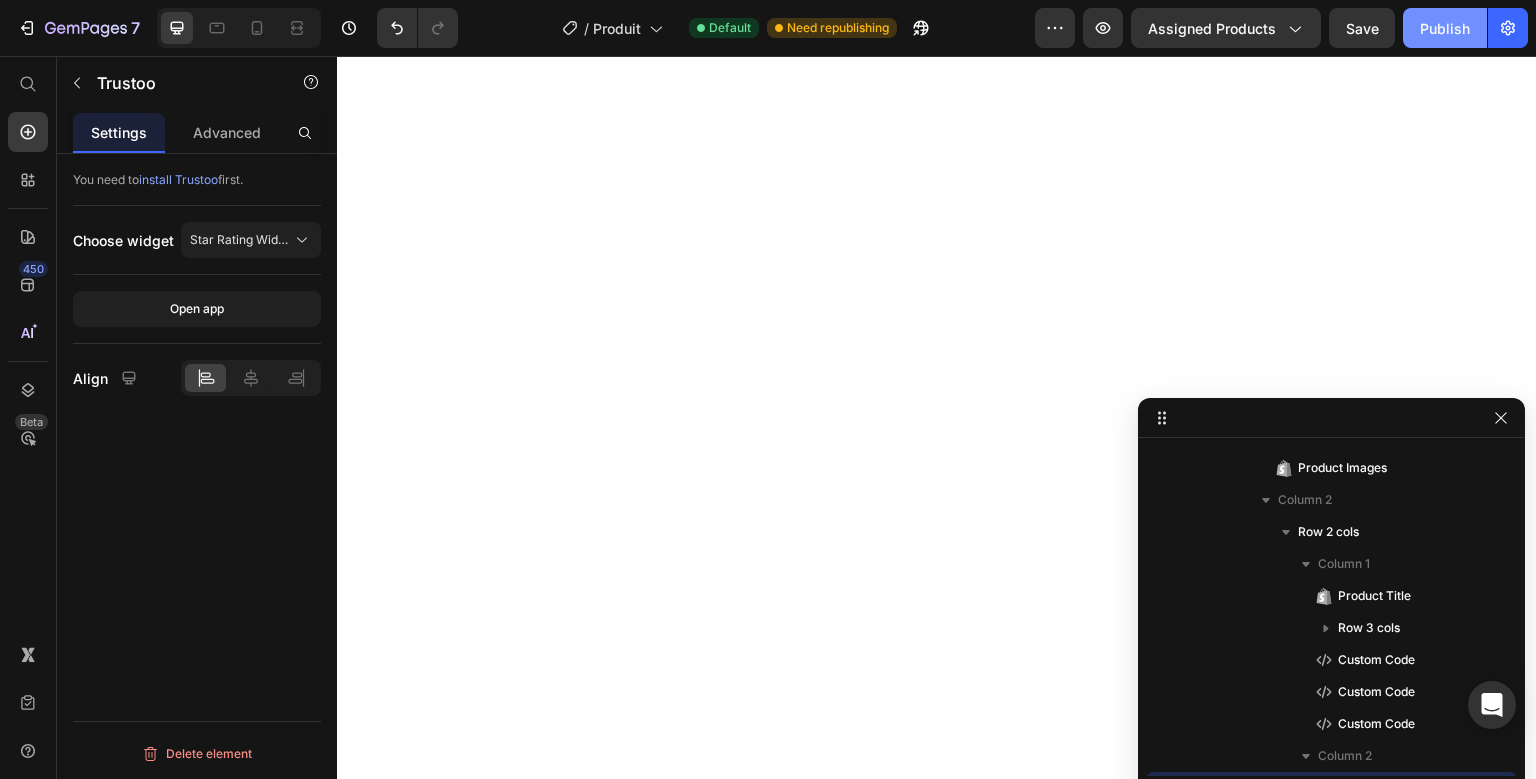click on "Publish" at bounding box center (1445, 28) 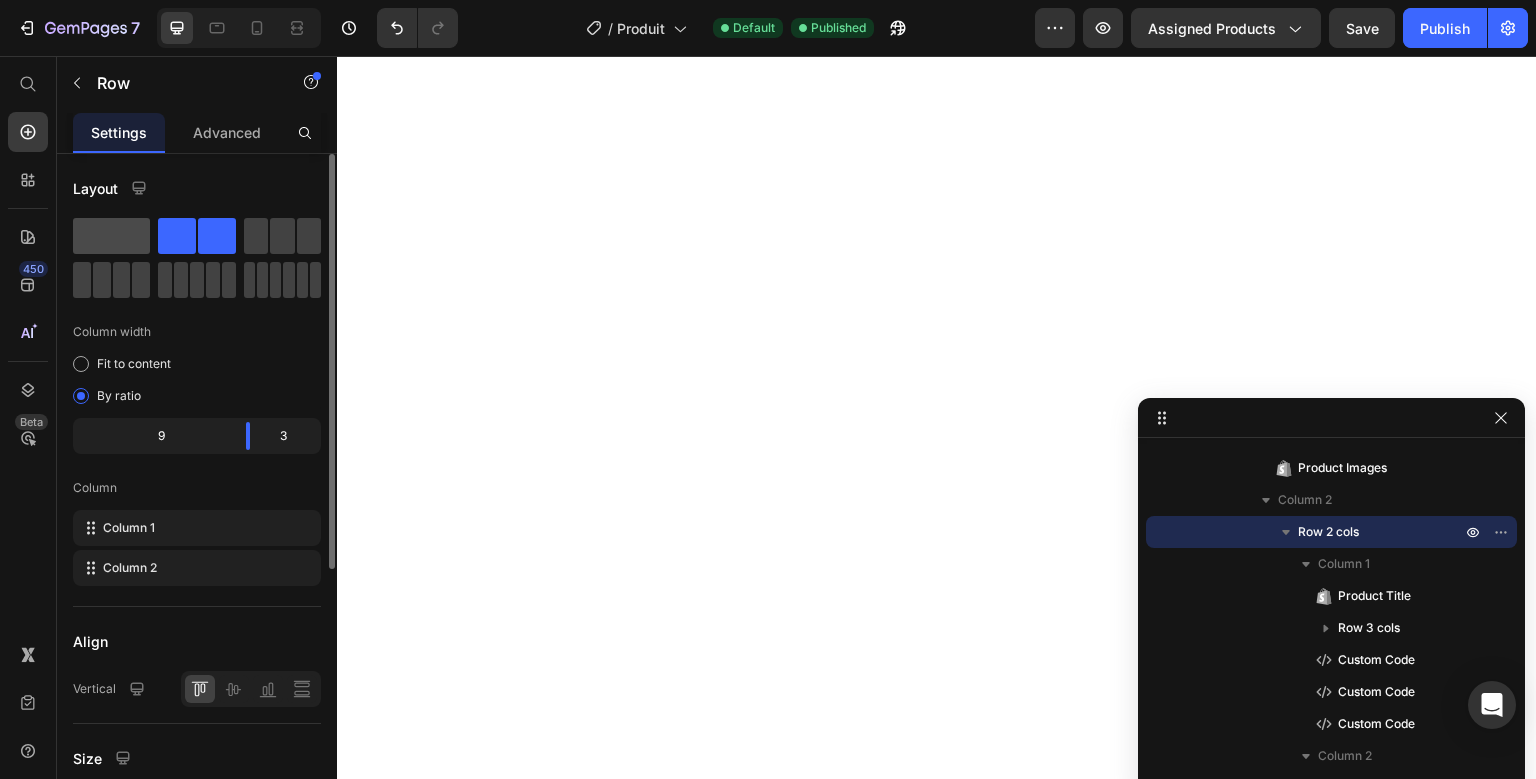 click 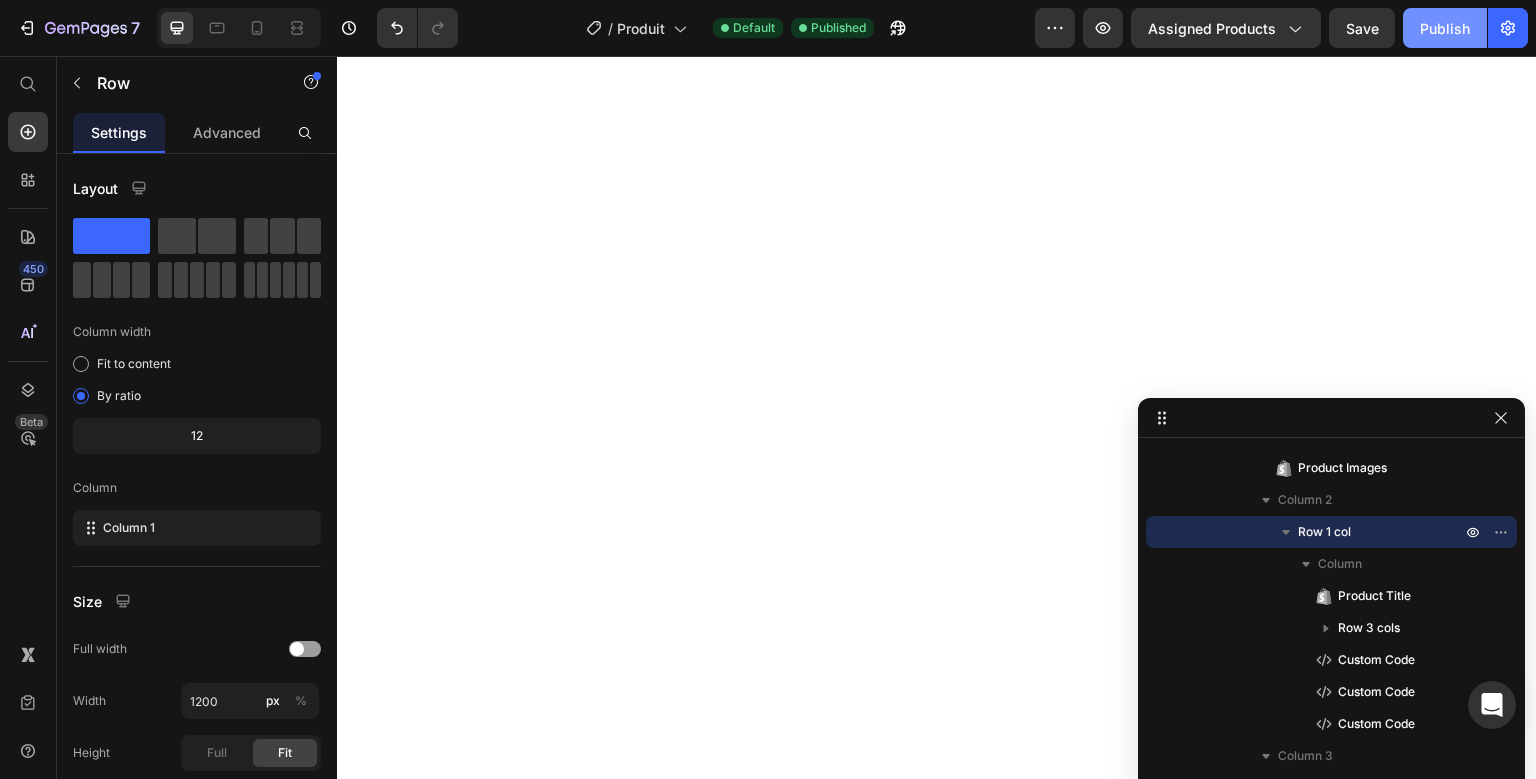 click on "Publish" at bounding box center [1445, 28] 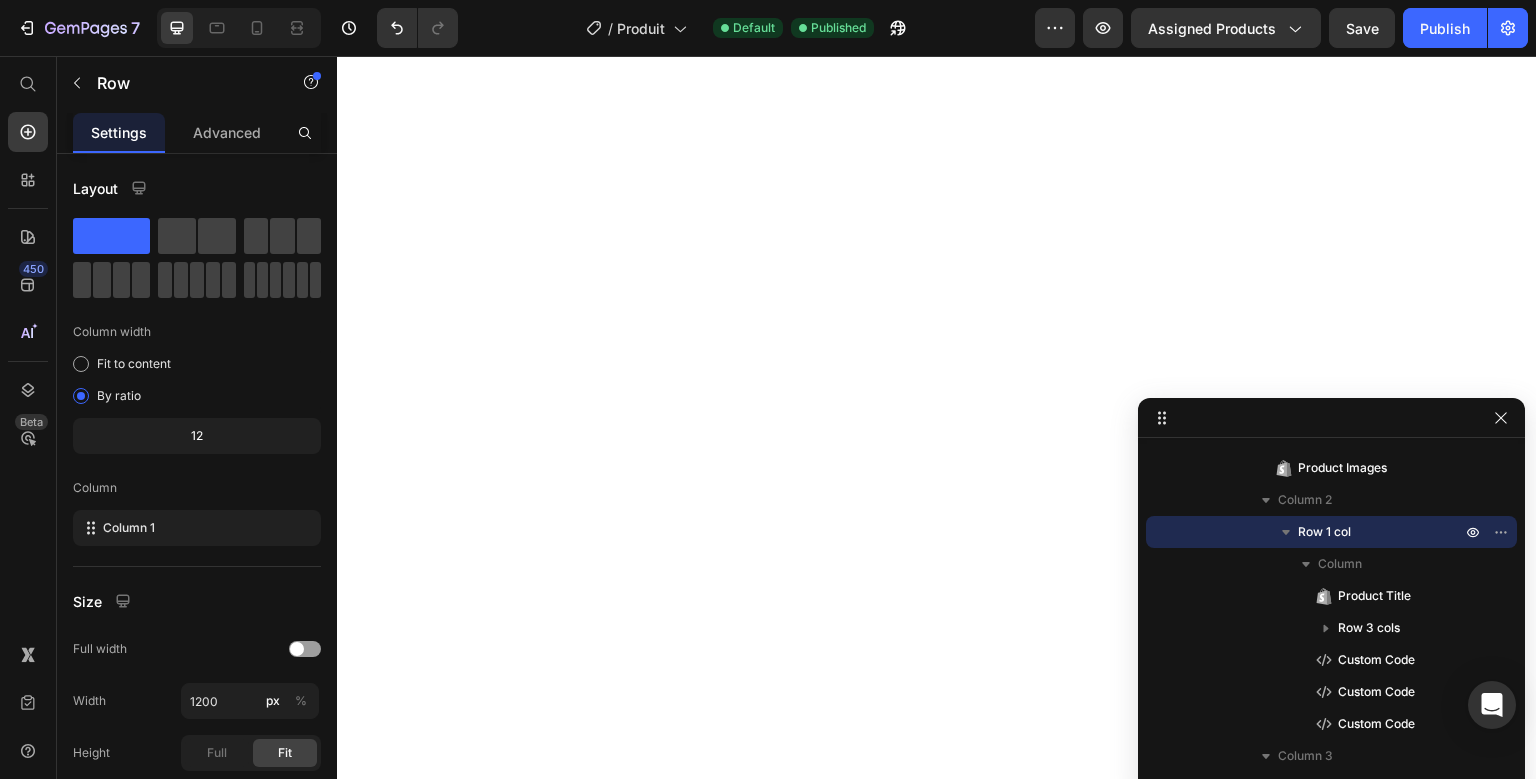 scroll, scrollTop: 462, scrollLeft: 0, axis: vertical 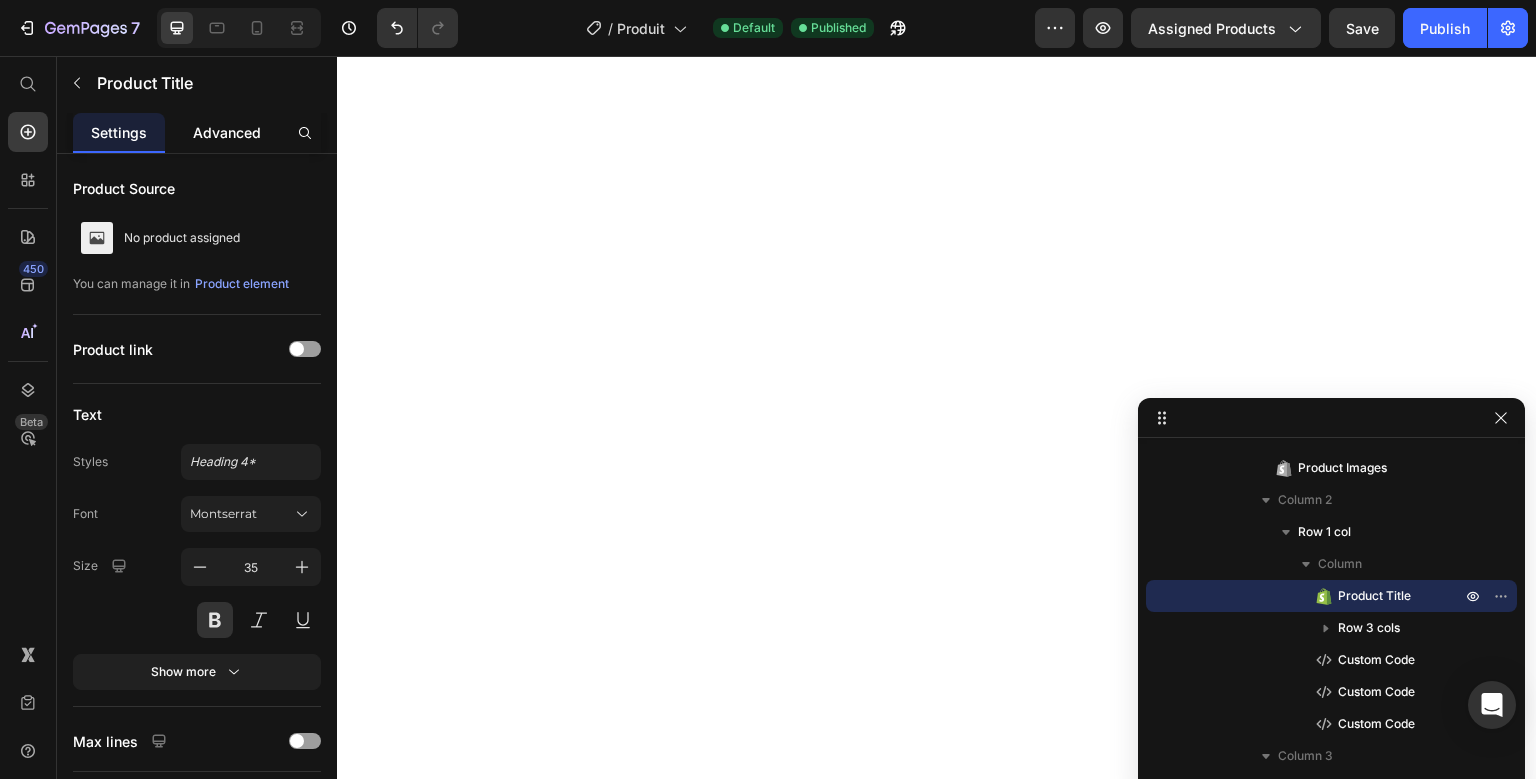 click on "Advanced" at bounding box center [227, 132] 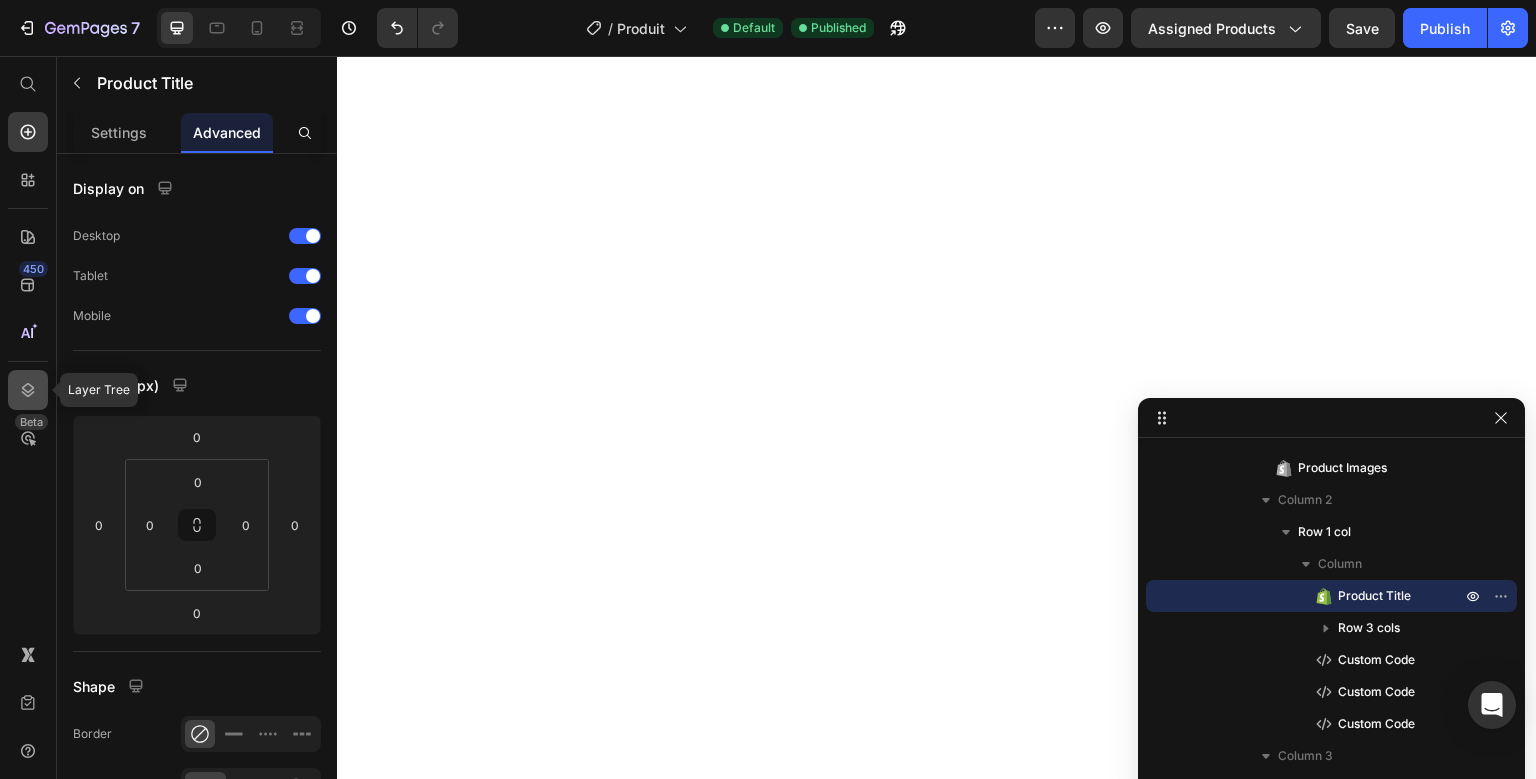 click 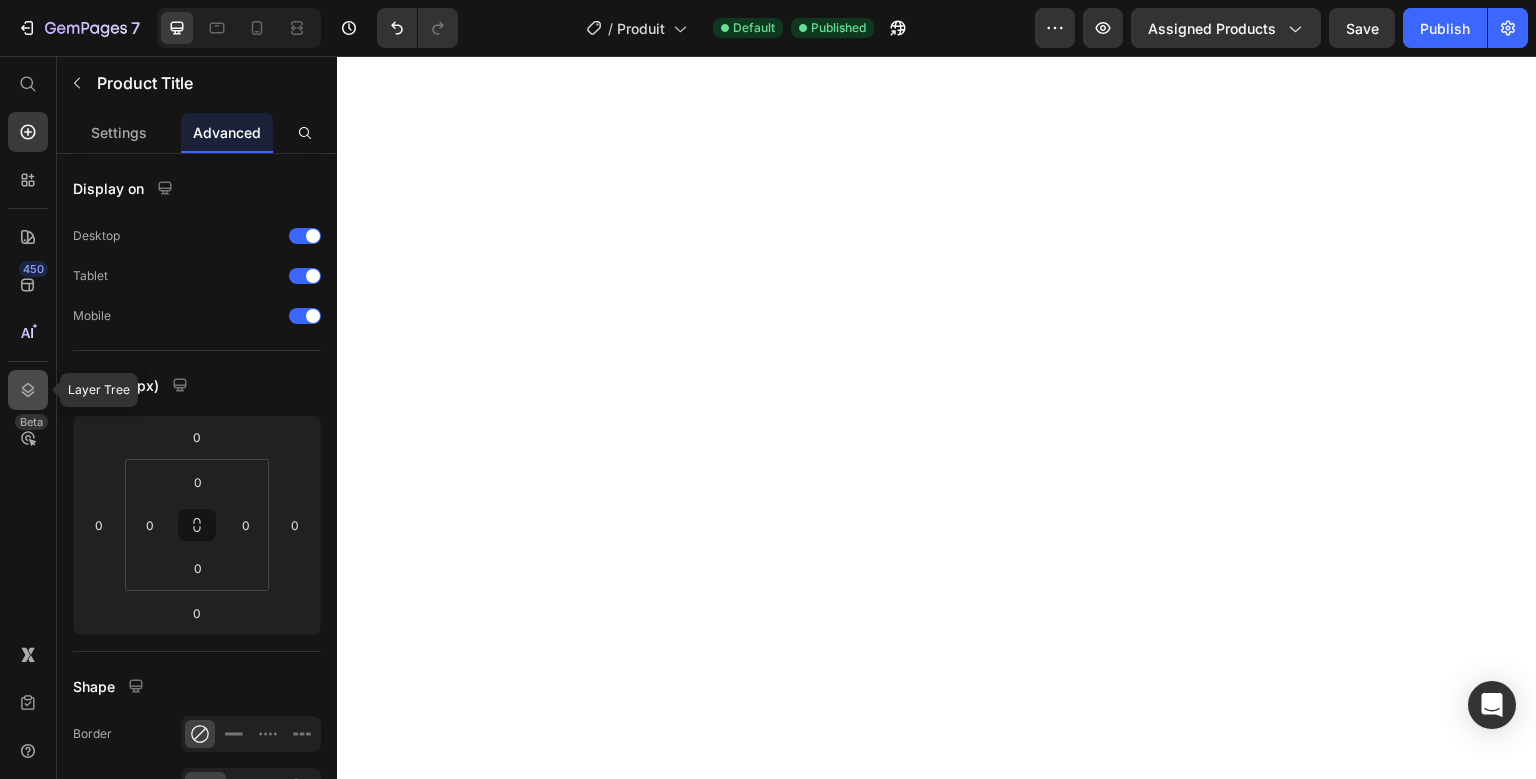 click 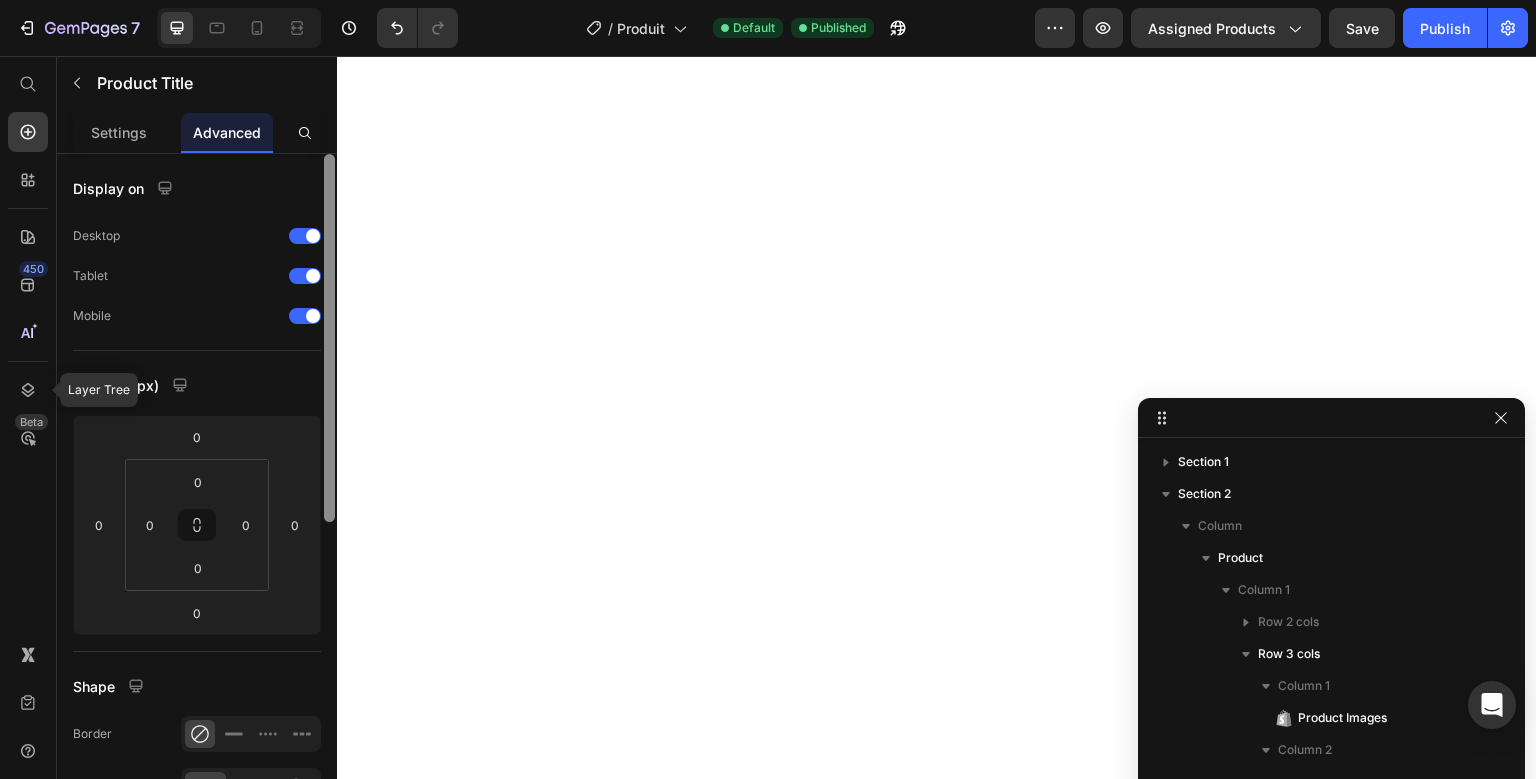 scroll, scrollTop: 250, scrollLeft: 0, axis: vertical 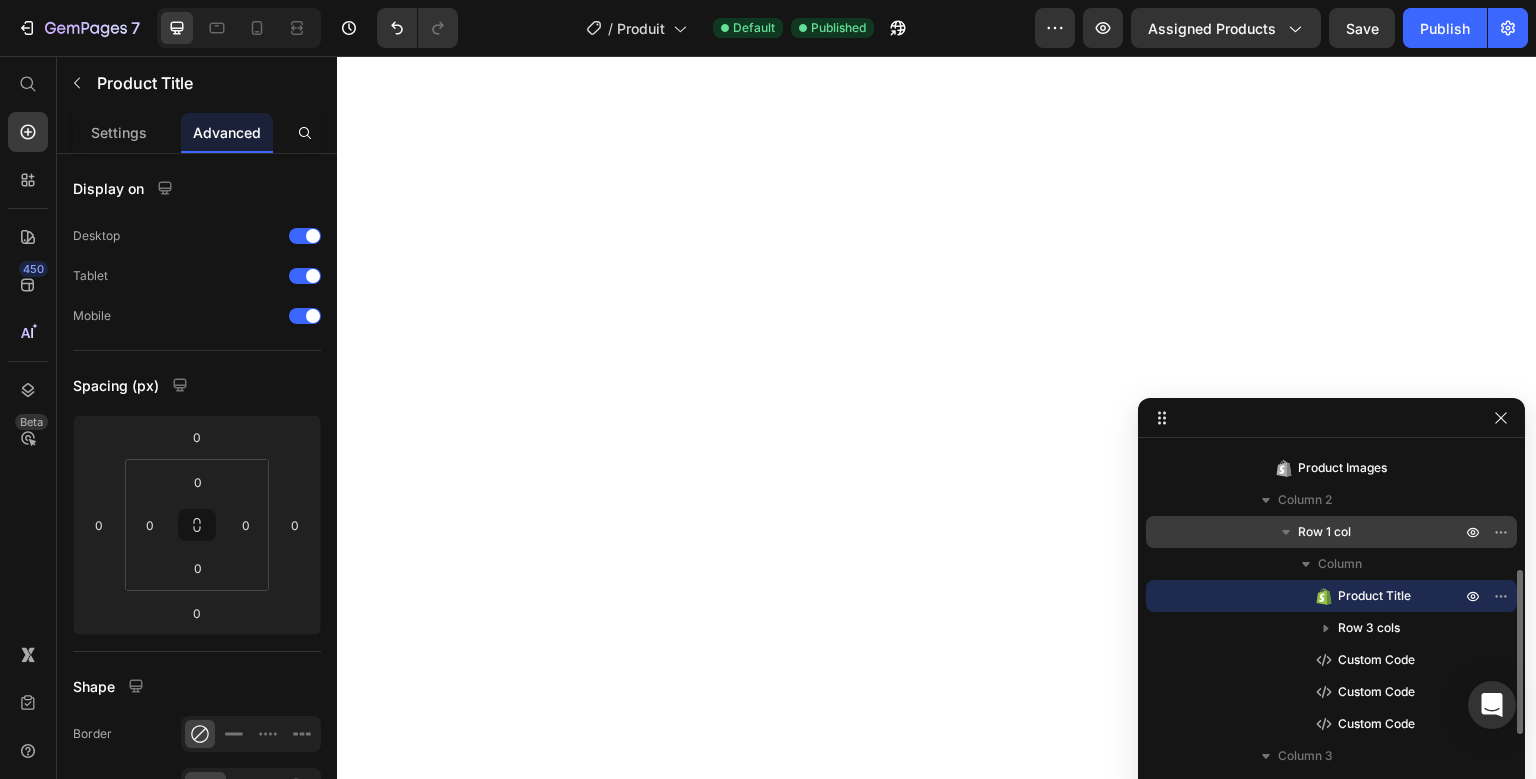 click on "Row 1 col" at bounding box center (1324, 532) 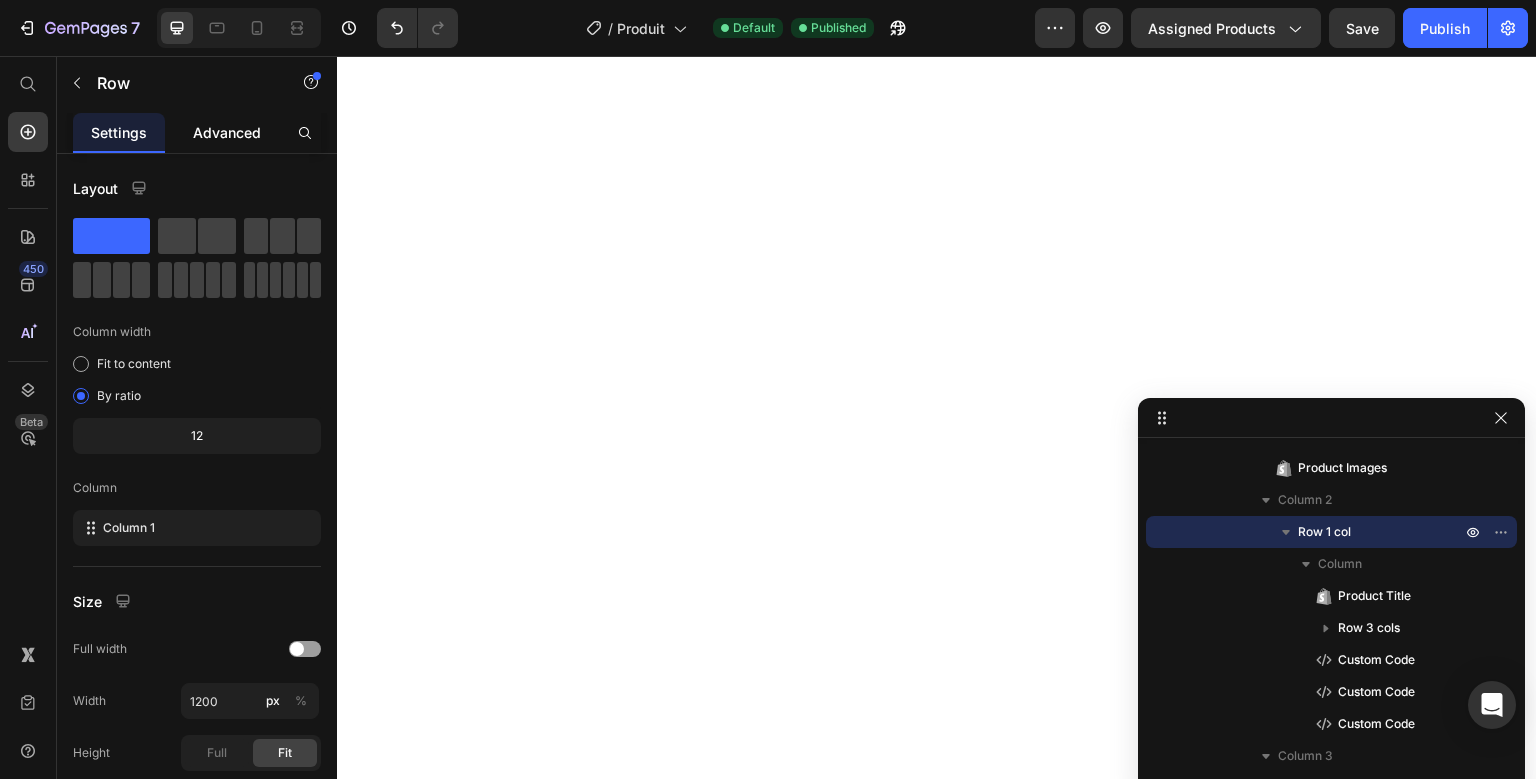 click on "Advanced" 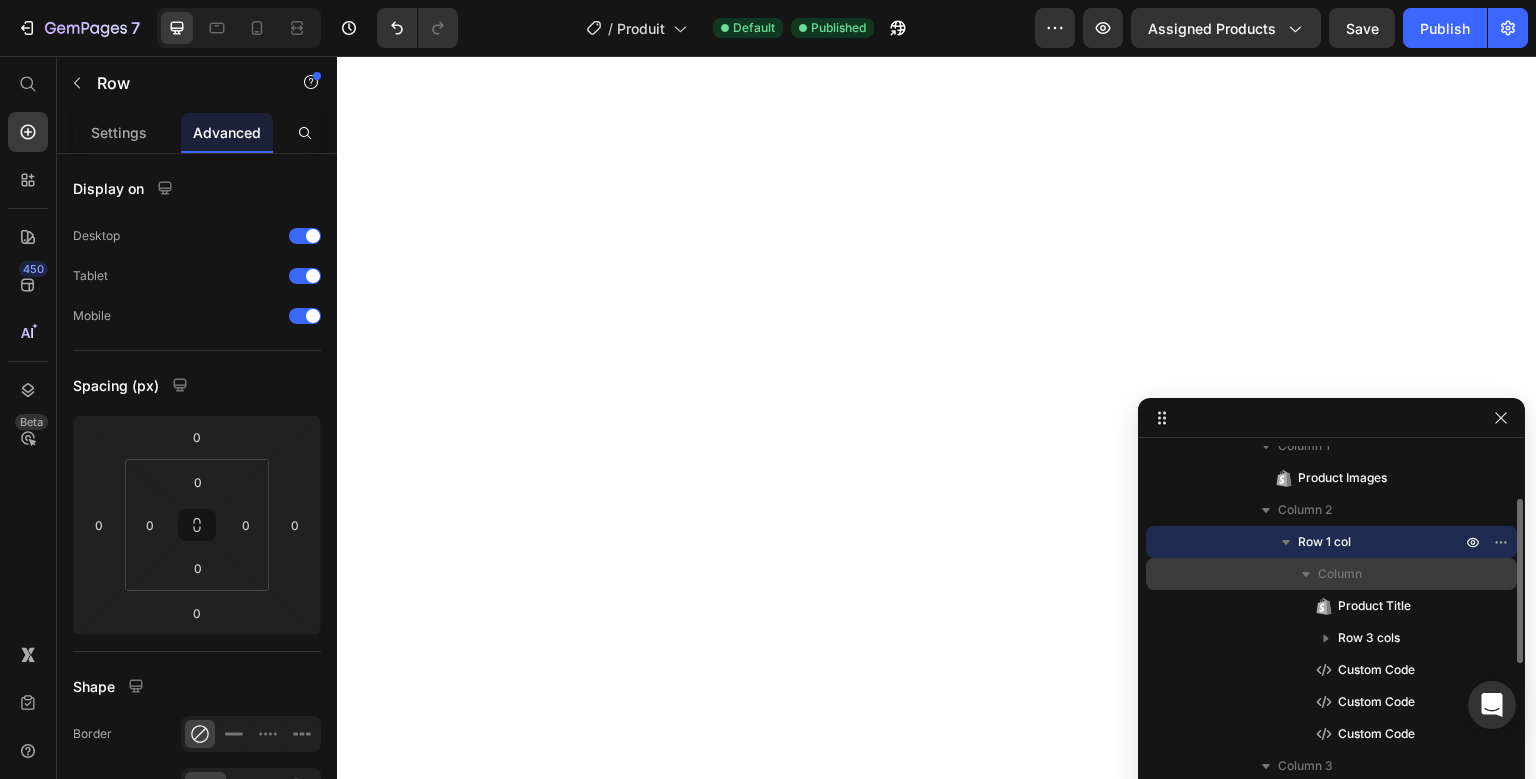 scroll, scrollTop: 172, scrollLeft: 0, axis: vertical 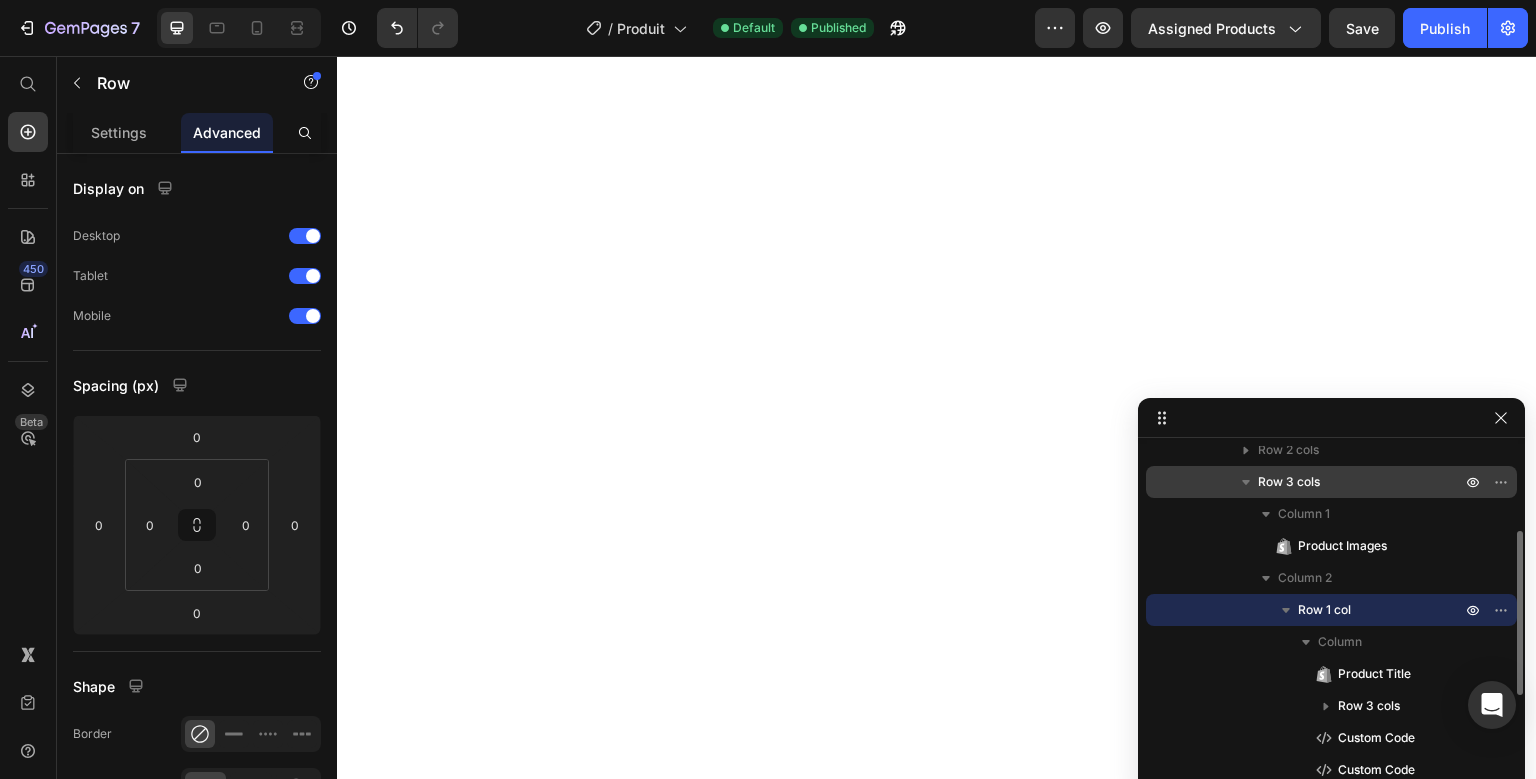 click on "Row 3 cols" at bounding box center (1361, 482) 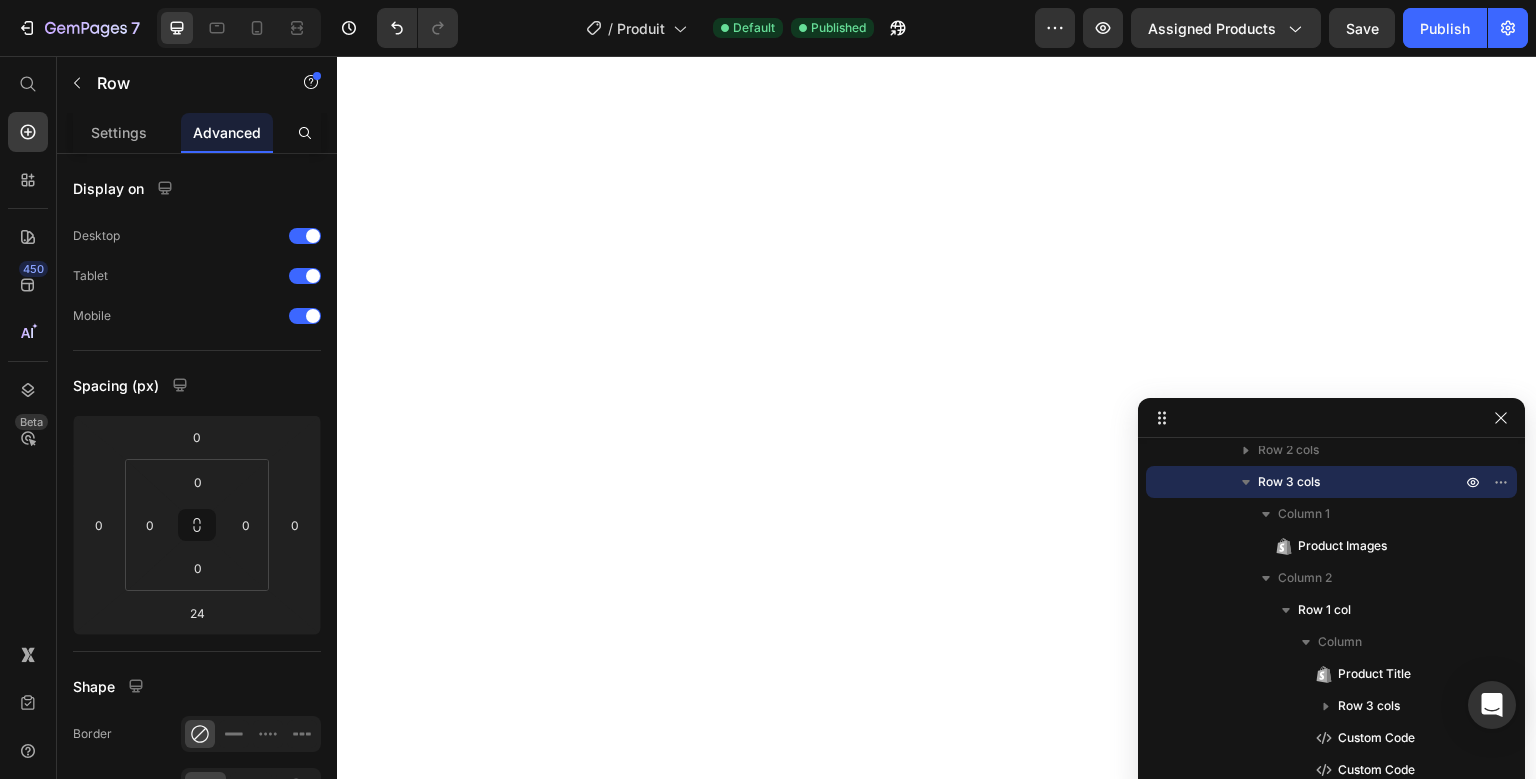 scroll, scrollTop: 462, scrollLeft: 0, axis: vertical 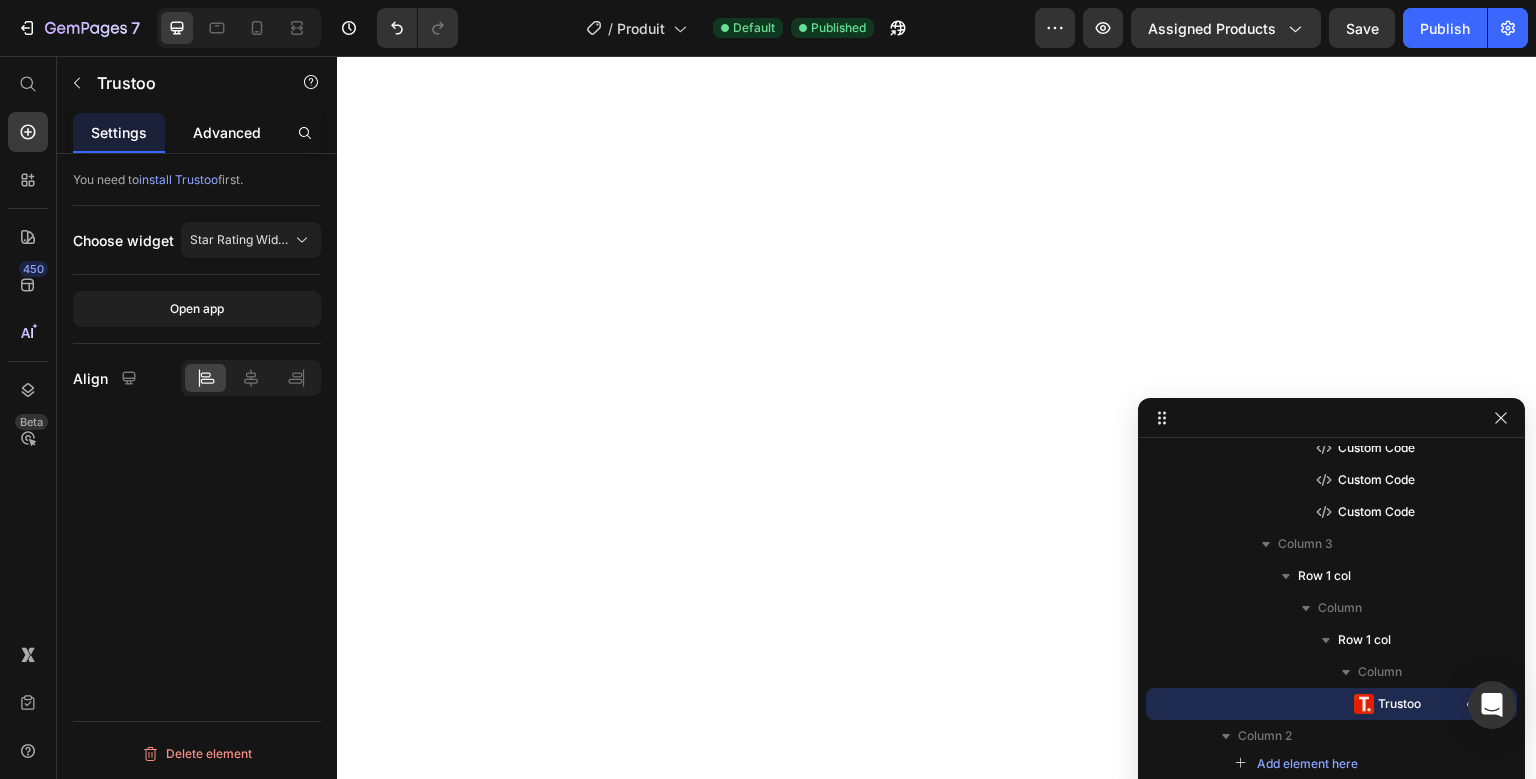 click on "Advanced" at bounding box center (227, 132) 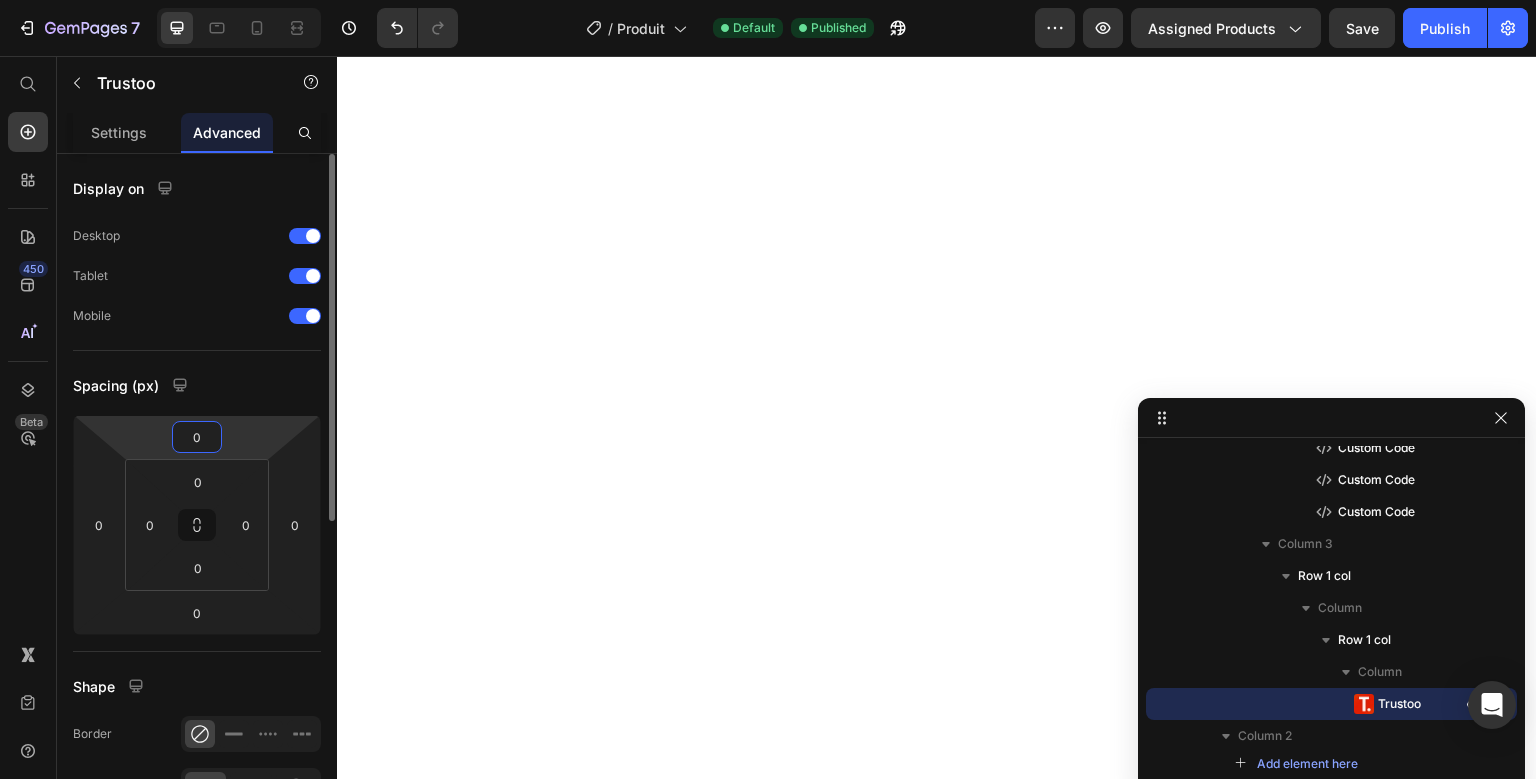 click on "0" at bounding box center (197, 437) 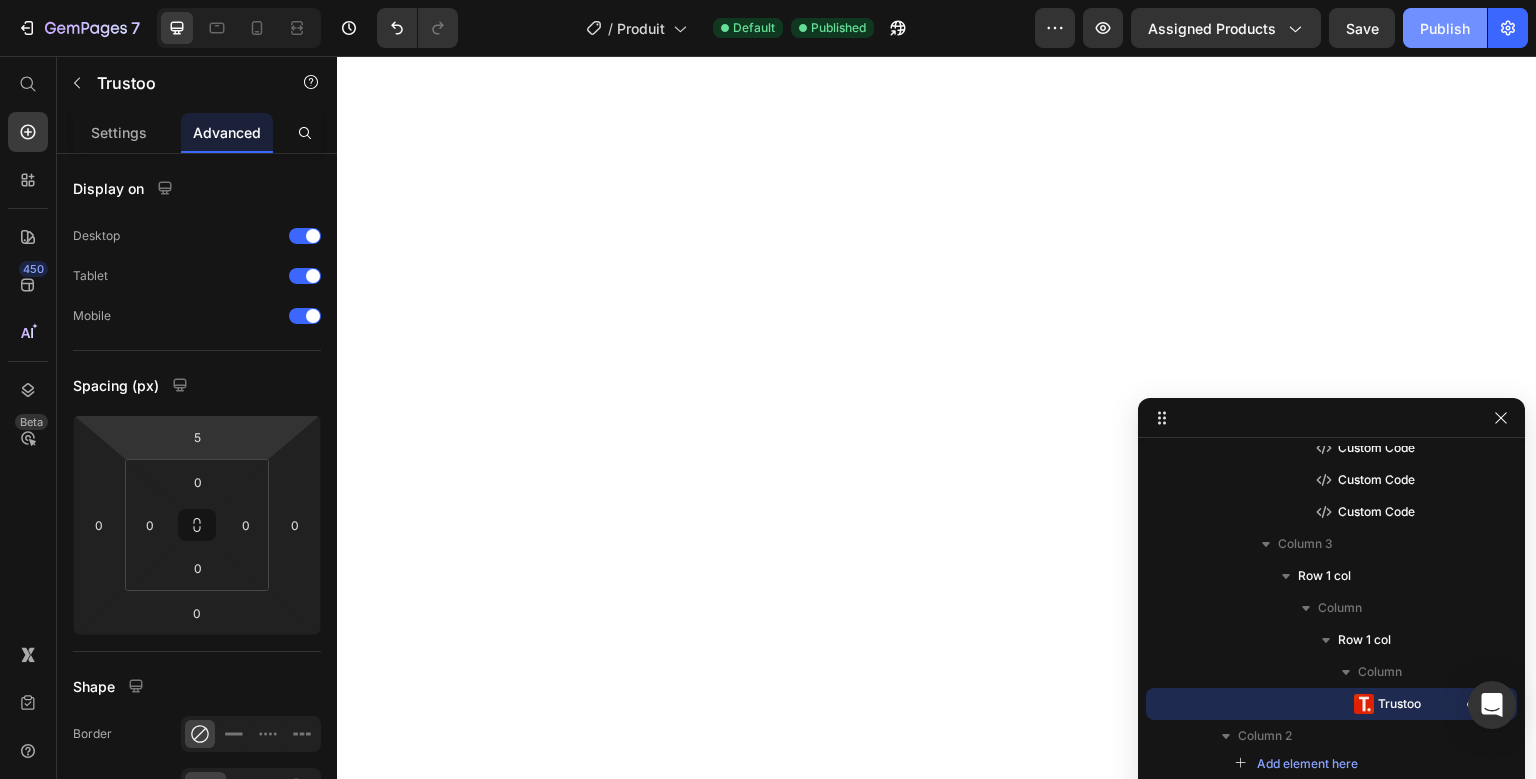 click on "Publish" at bounding box center (1445, 28) 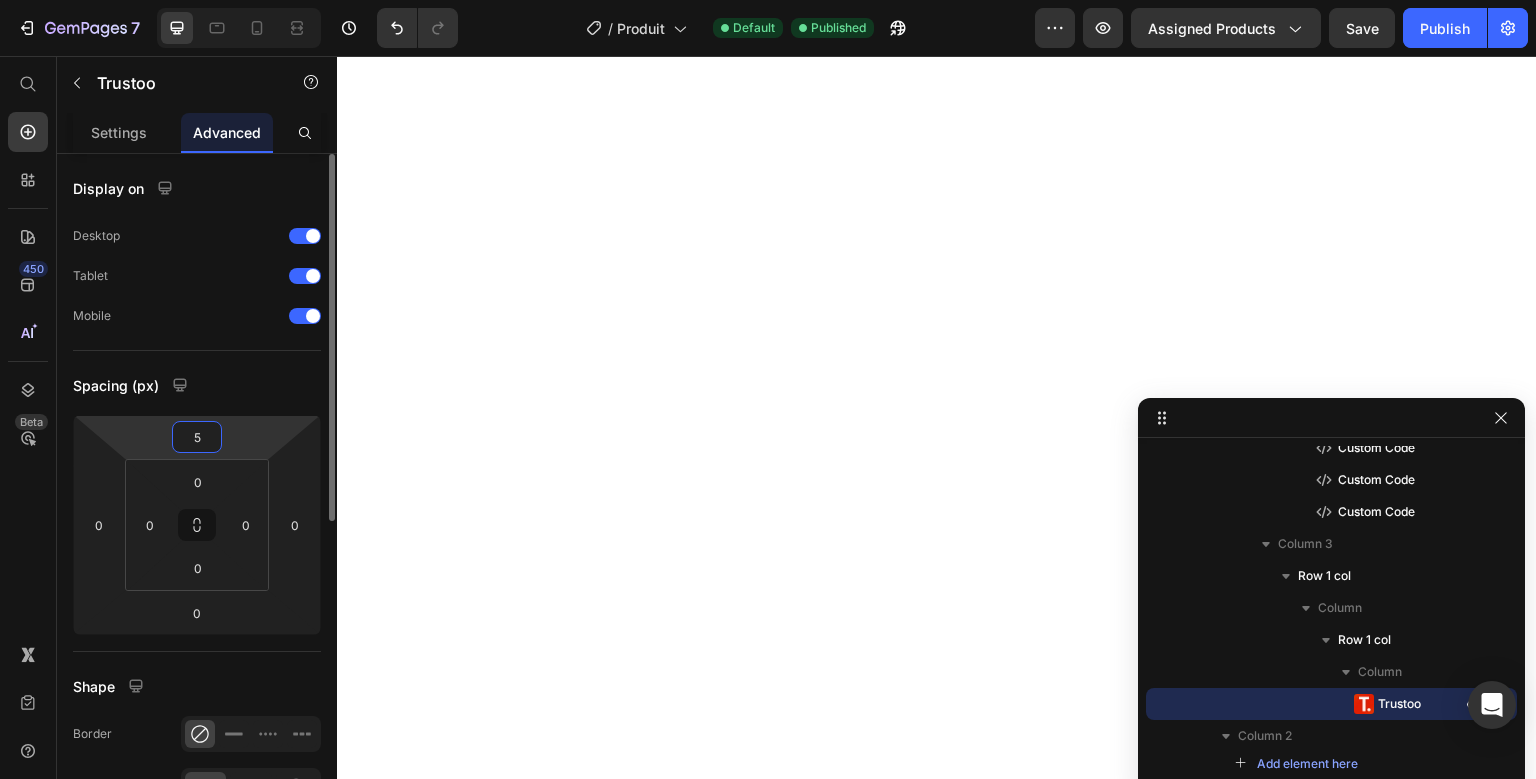 click on "5" at bounding box center [197, 437] 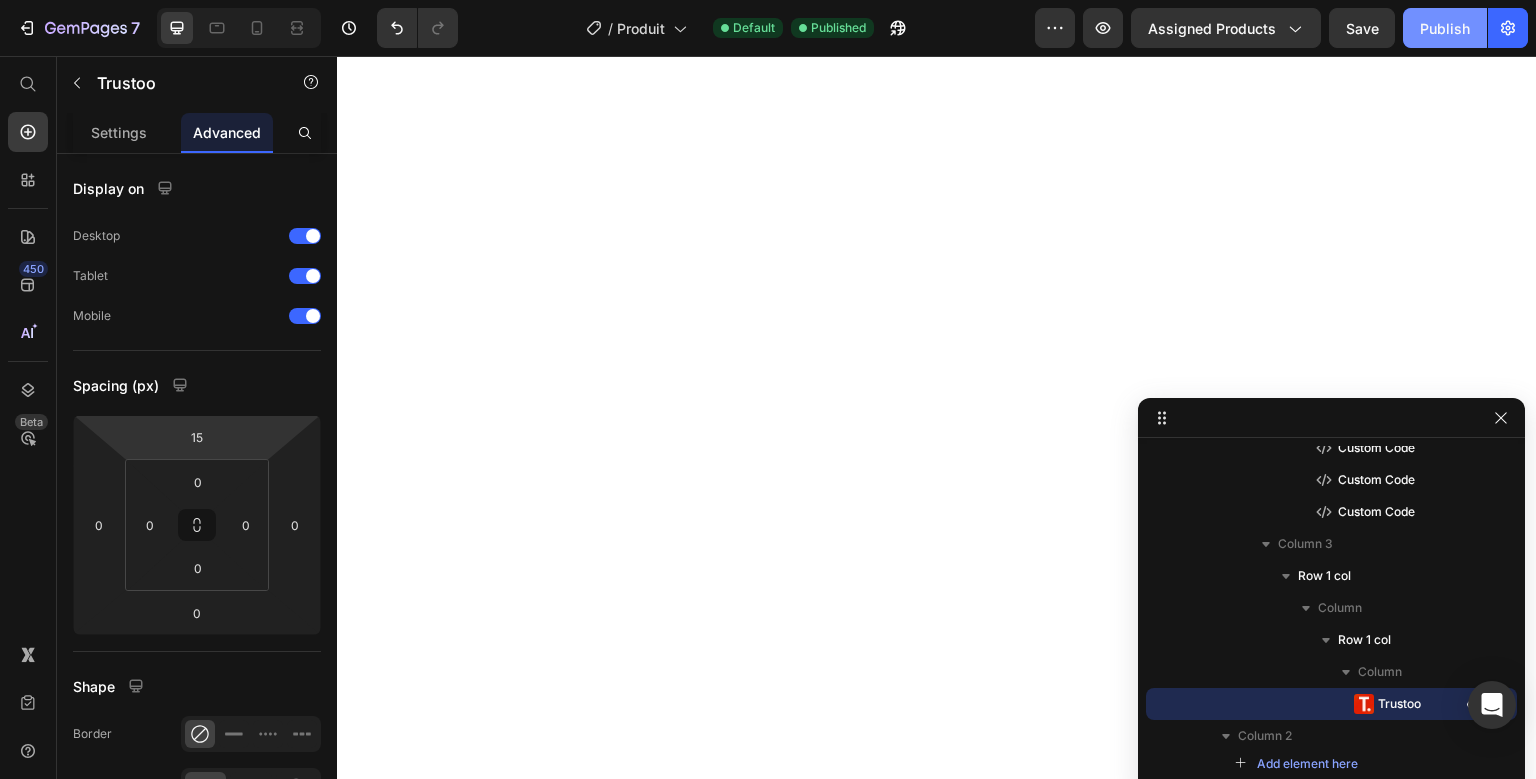click on "Publish" at bounding box center [1445, 28] 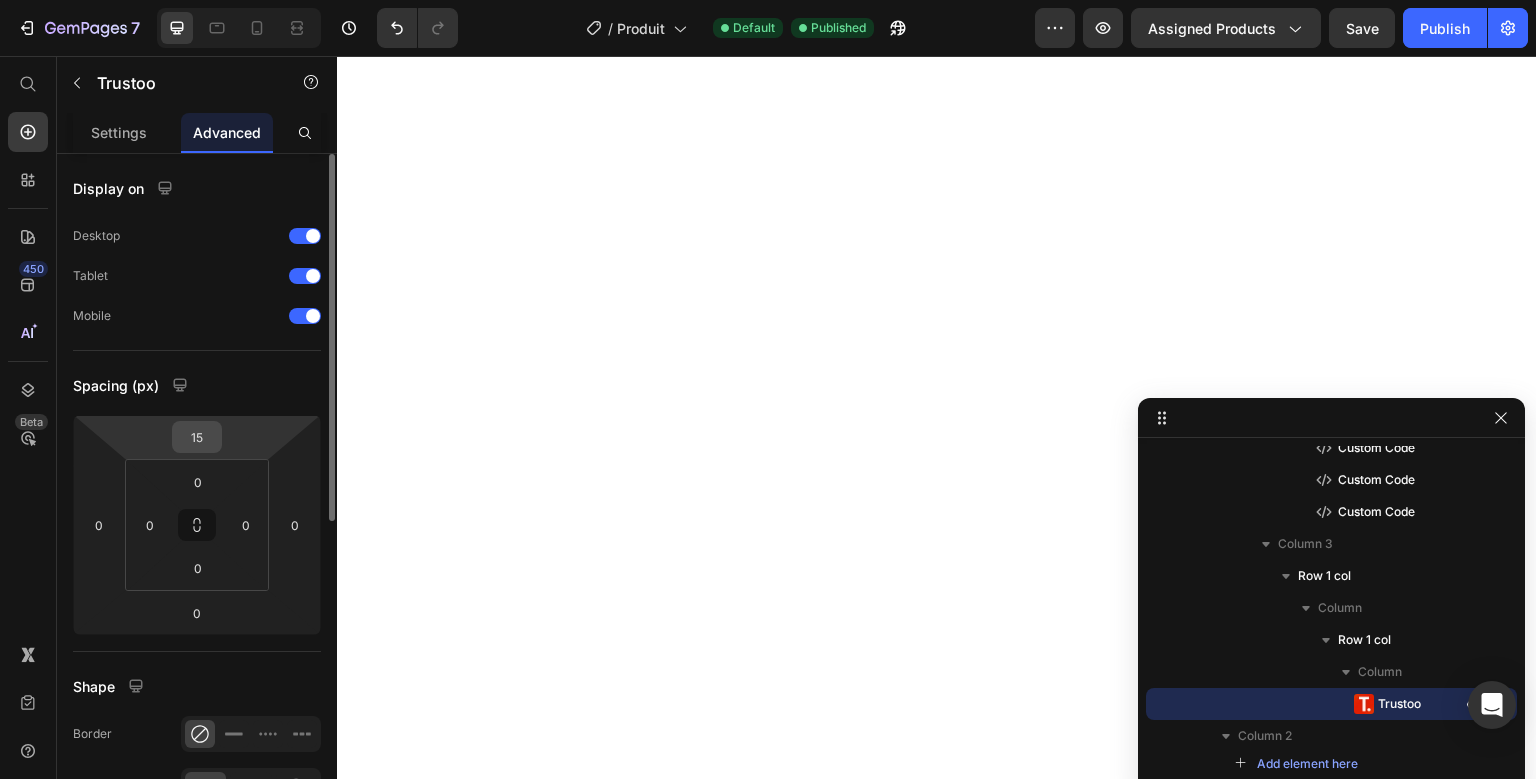 click on "15" at bounding box center [197, 437] 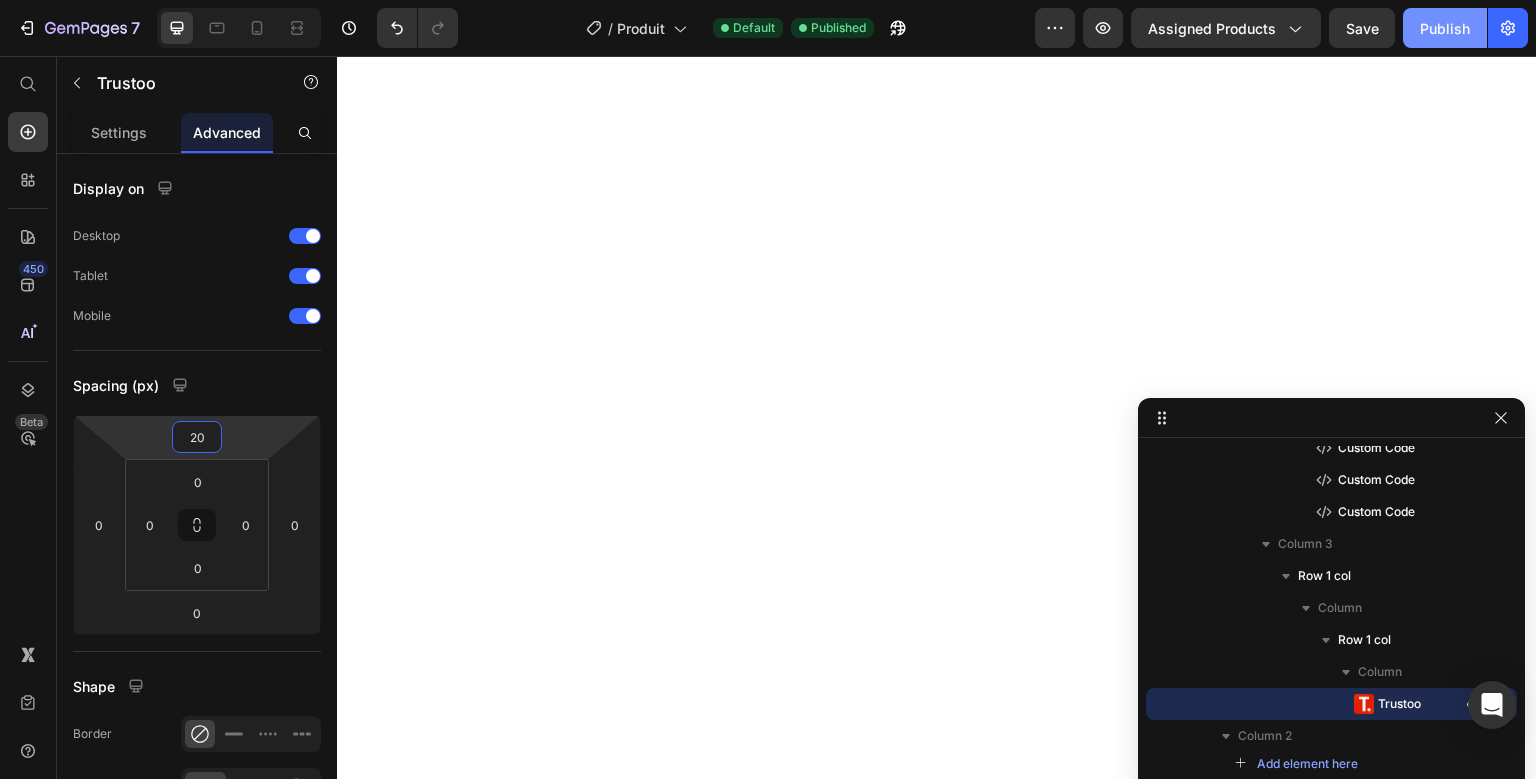 click on "Publish" at bounding box center [1445, 28] 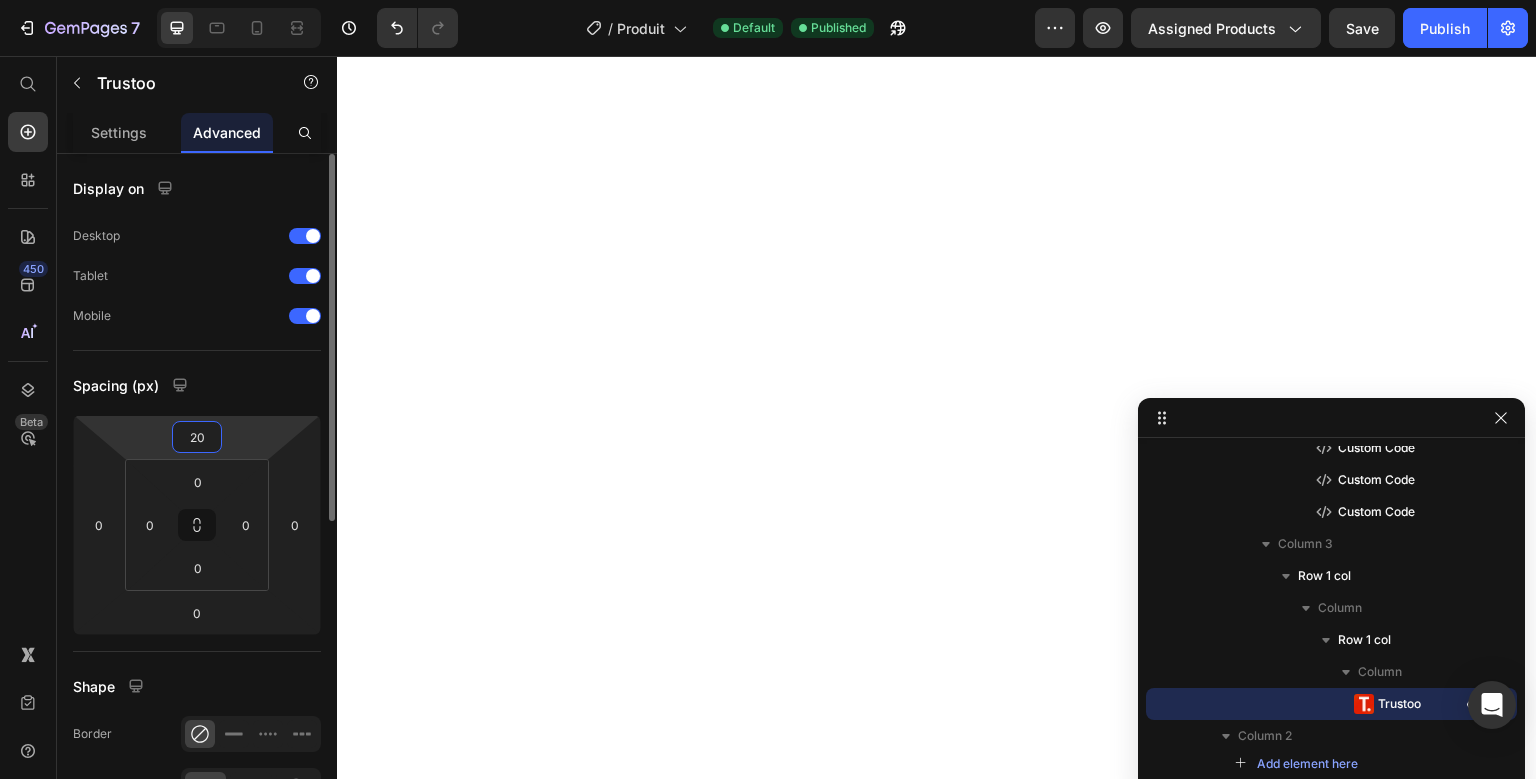 click on "20" at bounding box center [197, 437] 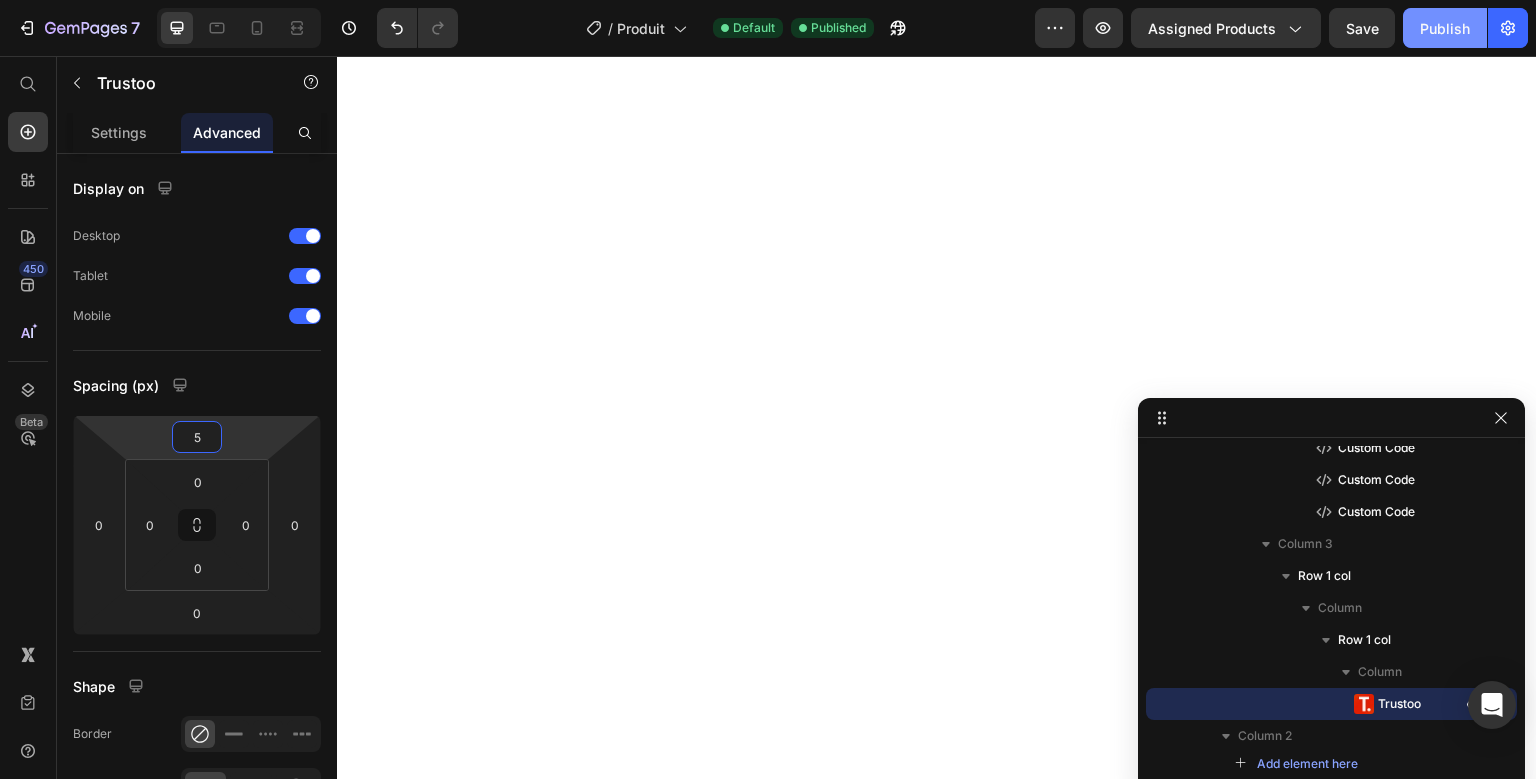 type on "5" 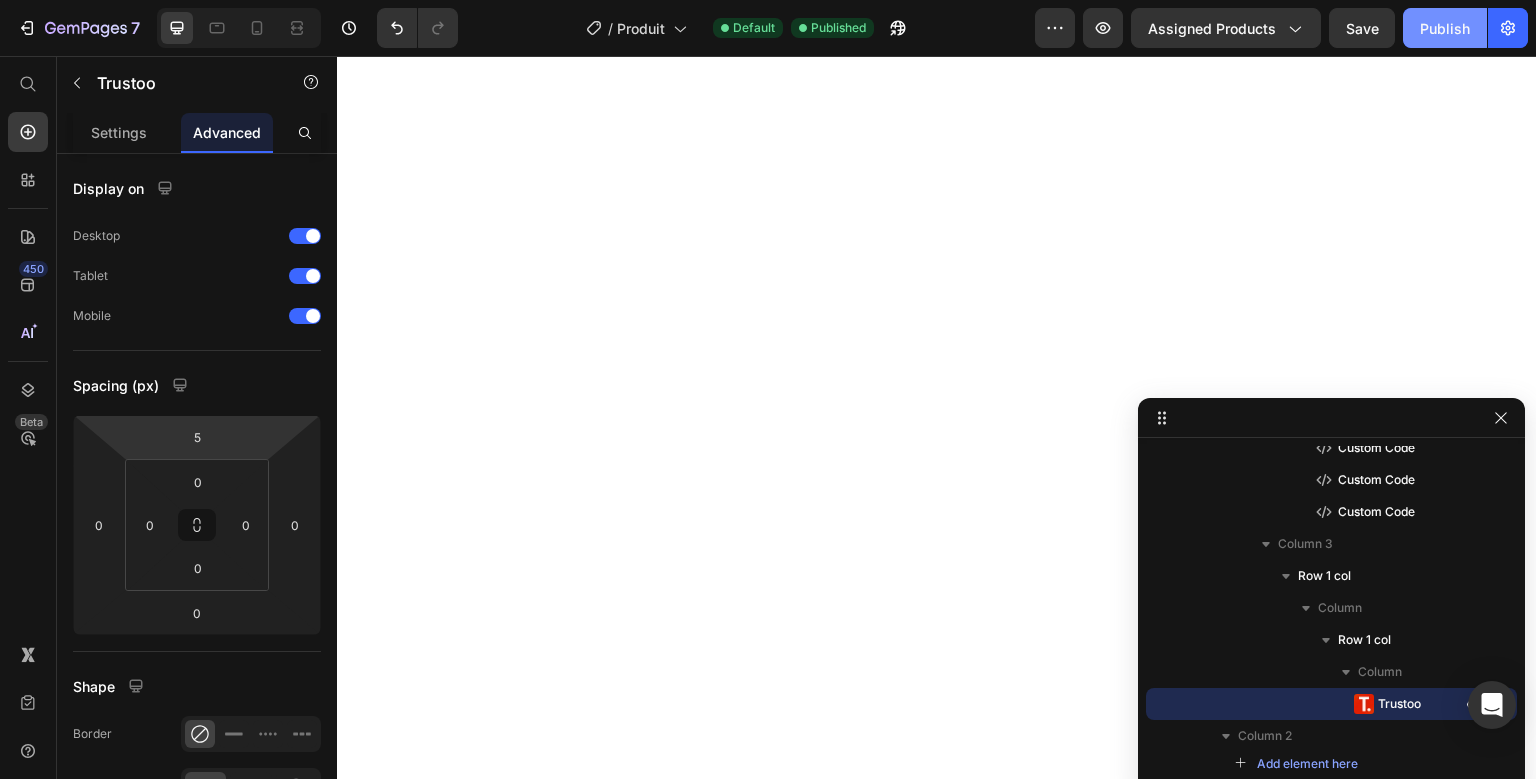 click on "Publish" 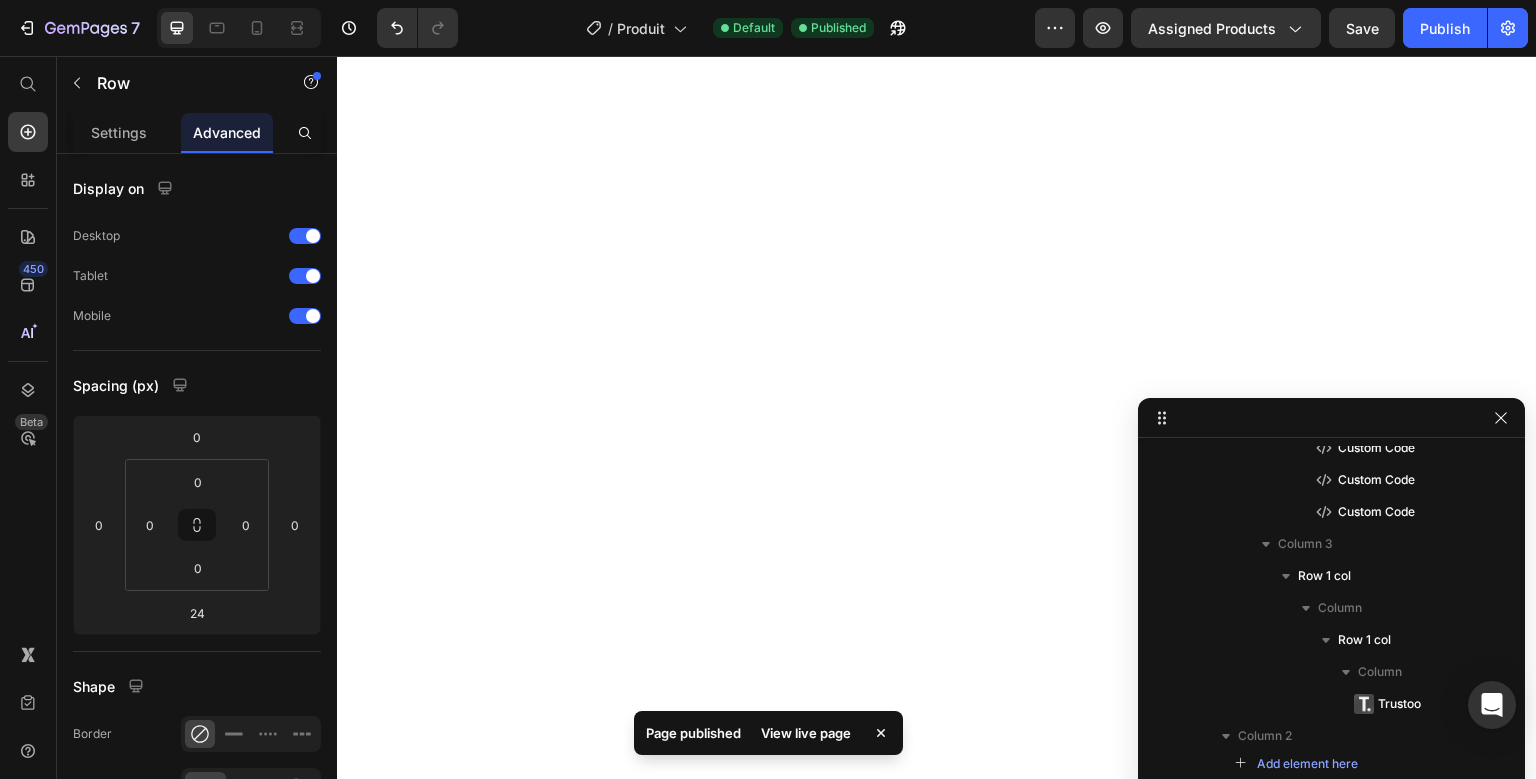 scroll, scrollTop: 58, scrollLeft: 0, axis: vertical 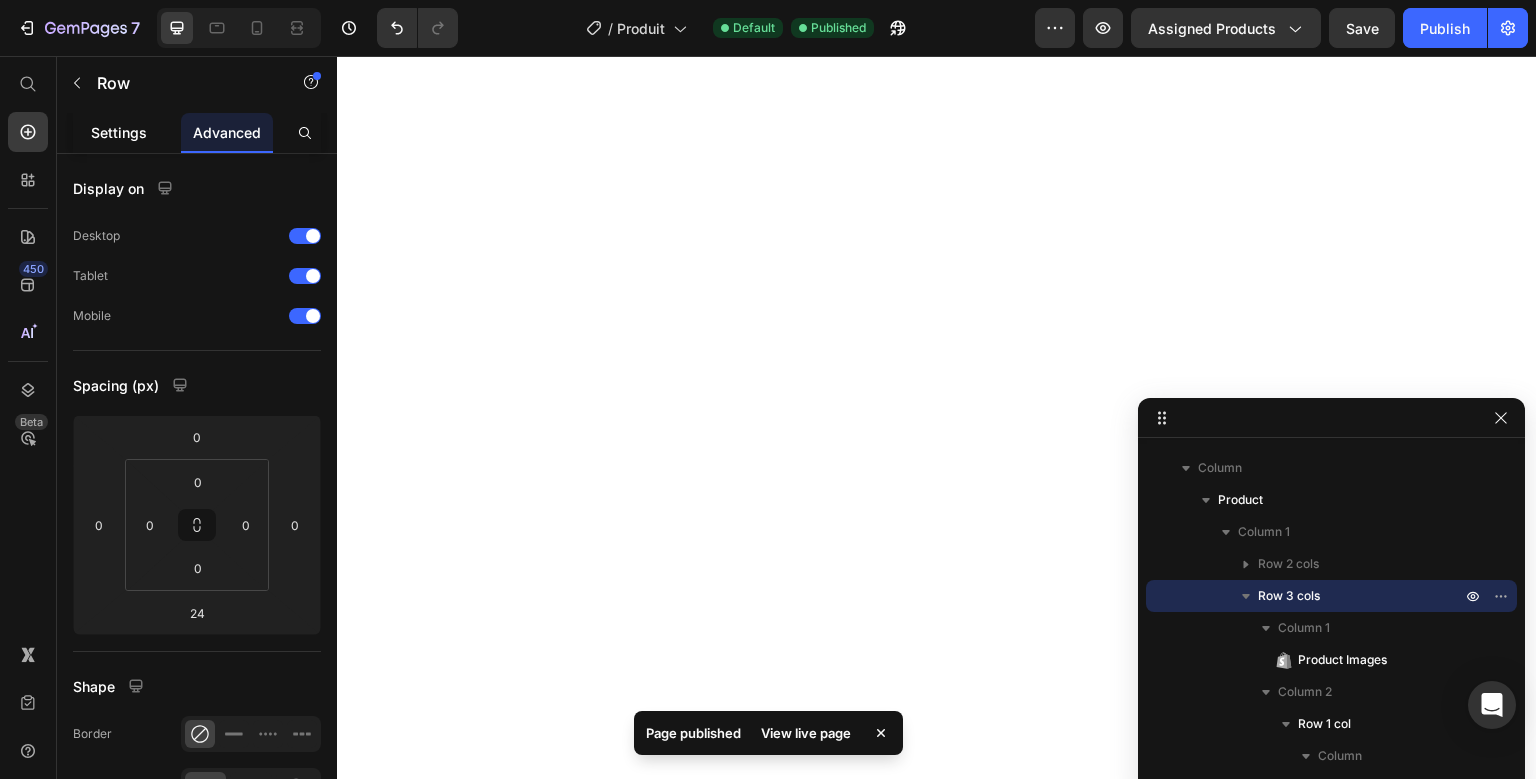 click on "Settings" 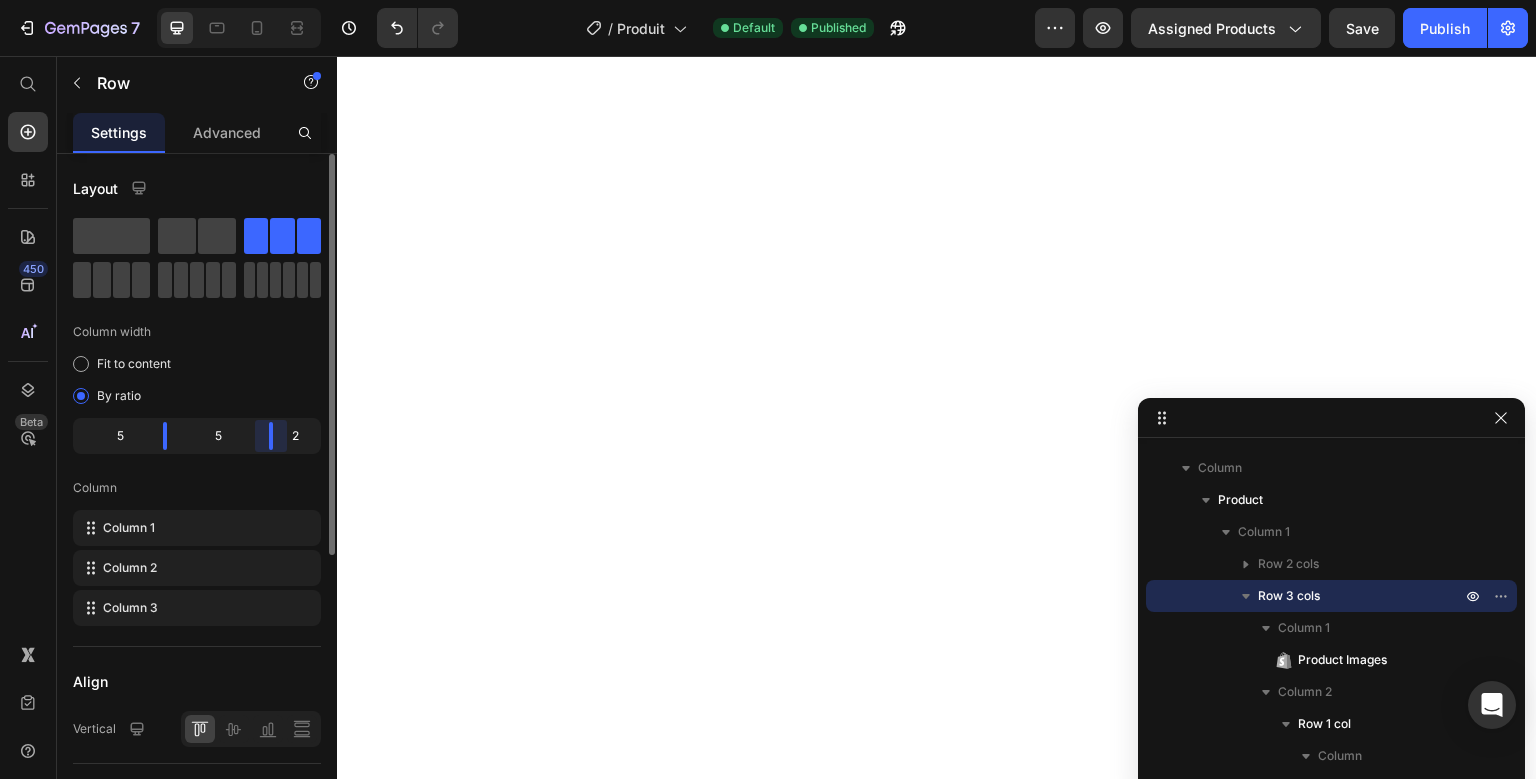 drag, startPoint x: 263, startPoint y: 440, endPoint x: 278, endPoint y: 446, distance: 16.155495 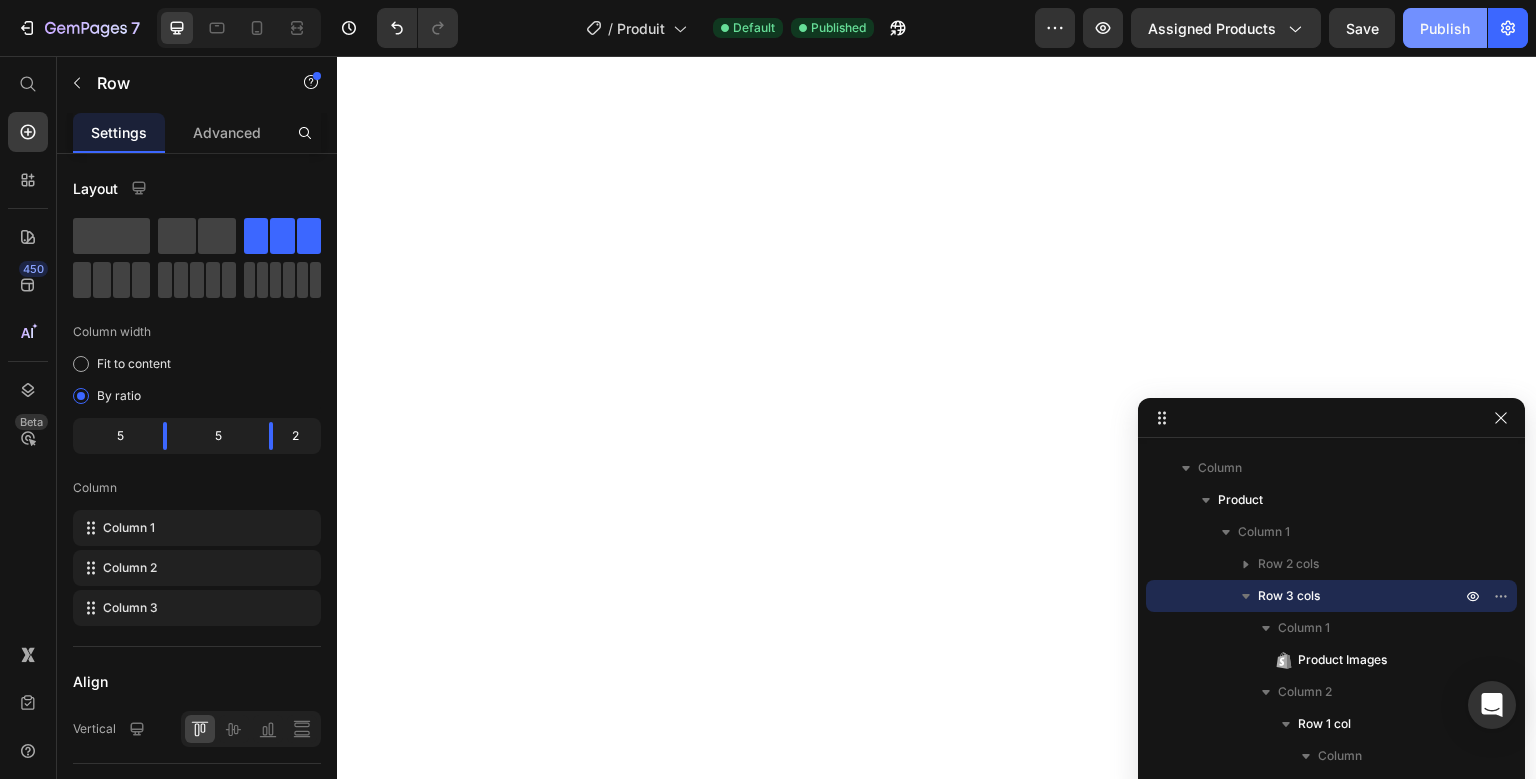 click on "Publish" at bounding box center [1445, 28] 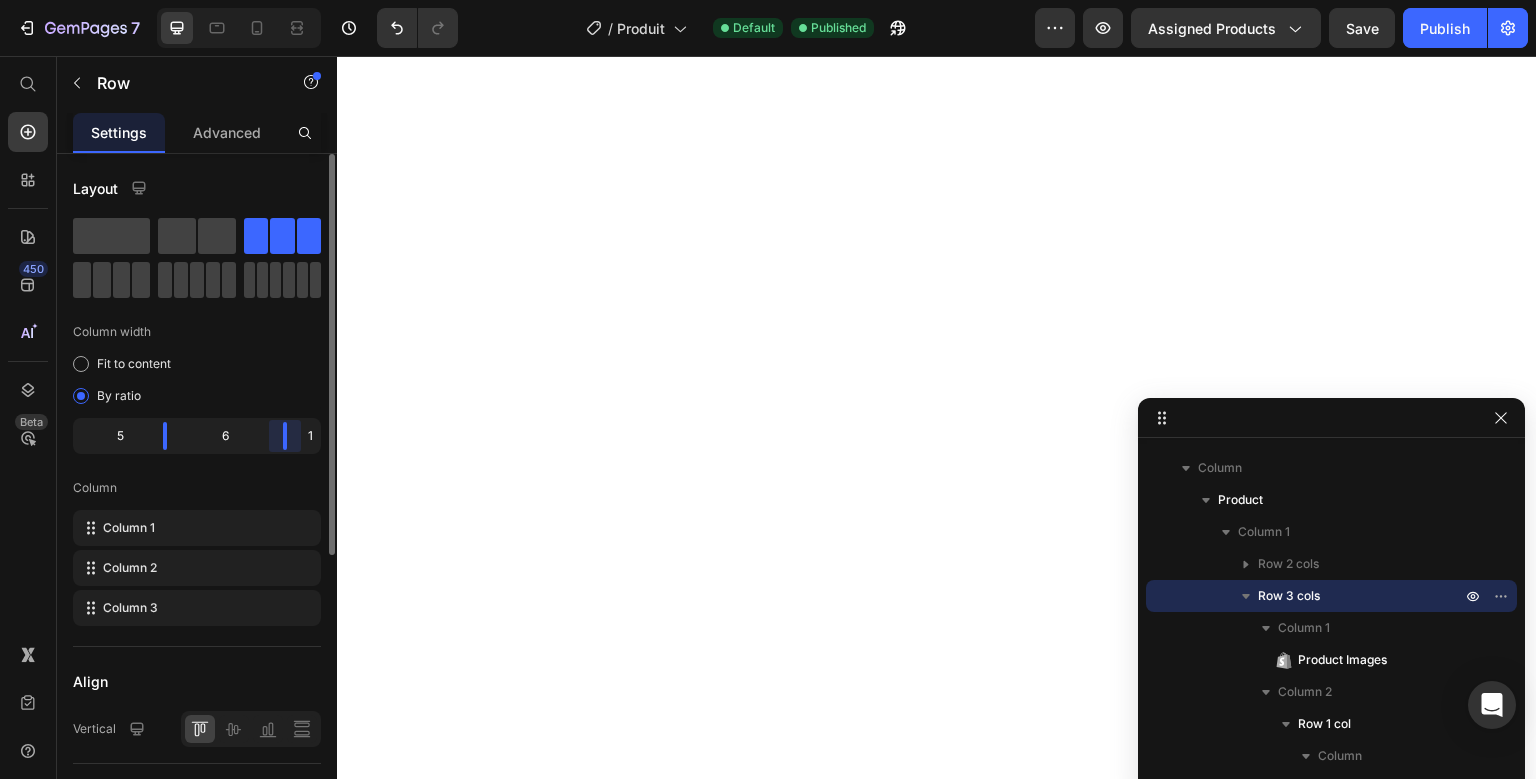 drag, startPoint x: 283, startPoint y: 444, endPoint x: 306, endPoint y: 440, distance: 23.345236 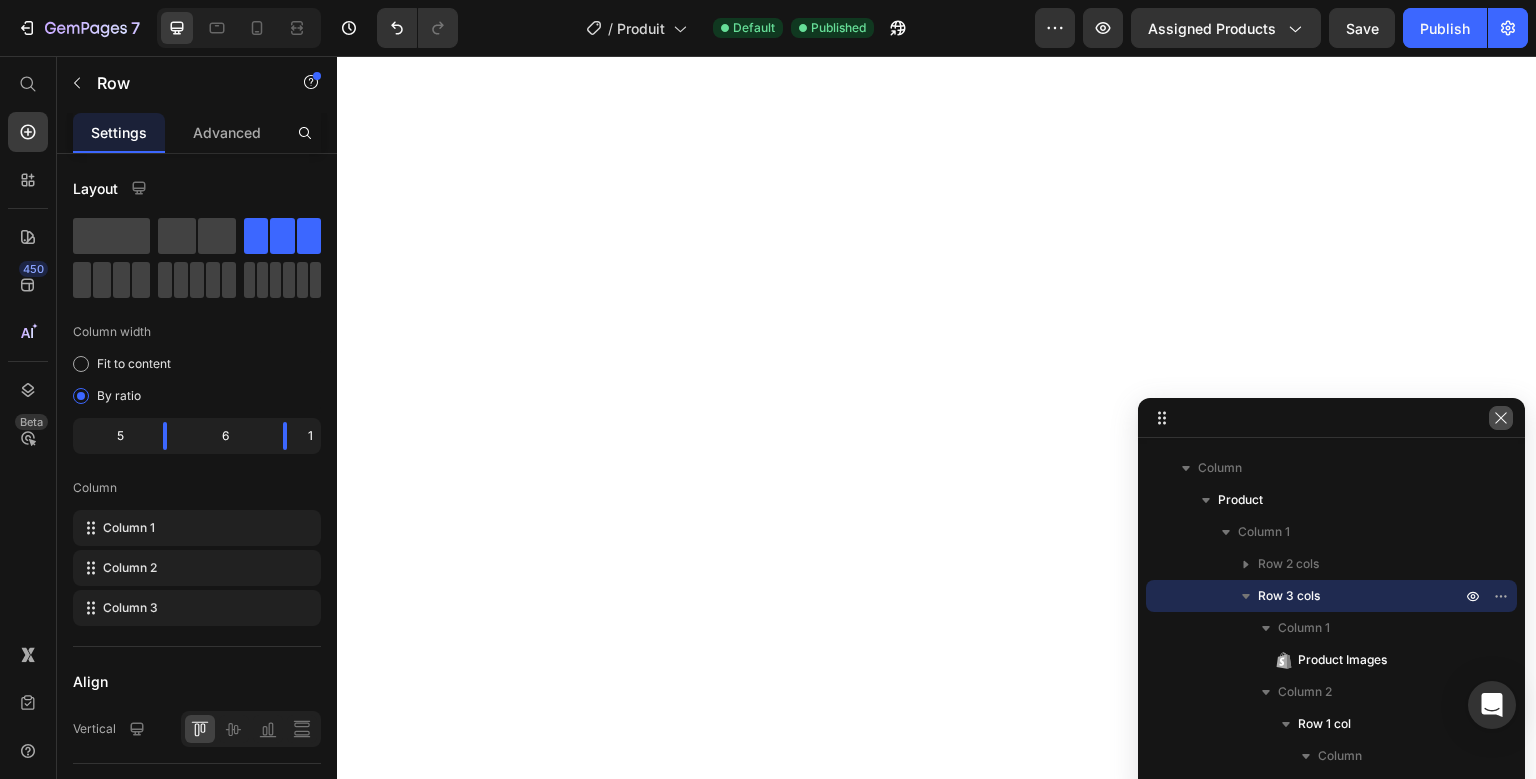 type 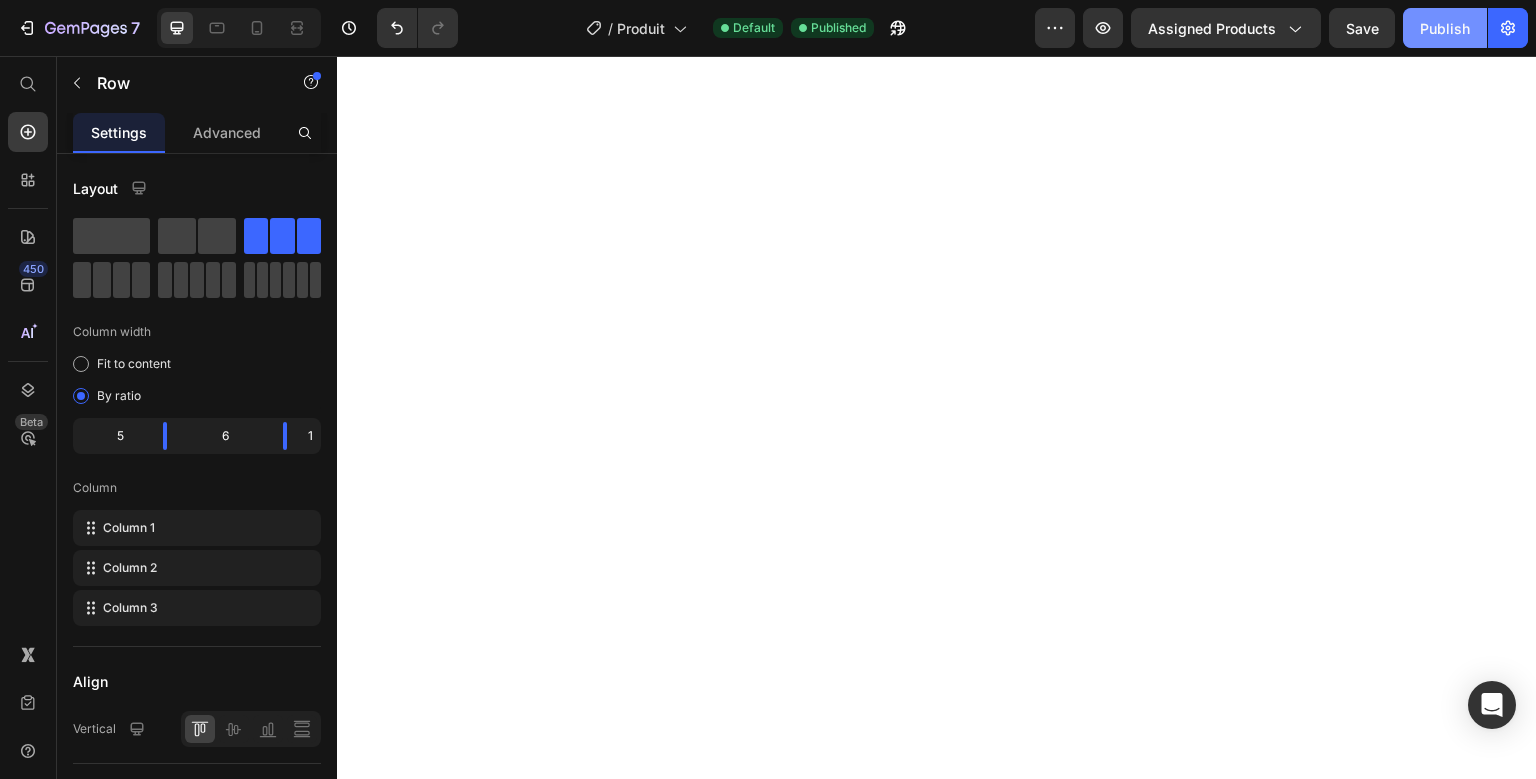 click on "Publish" at bounding box center (1445, 28) 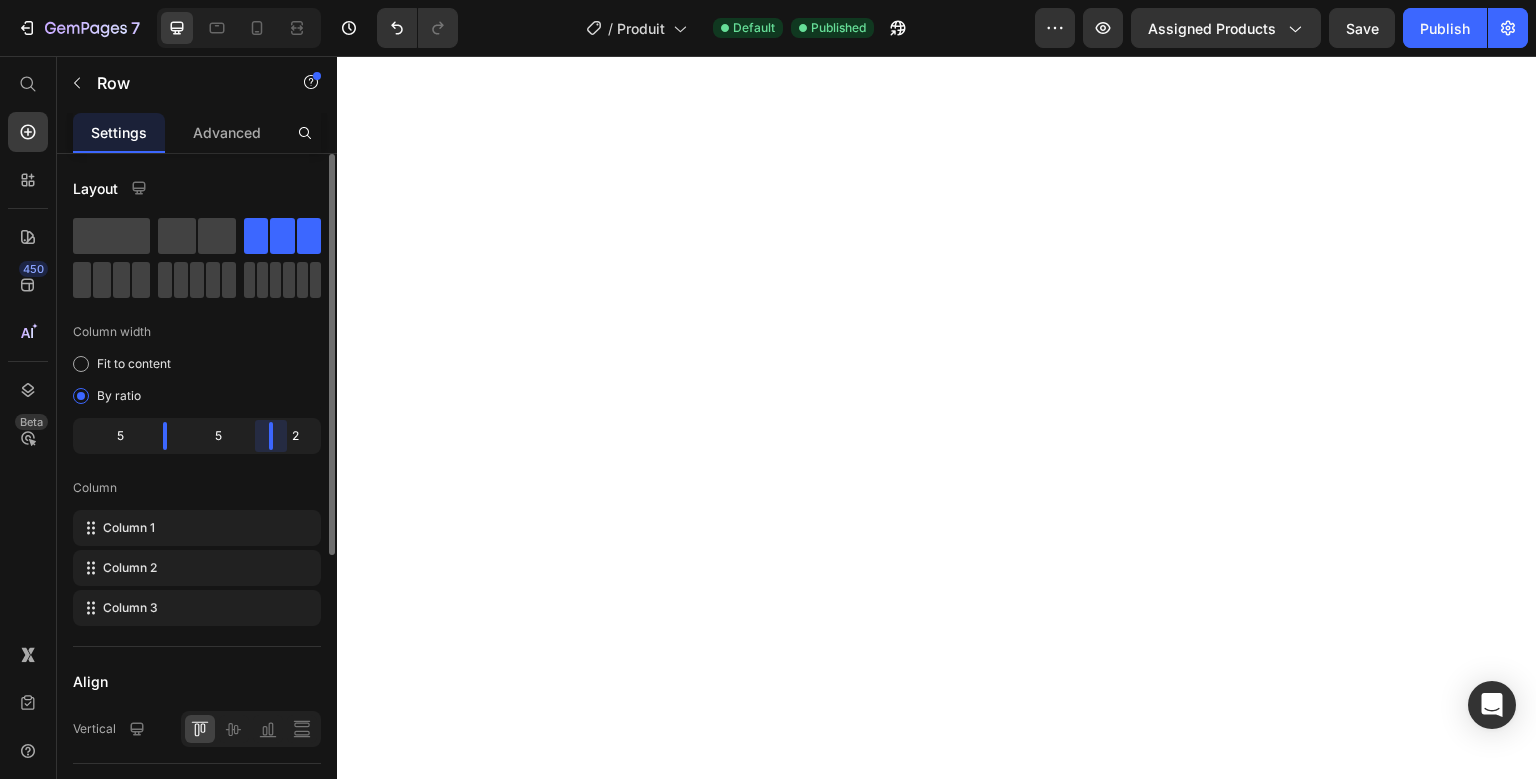 click on "Layout Column width Fit to content By ratio 5 5 2 Column Column 1 Column 2 Column 3 Align Vertical
Size Full width Width 1200 px % Height Full Fit Column gap 8 px Background Color Image Video  Color   Delete element" at bounding box center (197, 495) 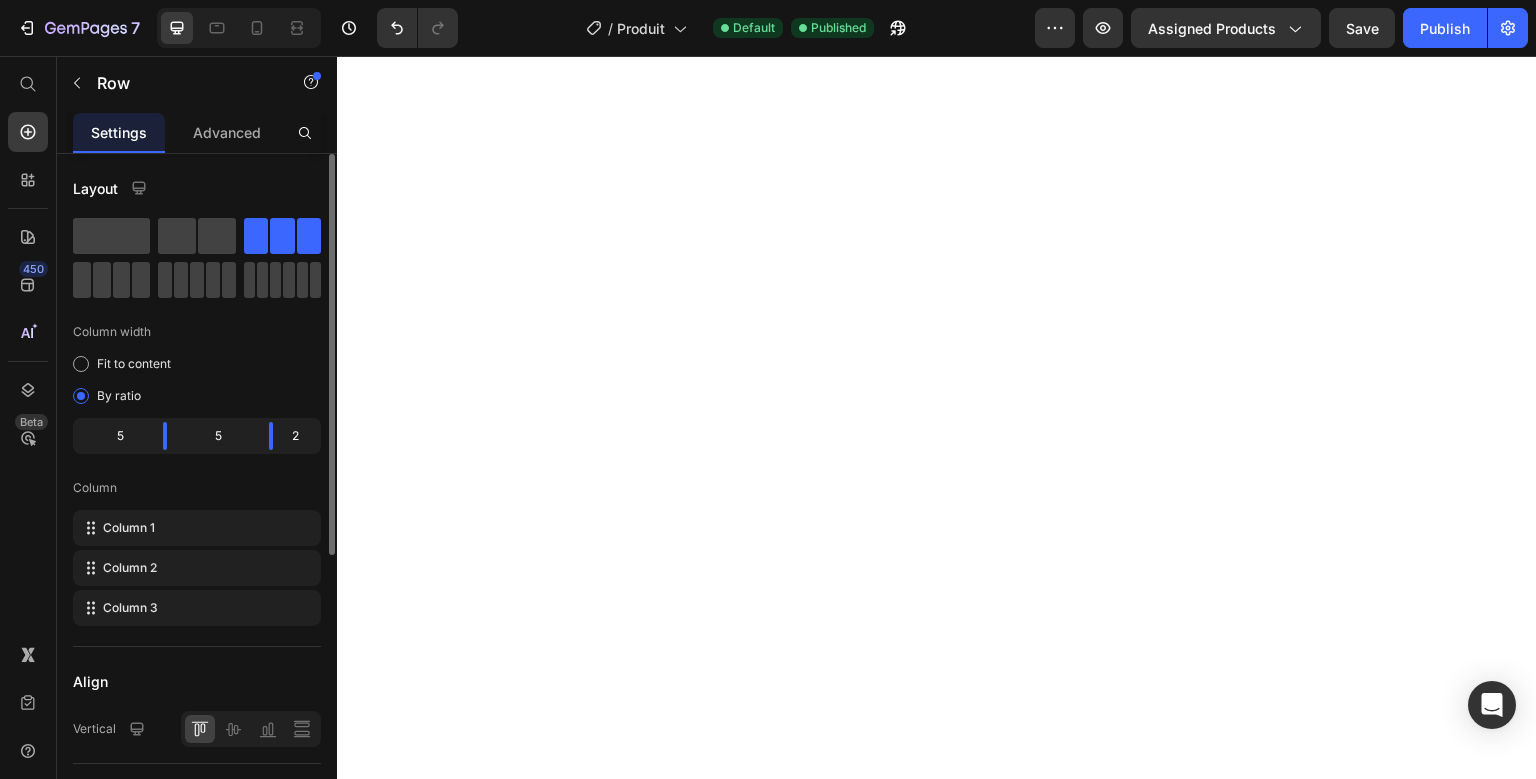 click on "Column width" at bounding box center (197, 332) 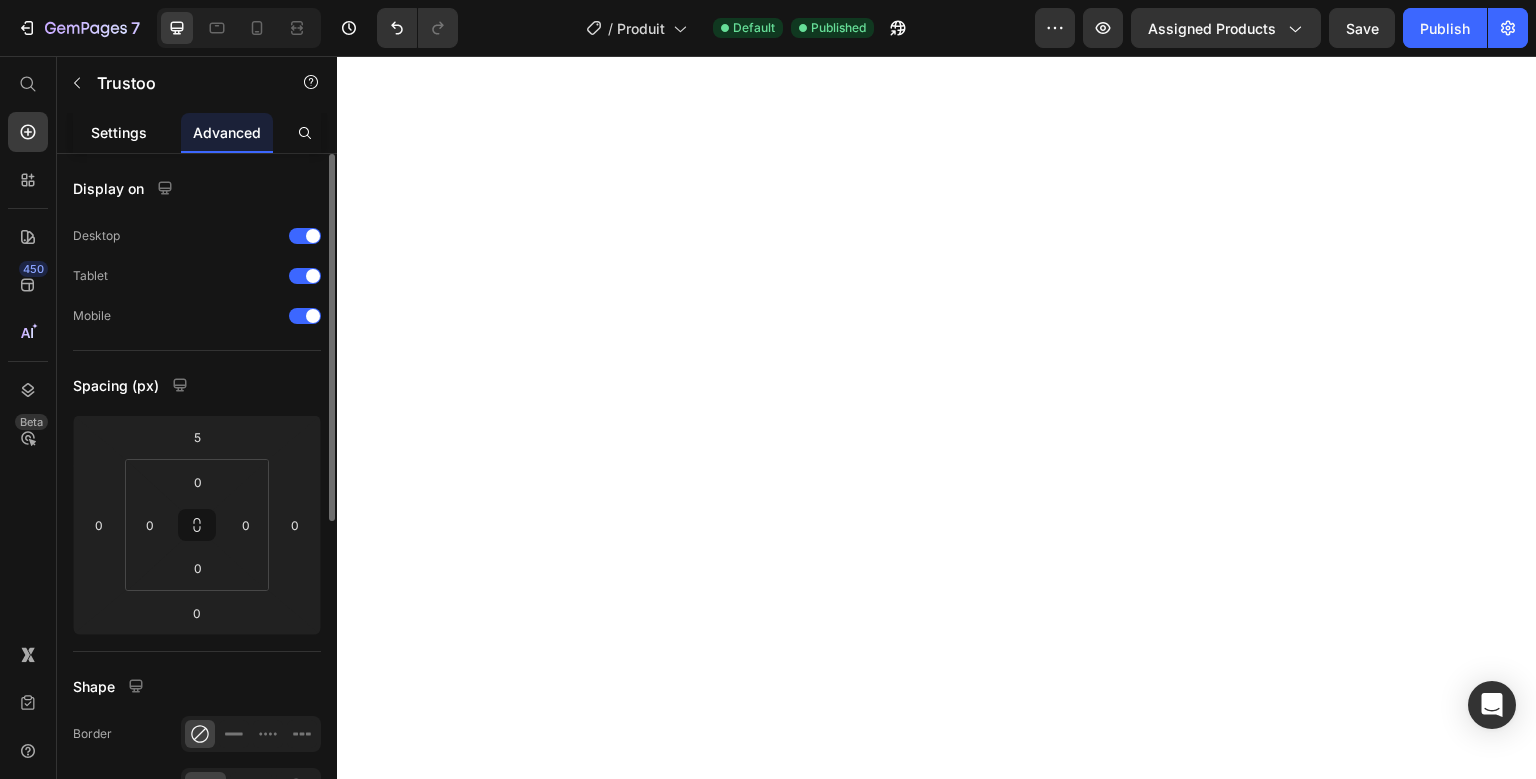 click on "Settings" at bounding box center [119, 132] 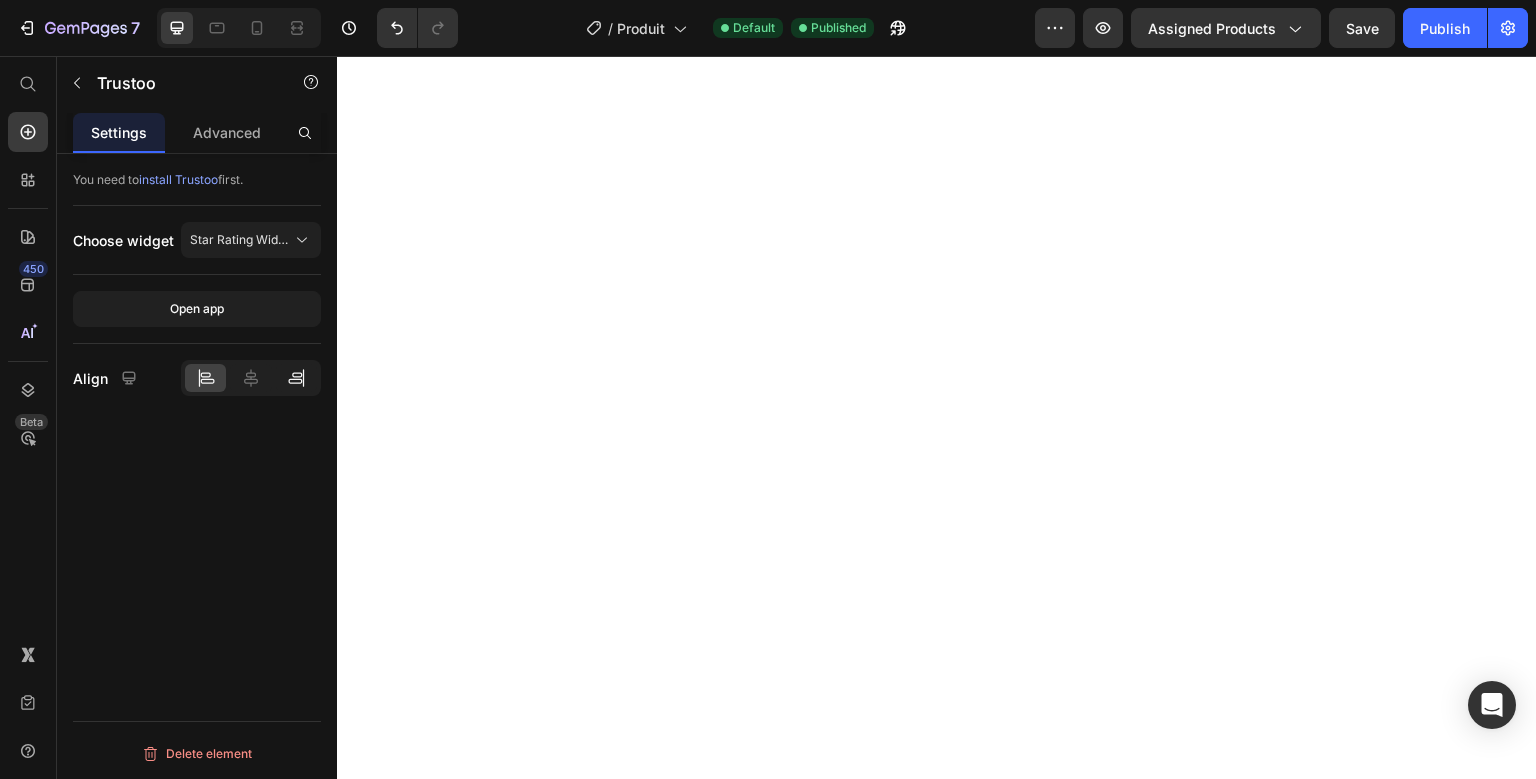 click 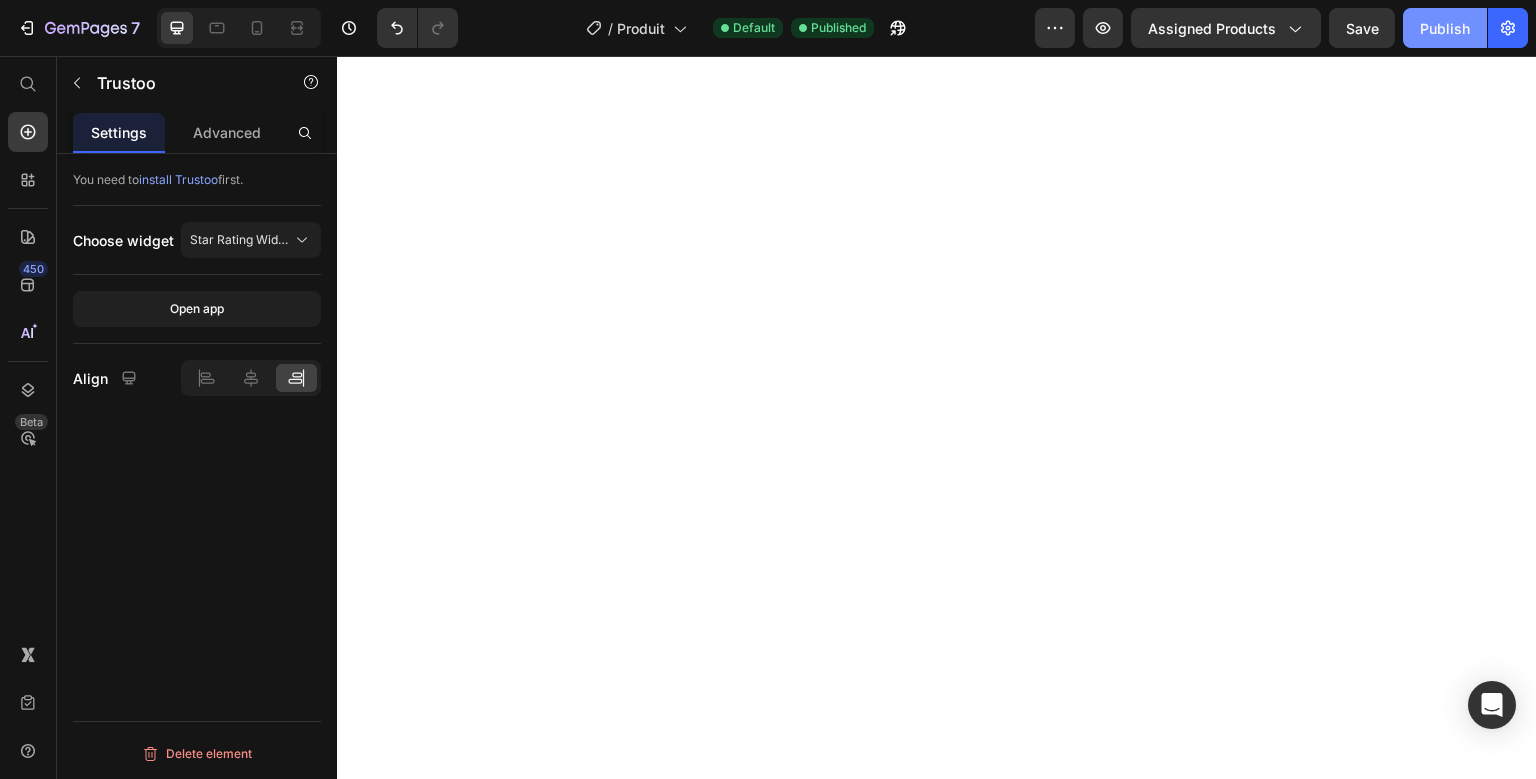 click on "Publish" at bounding box center (1445, 28) 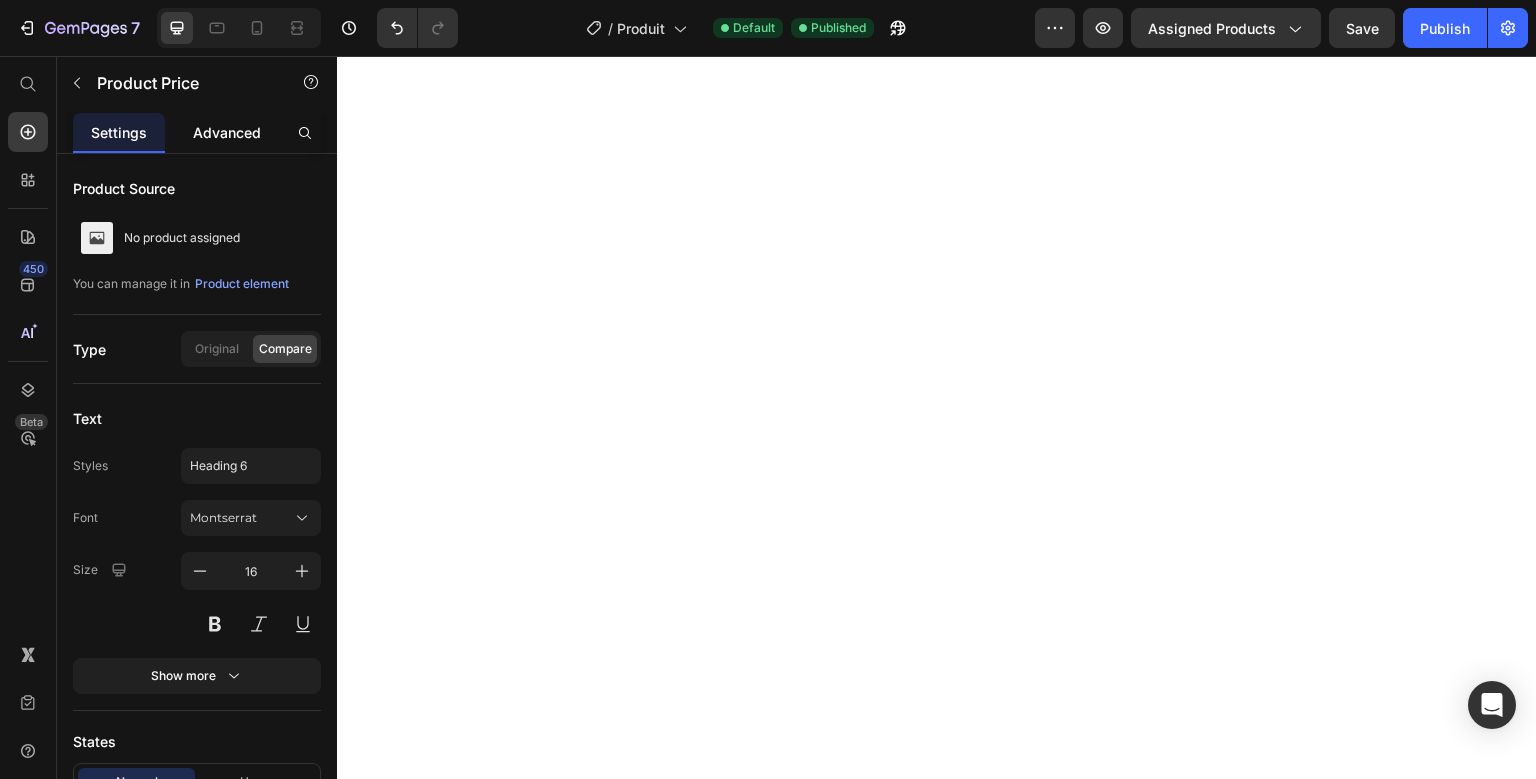 click on "Advanced" at bounding box center [227, 132] 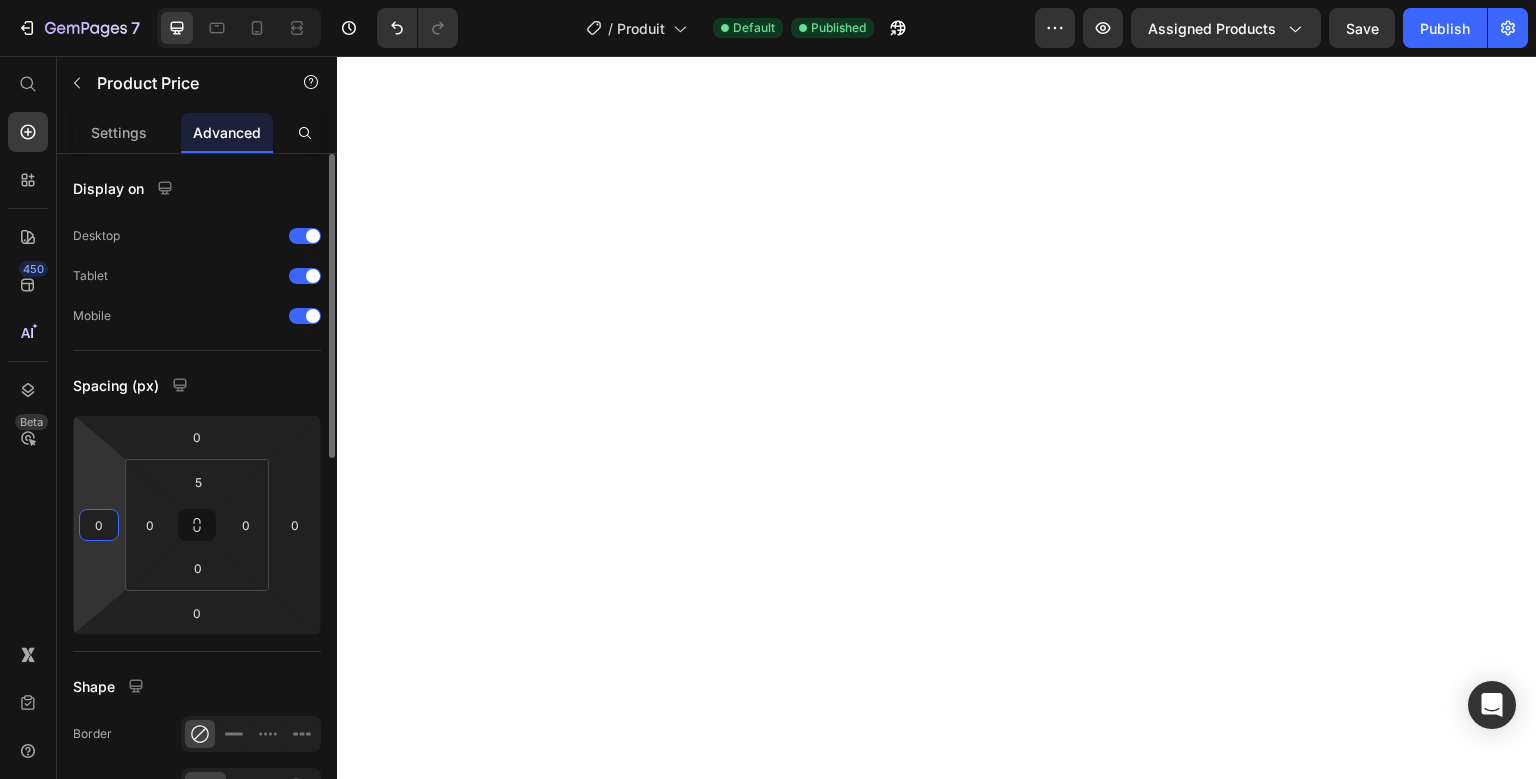 click on "0" at bounding box center [99, 525] 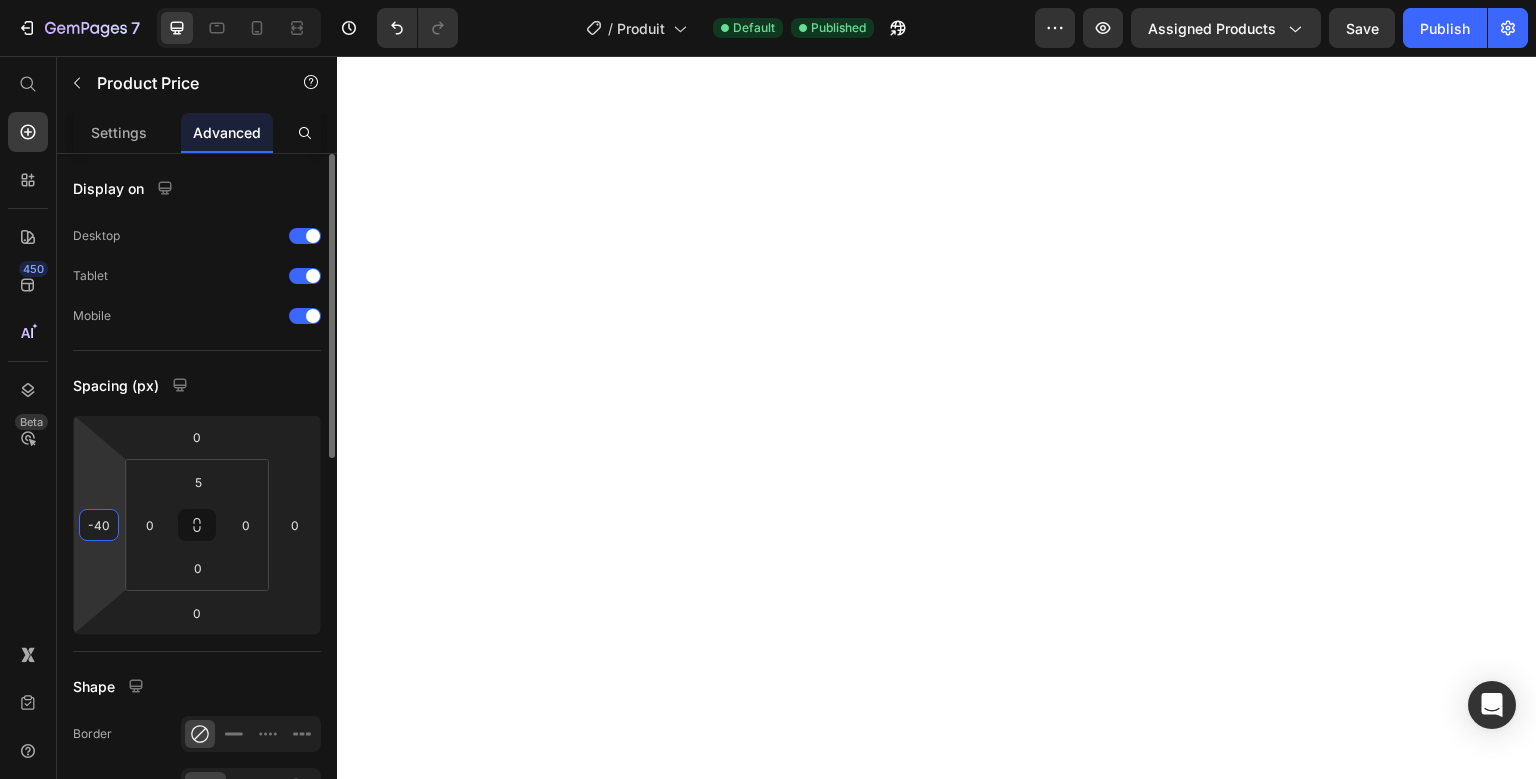 type on "-40" 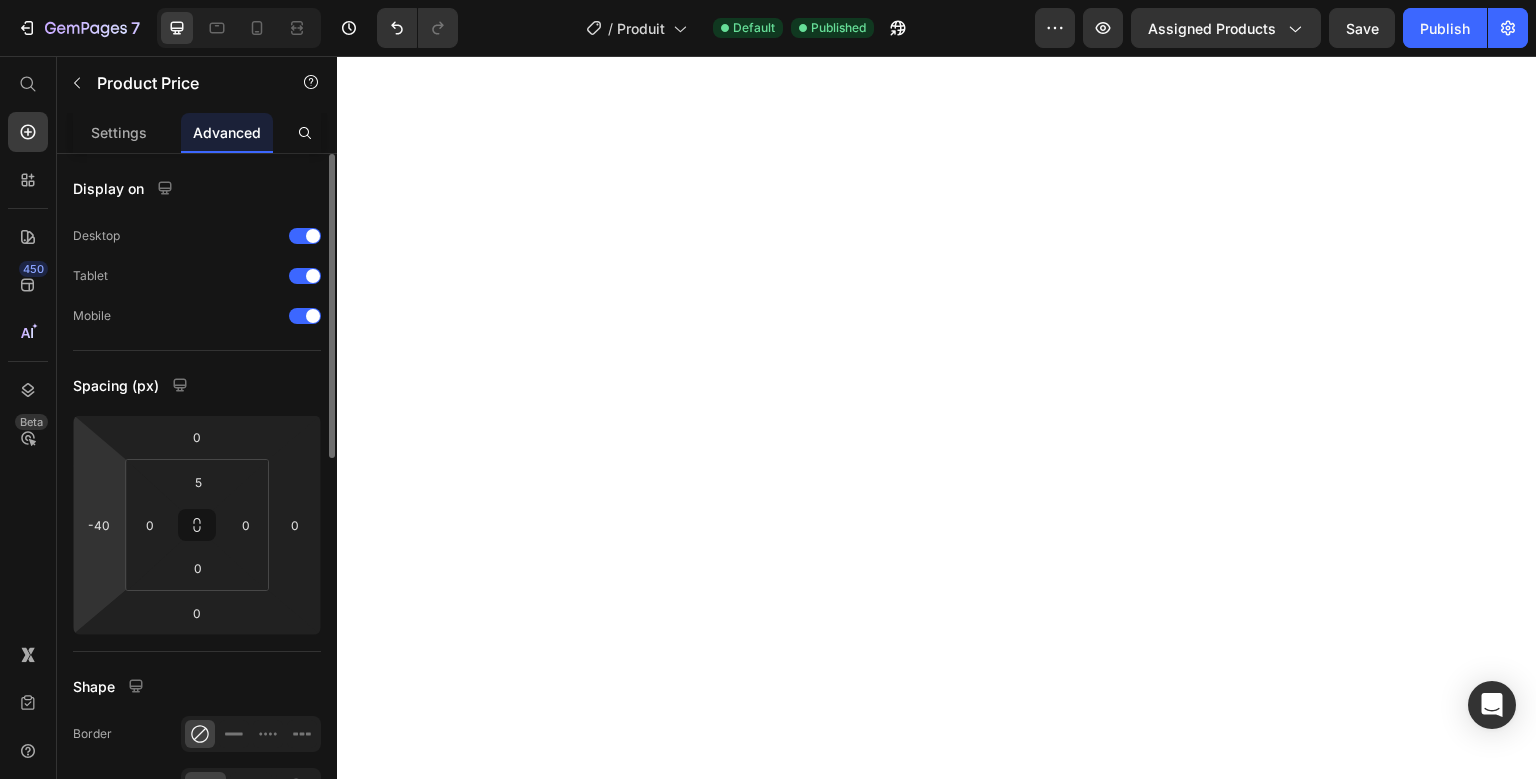 click on "Spacing (px)" at bounding box center (197, 385) 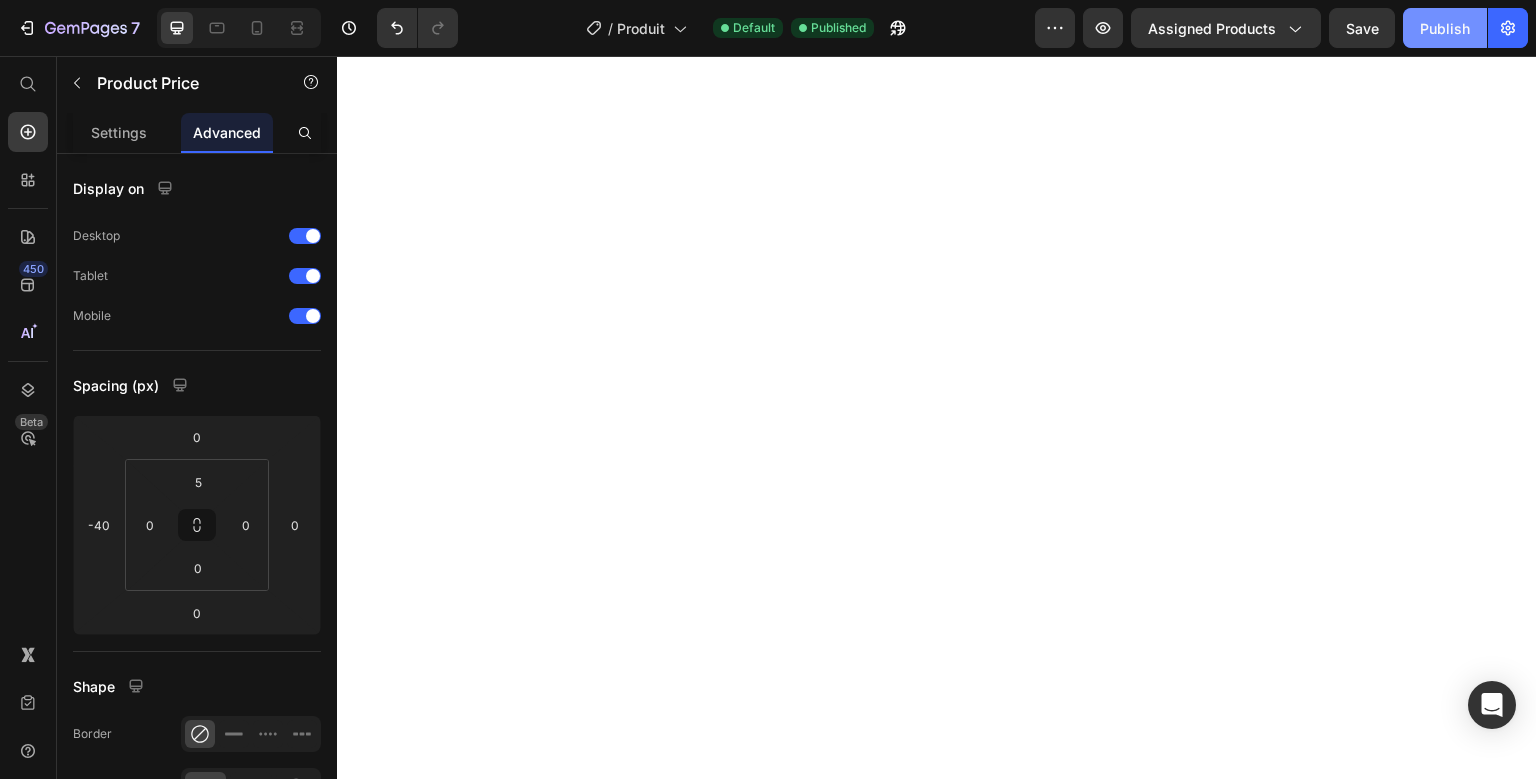 click on "Publish" 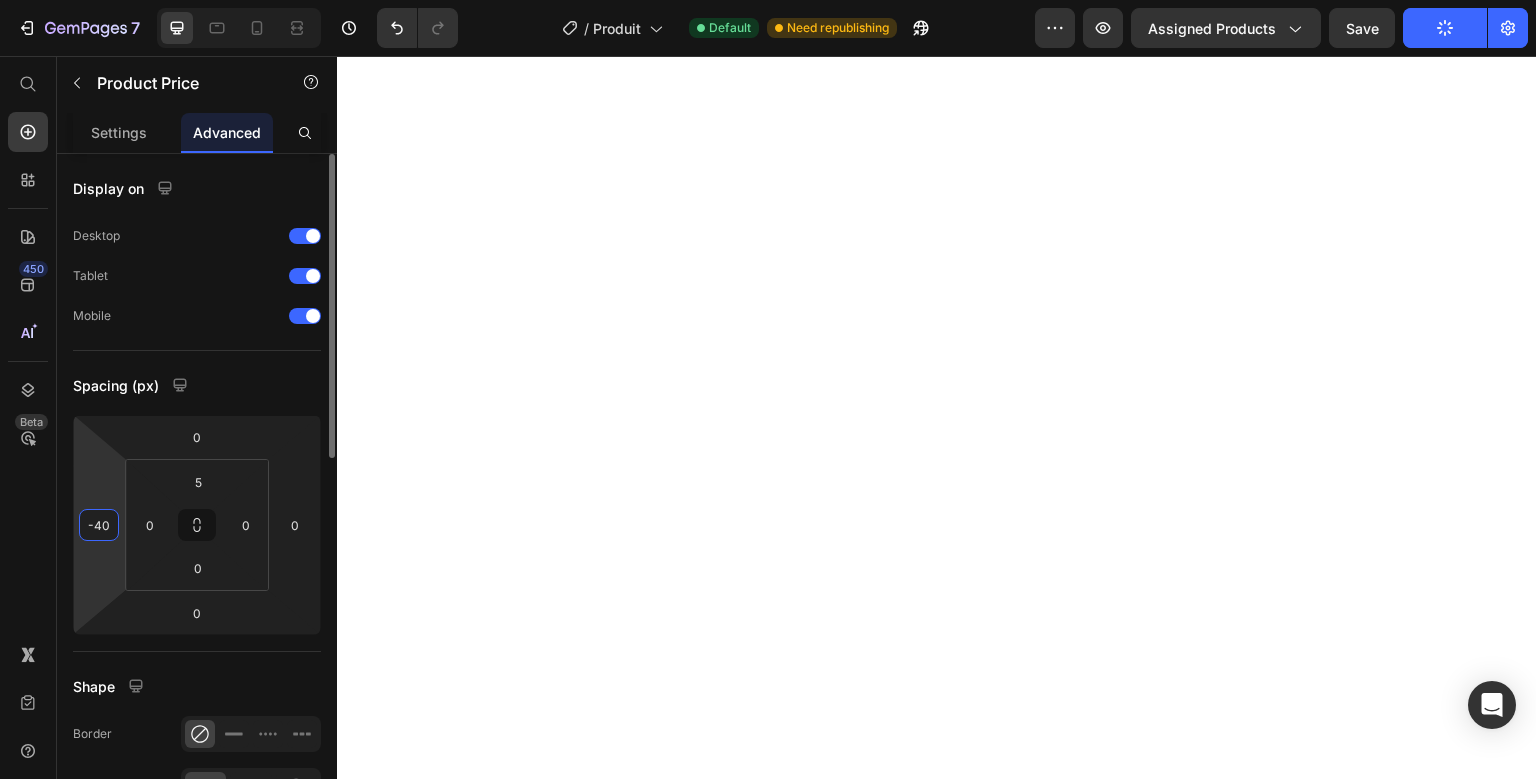 click on "-40" at bounding box center [99, 525] 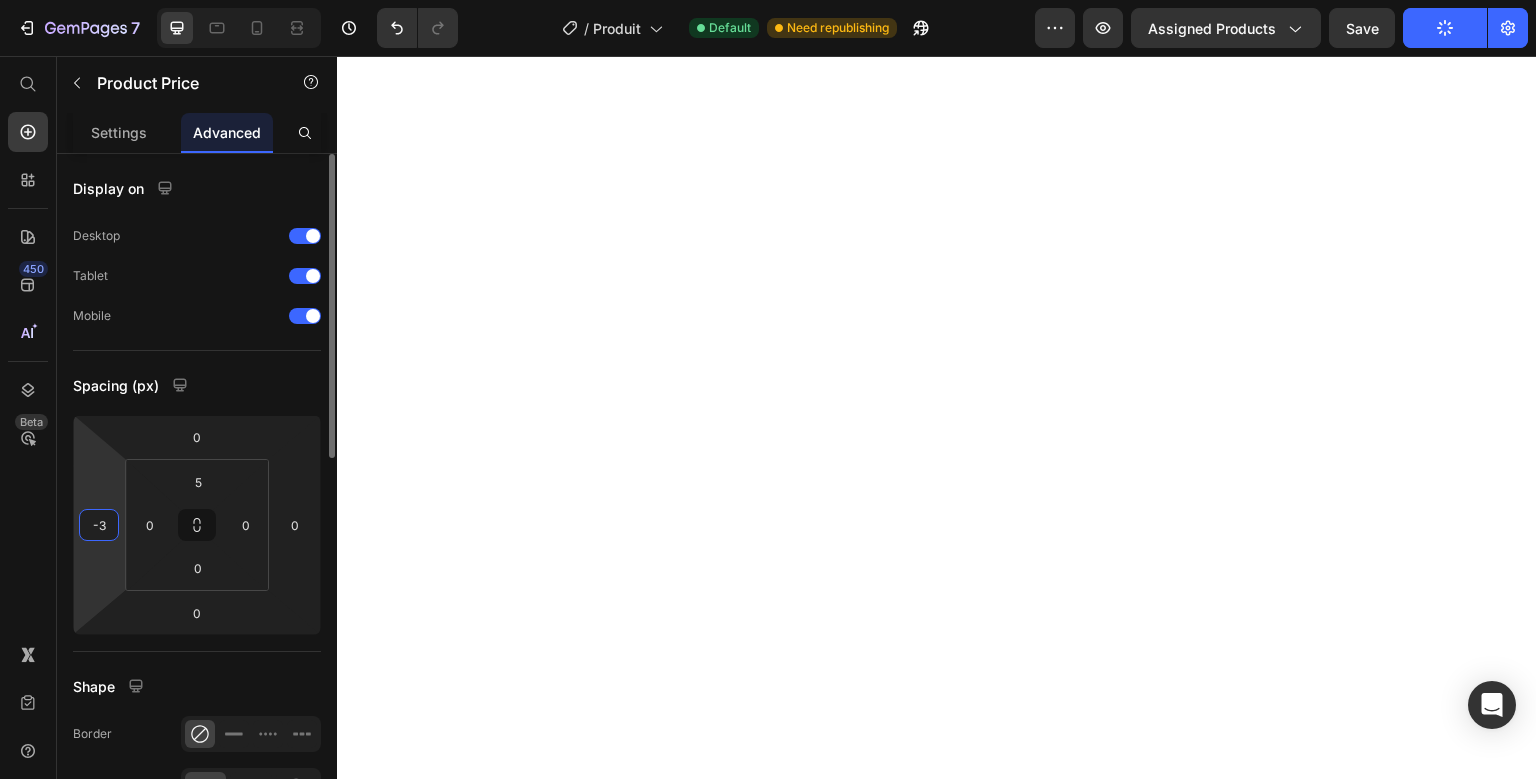 type on "-30" 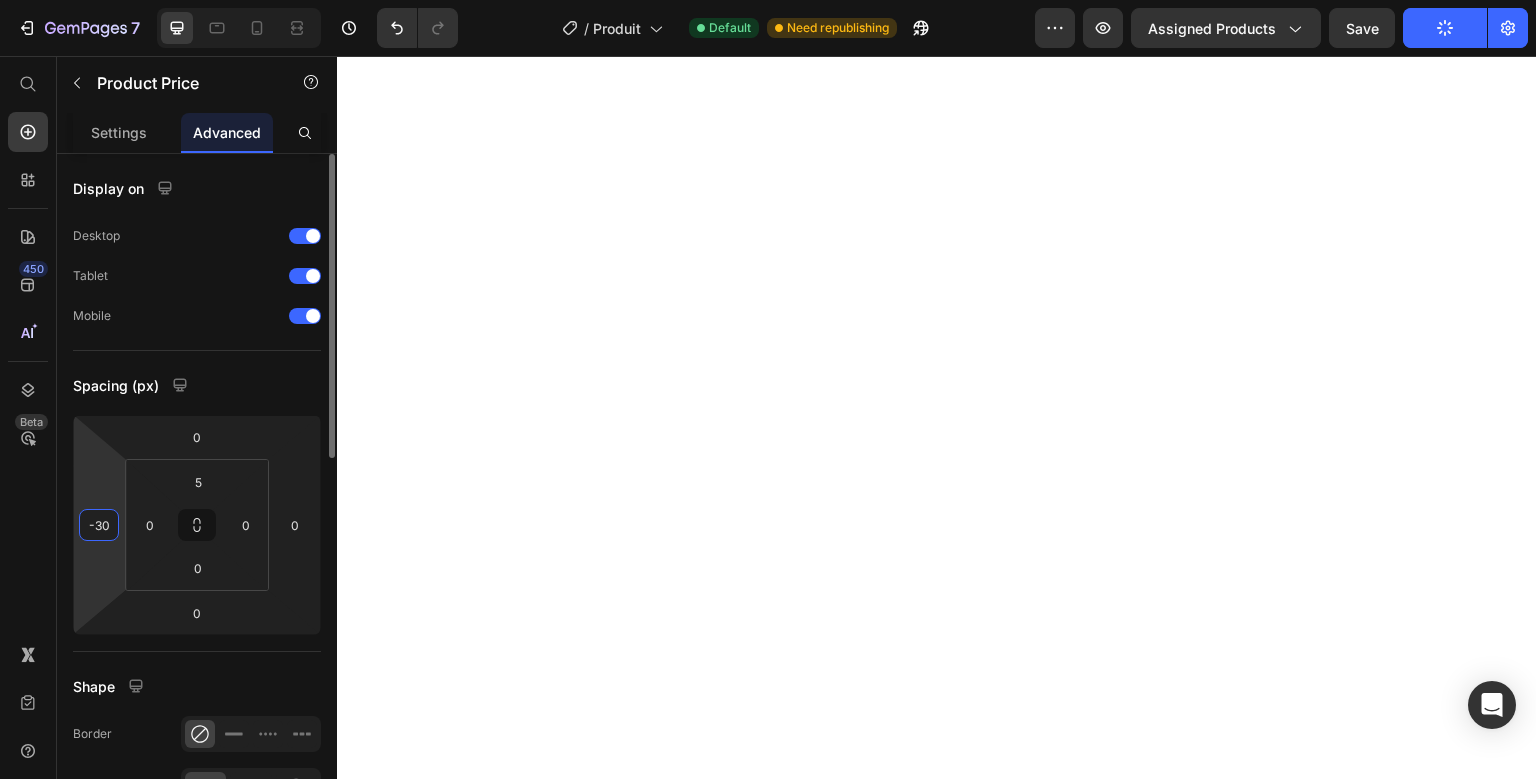 click on "-30" at bounding box center (99, 525) 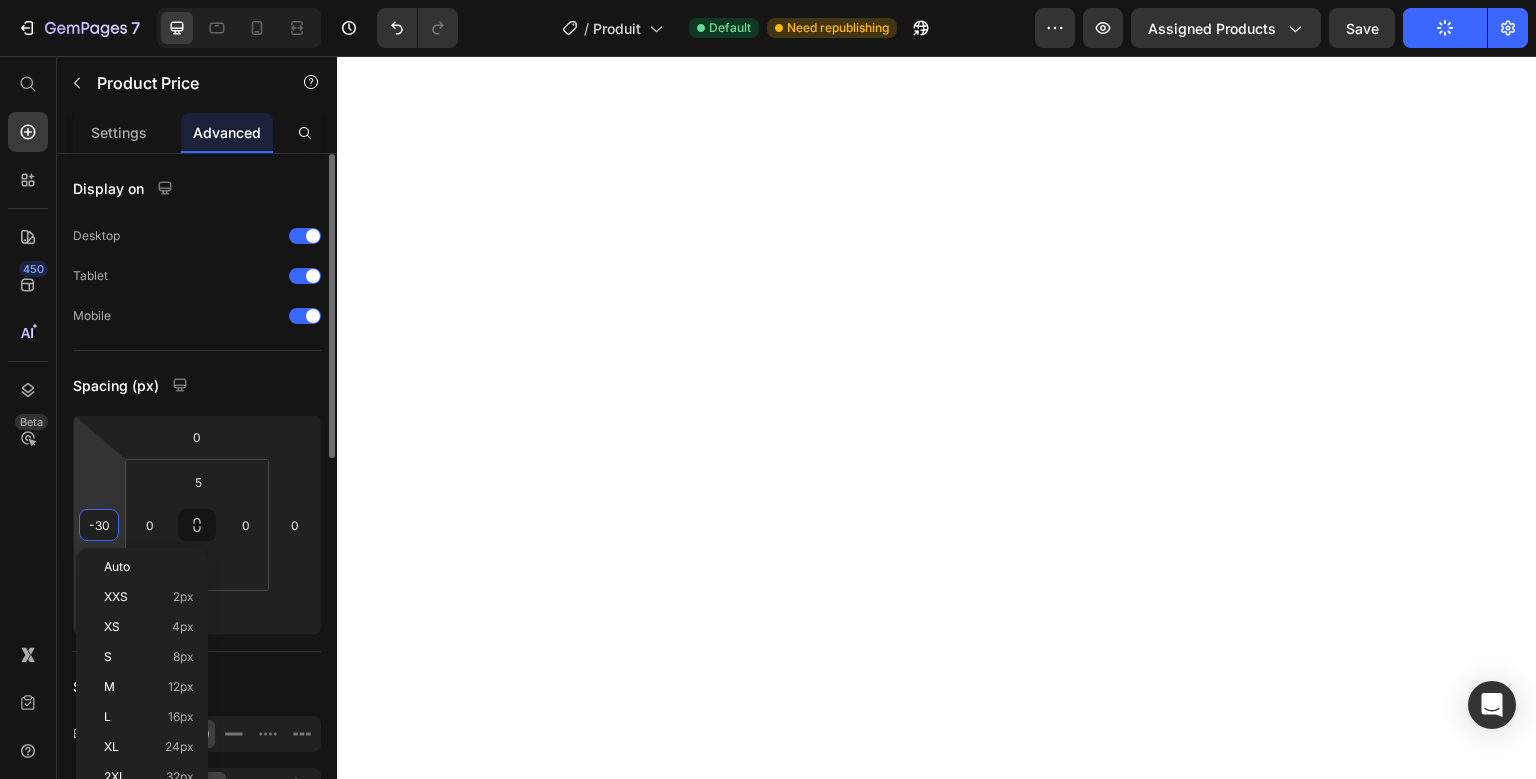 click on "-30" at bounding box center [99, 525] 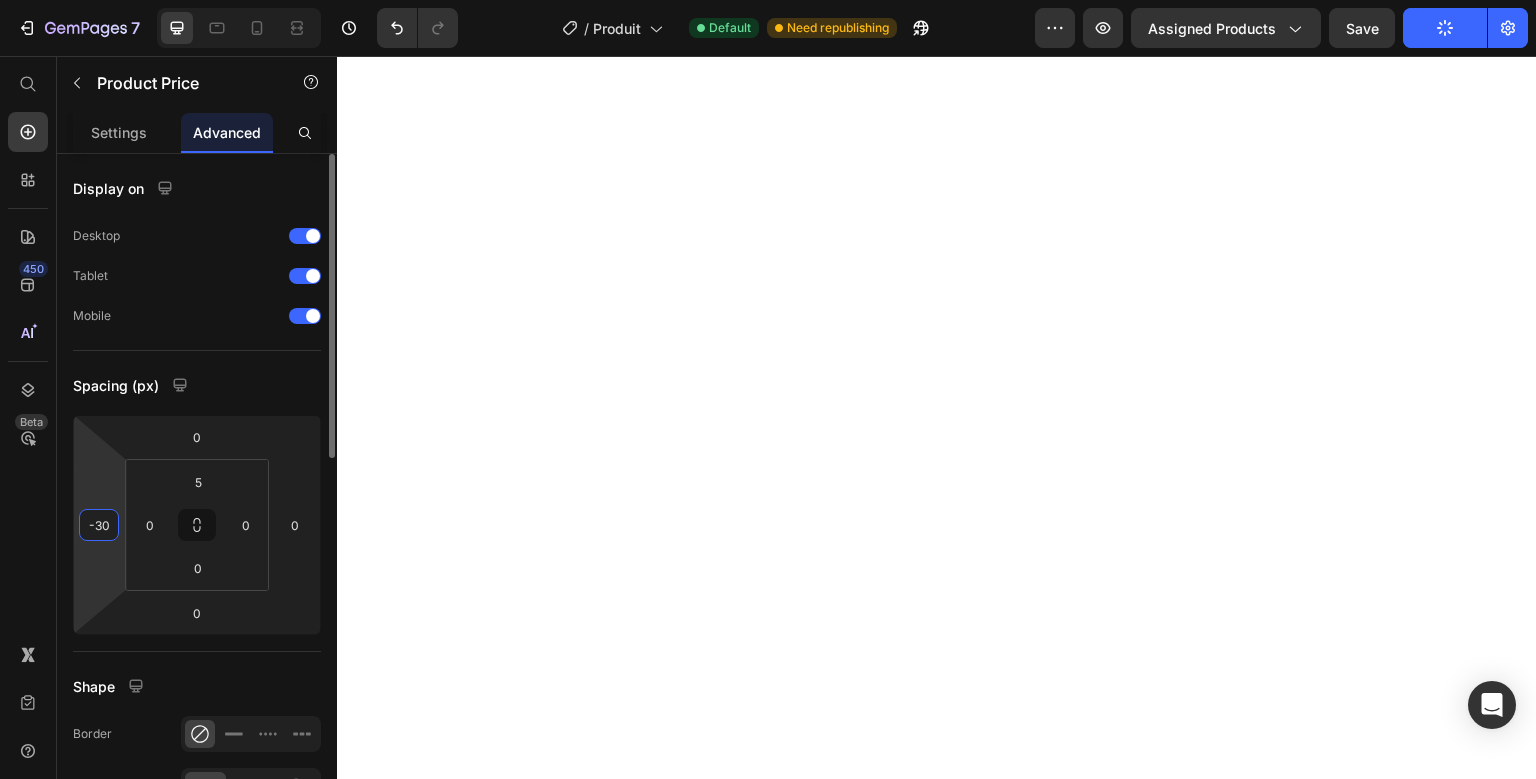 click on "-30" at bounding box center (99, 525) 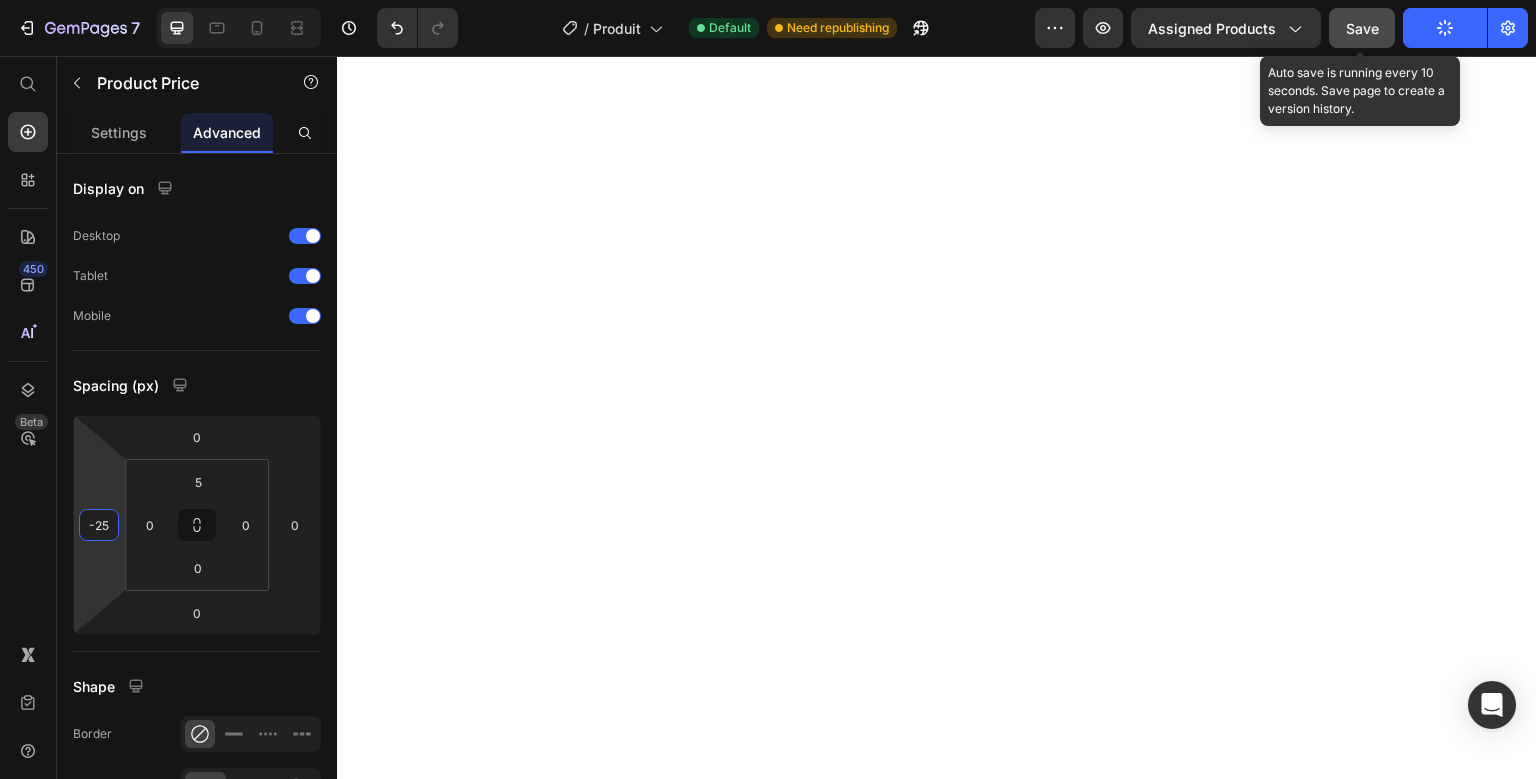 type on "-25" 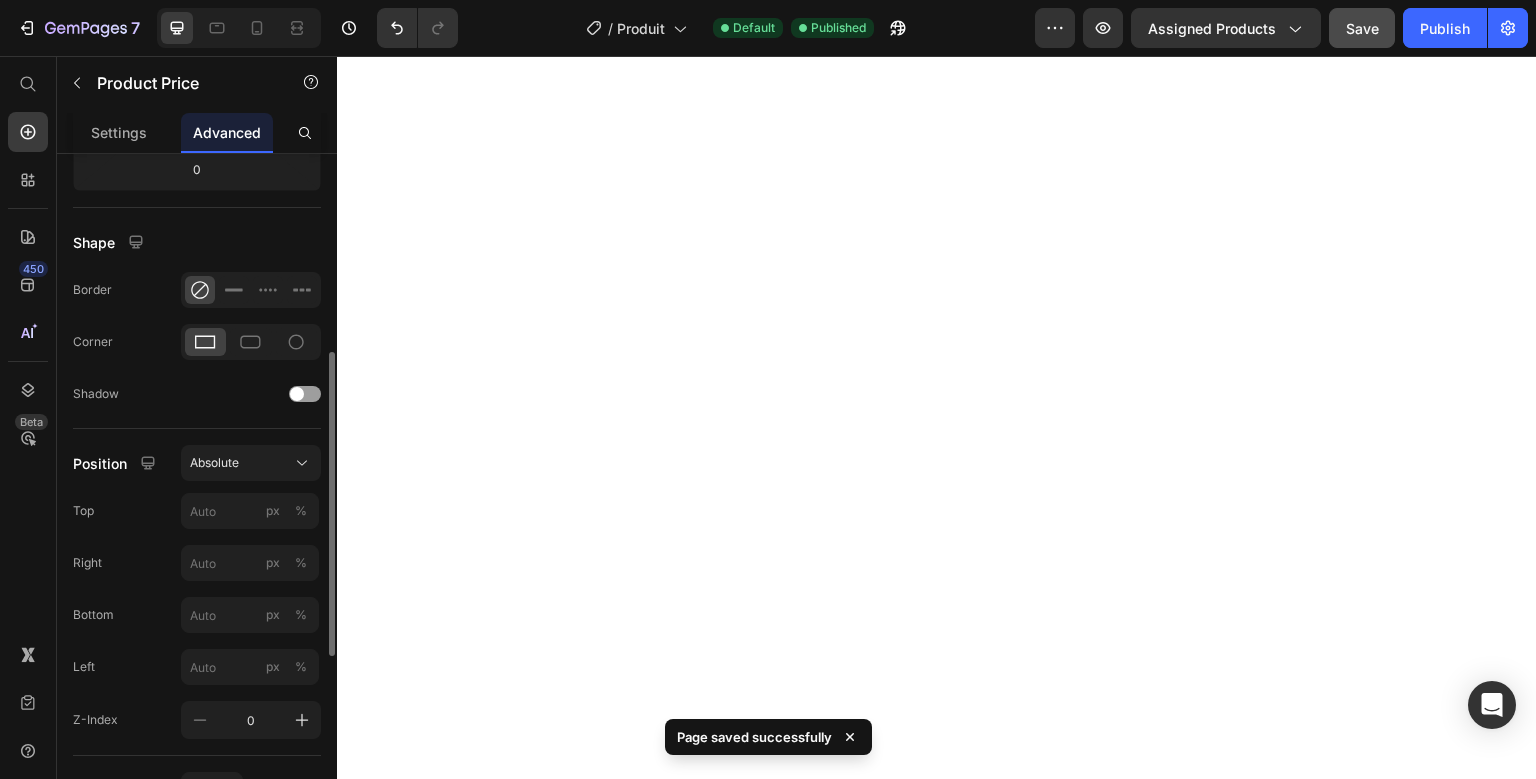 scroll, scrollTop: 441, scrollLeft: 0, axis: vertical 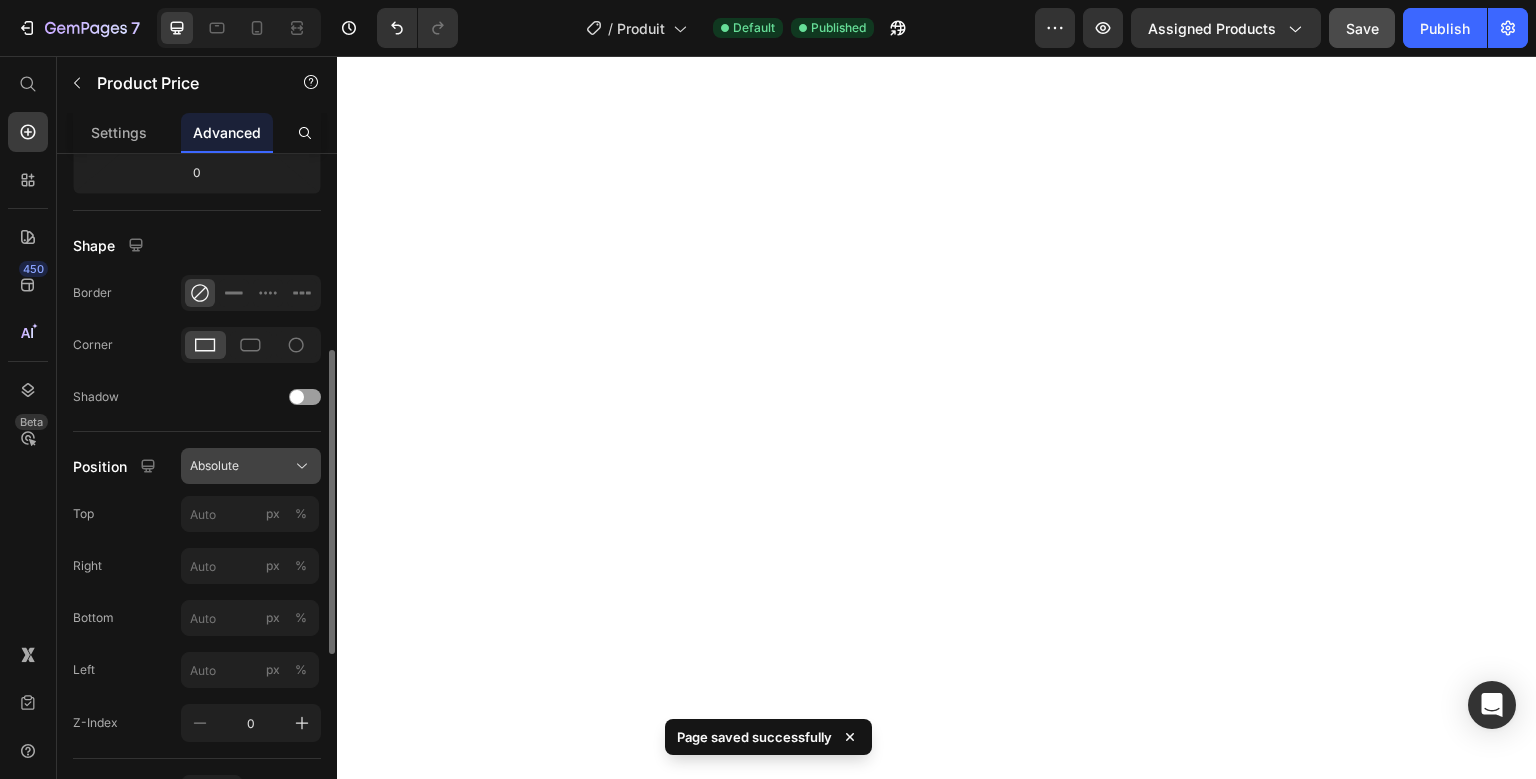 type 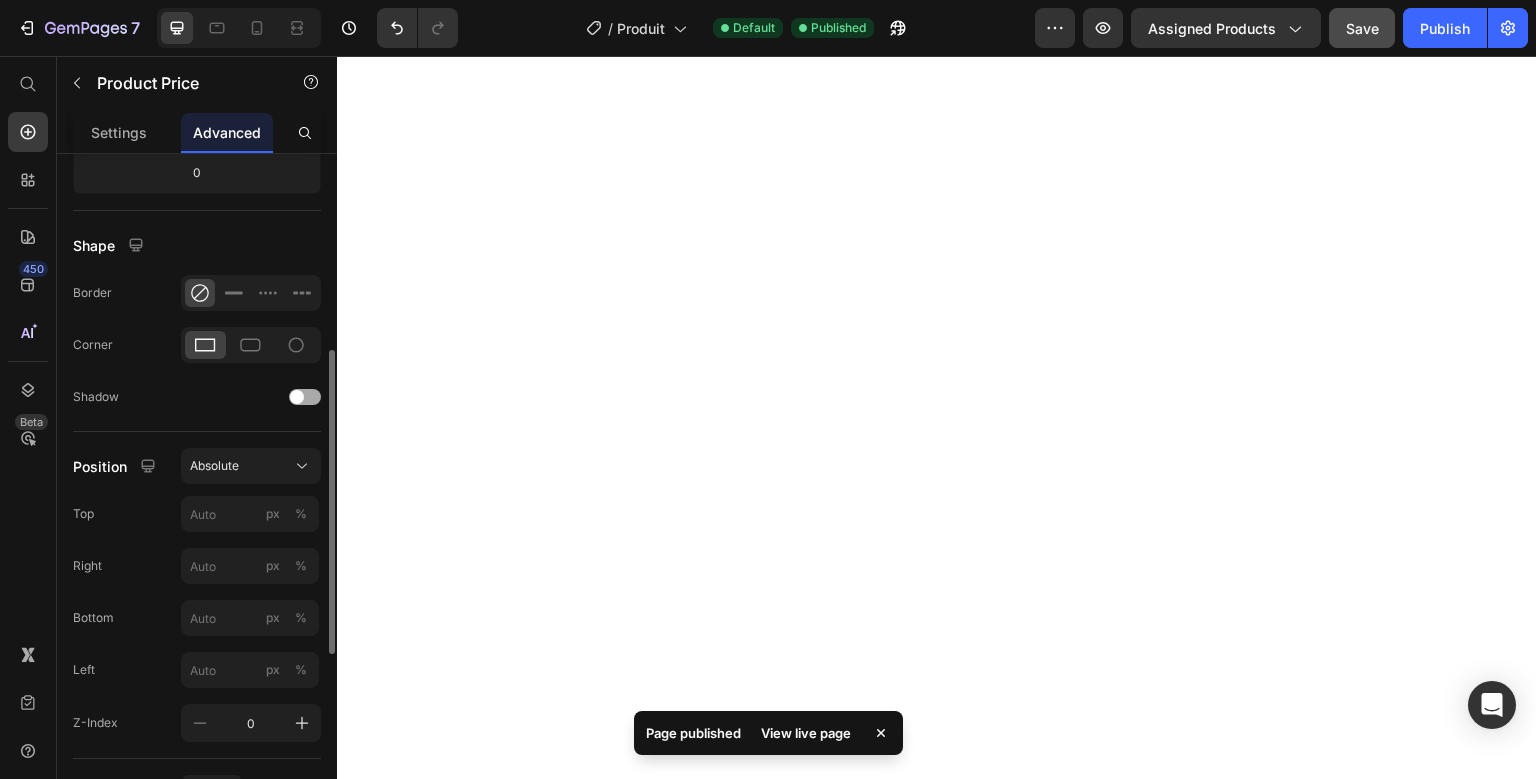 click on "Shadow" 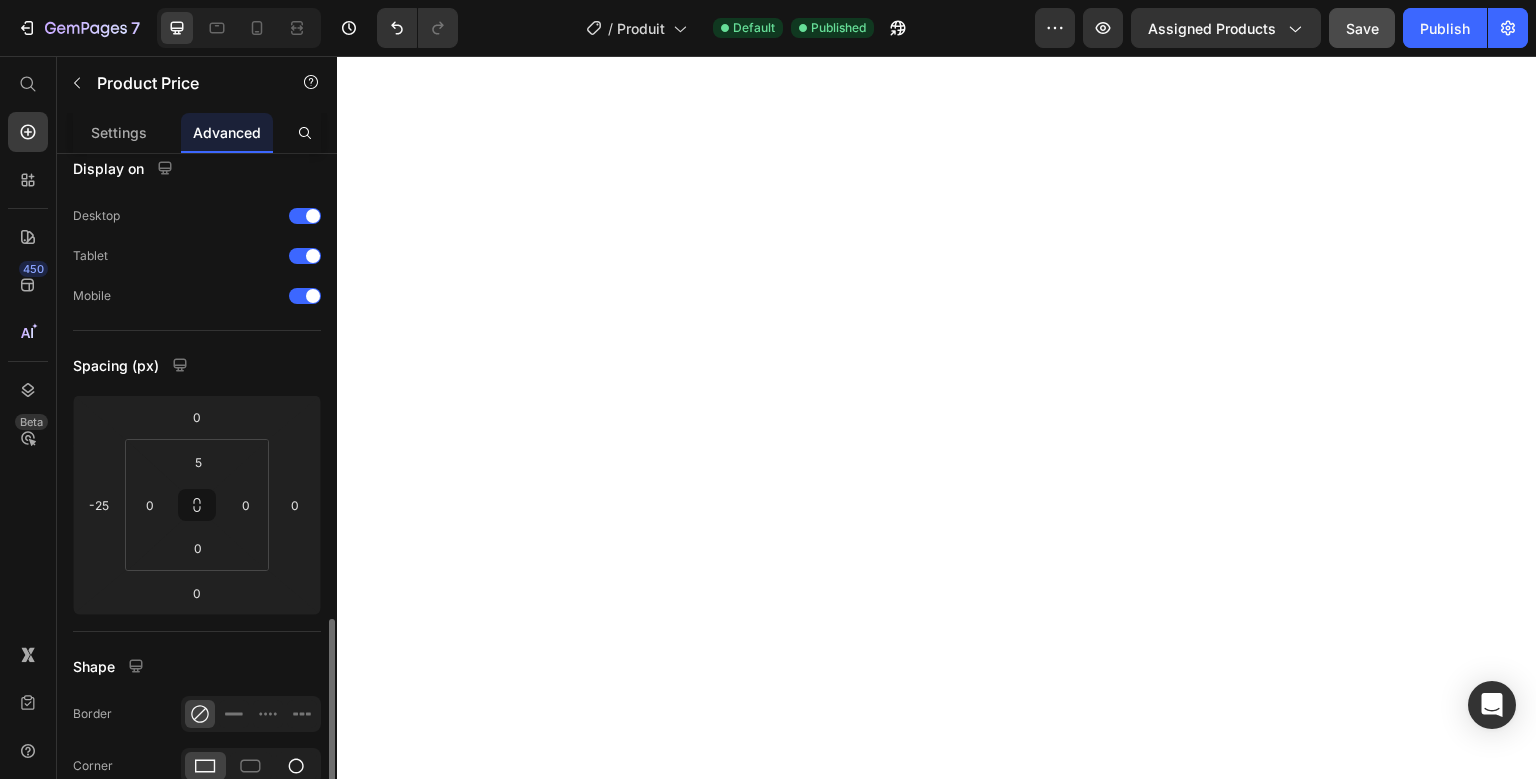 scroll, scrollTop: 16, scrollLeft: 0, axis: vertical 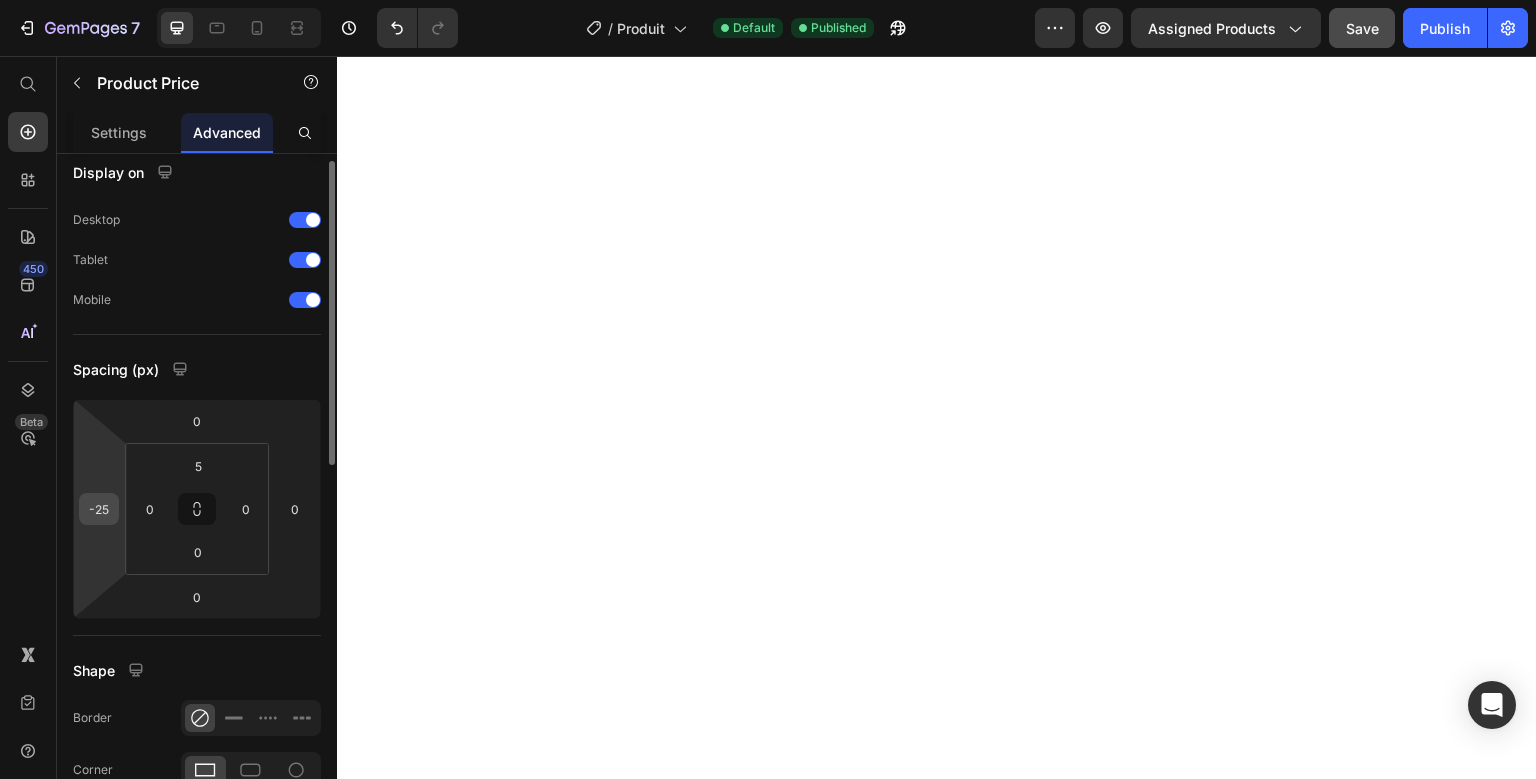 click on "-25" at bounding box center [99, 509] 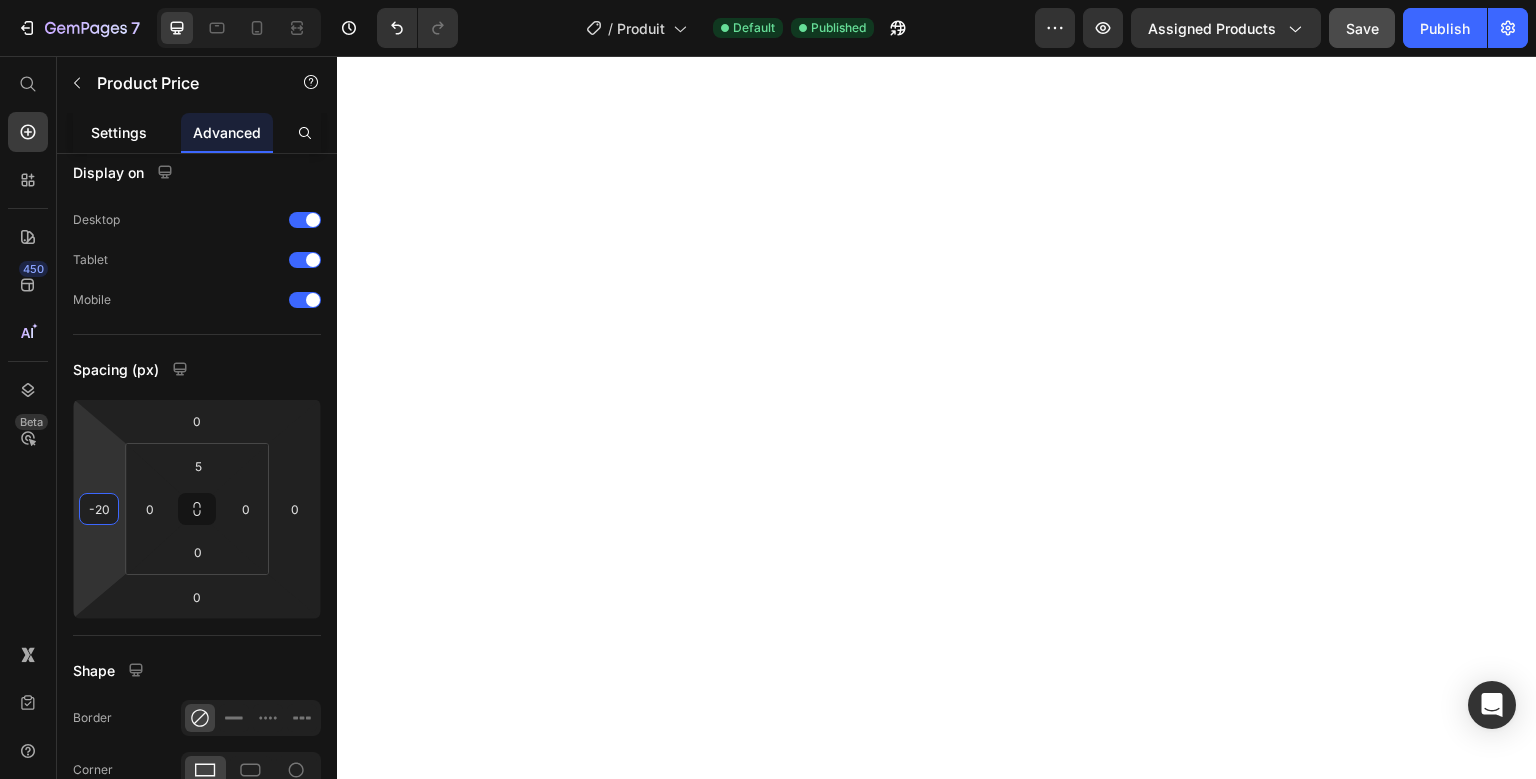 type on "-20" 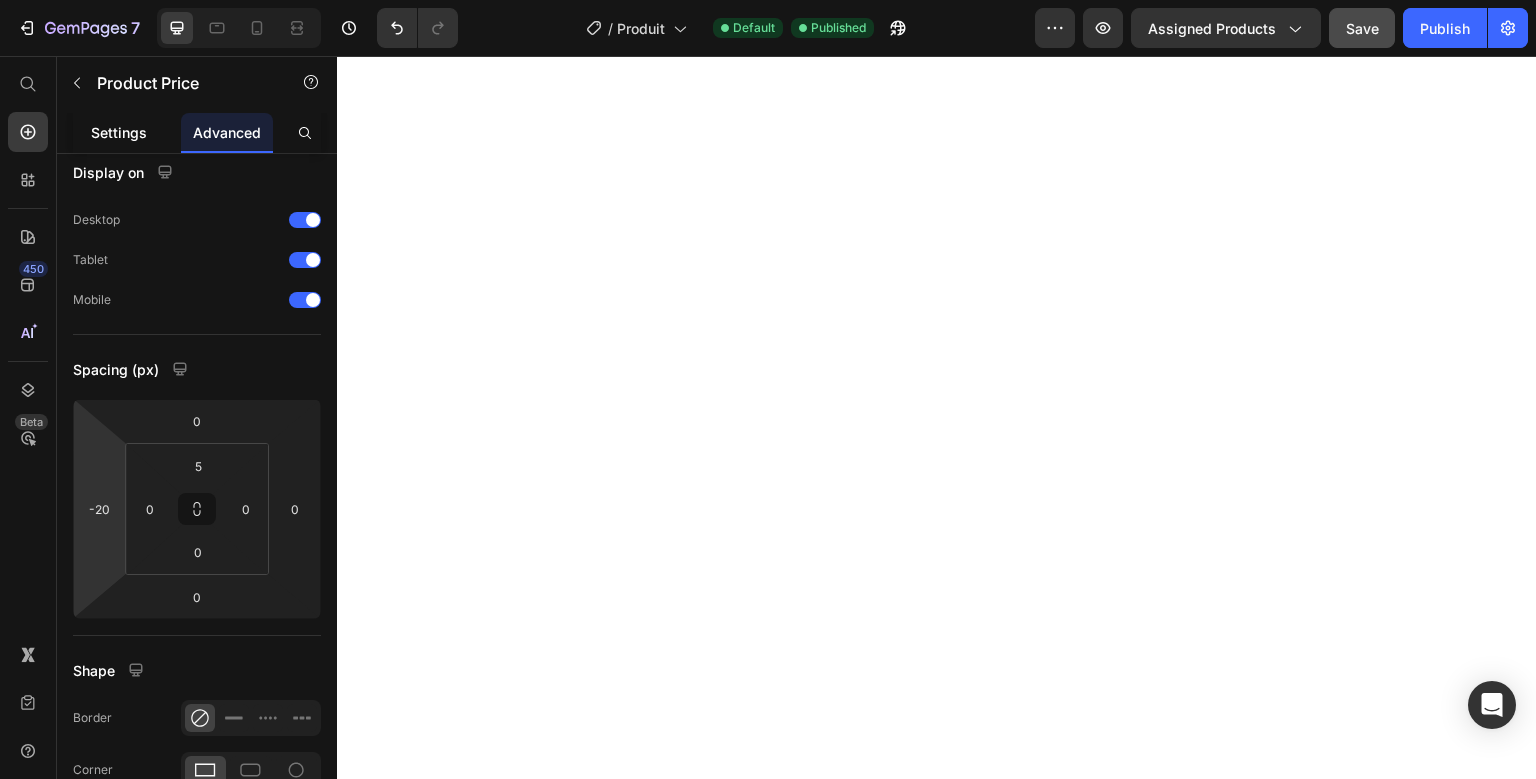 click on "Settings" 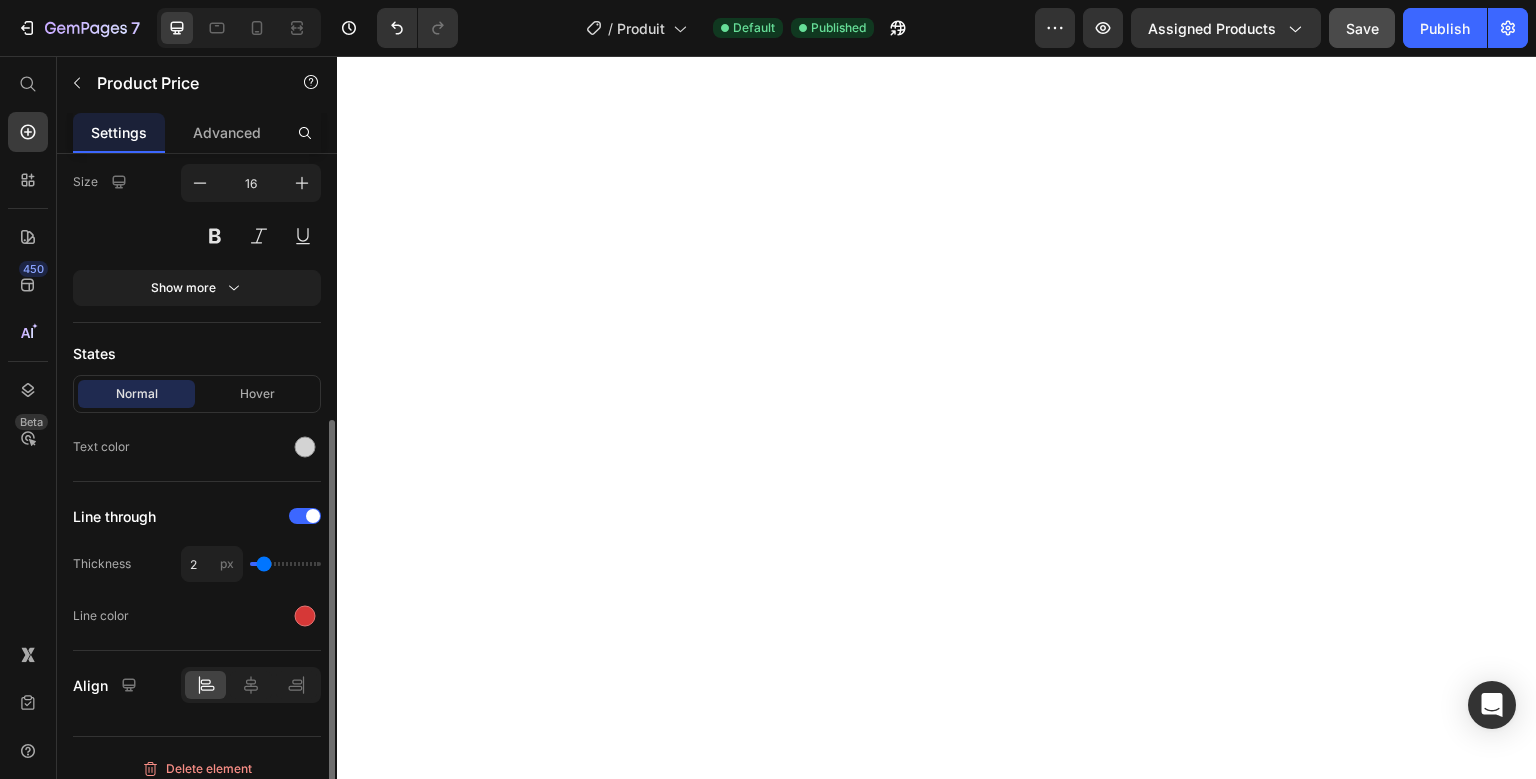 scroll, scrollTop: 401, scrollLeft: 0, axis: vertical 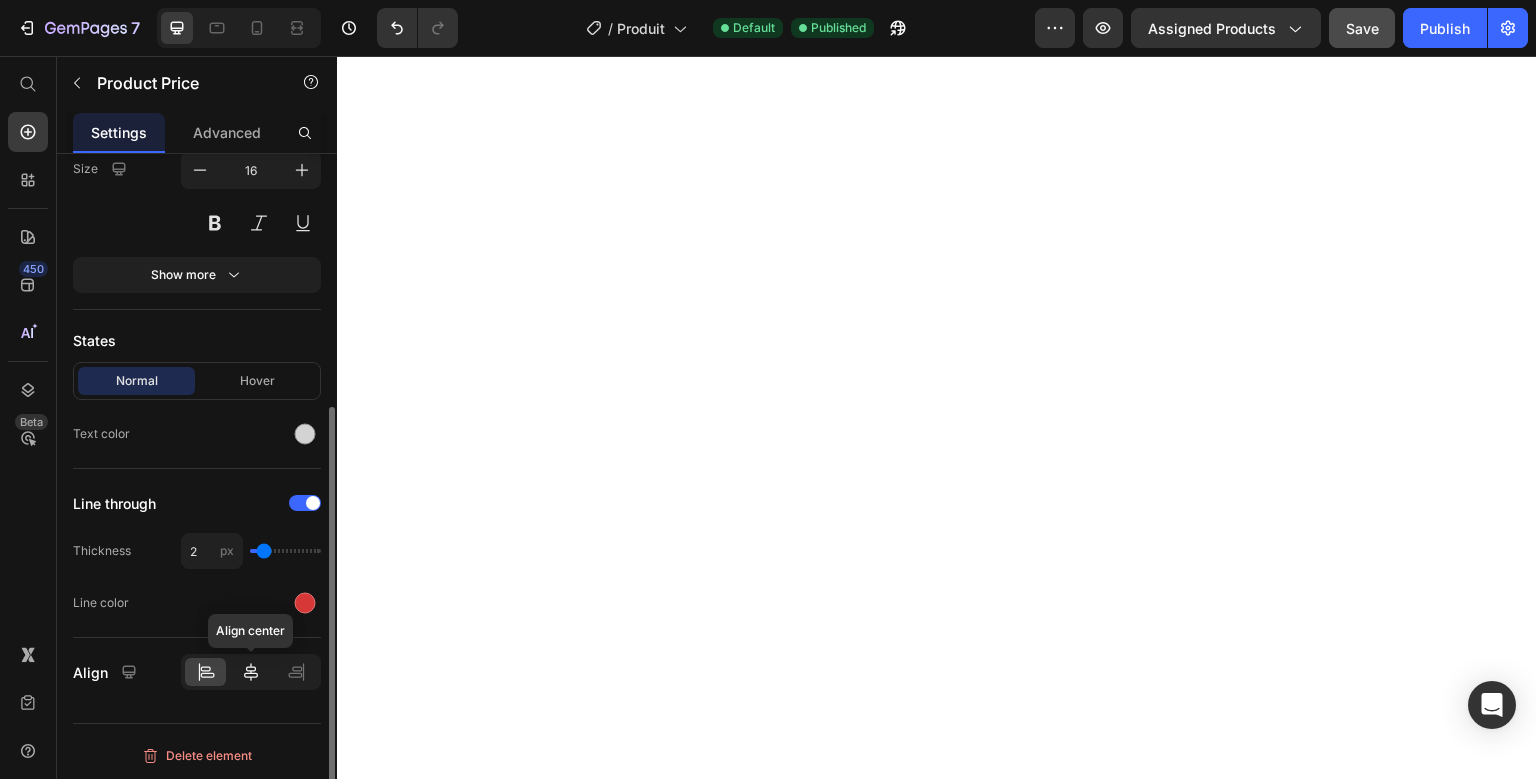 click 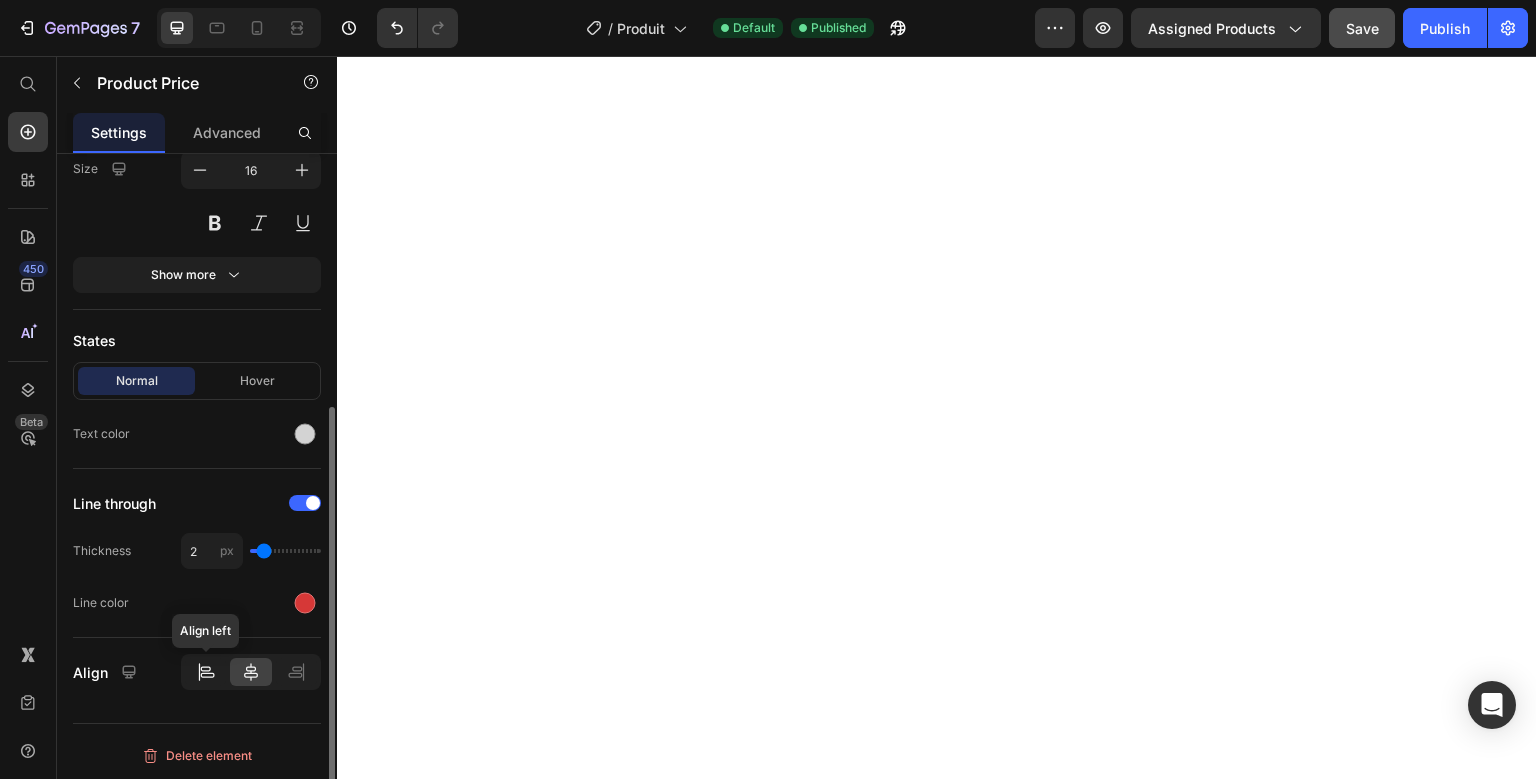 click 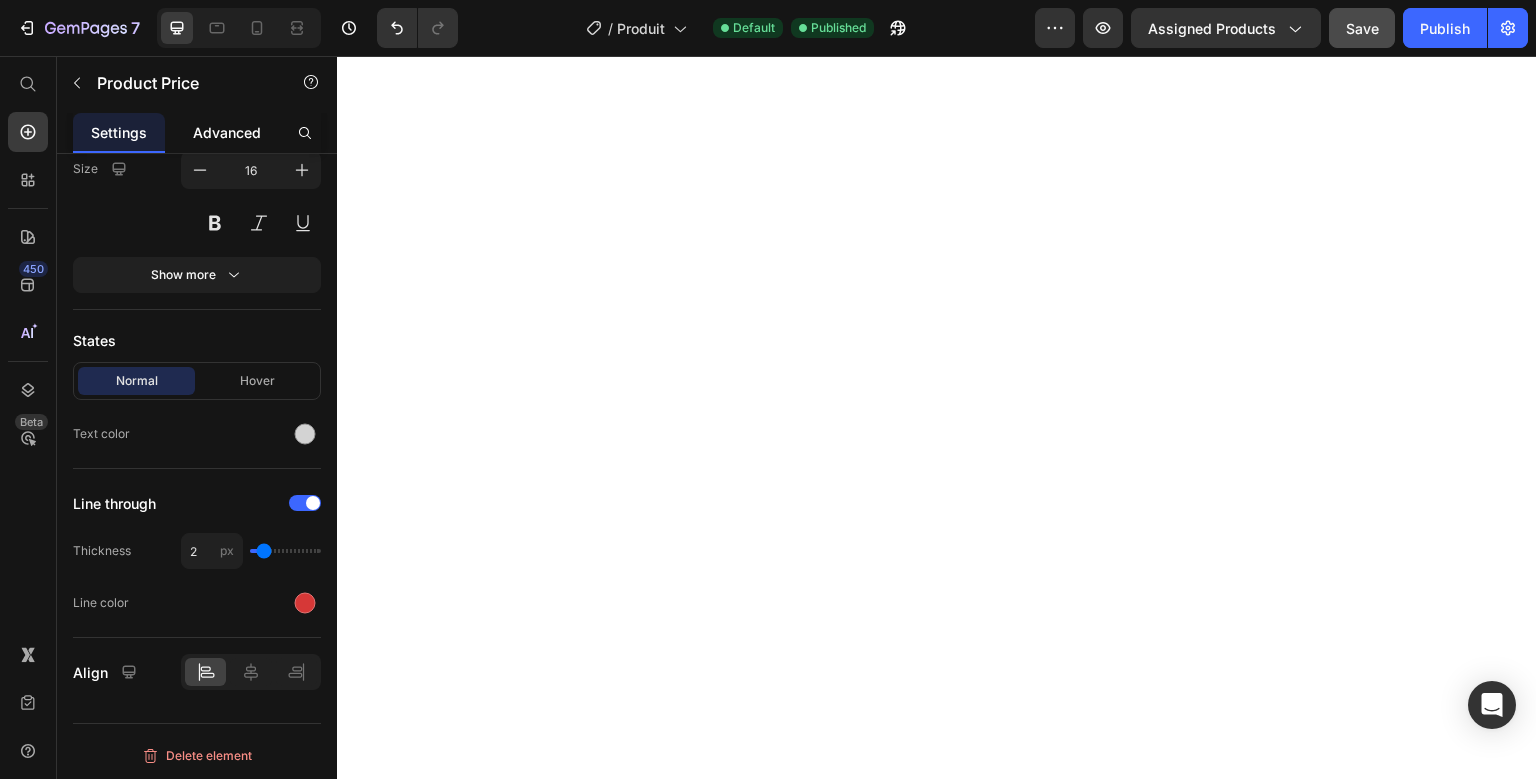 click on "Advanced" at bounding box center (227, 132) 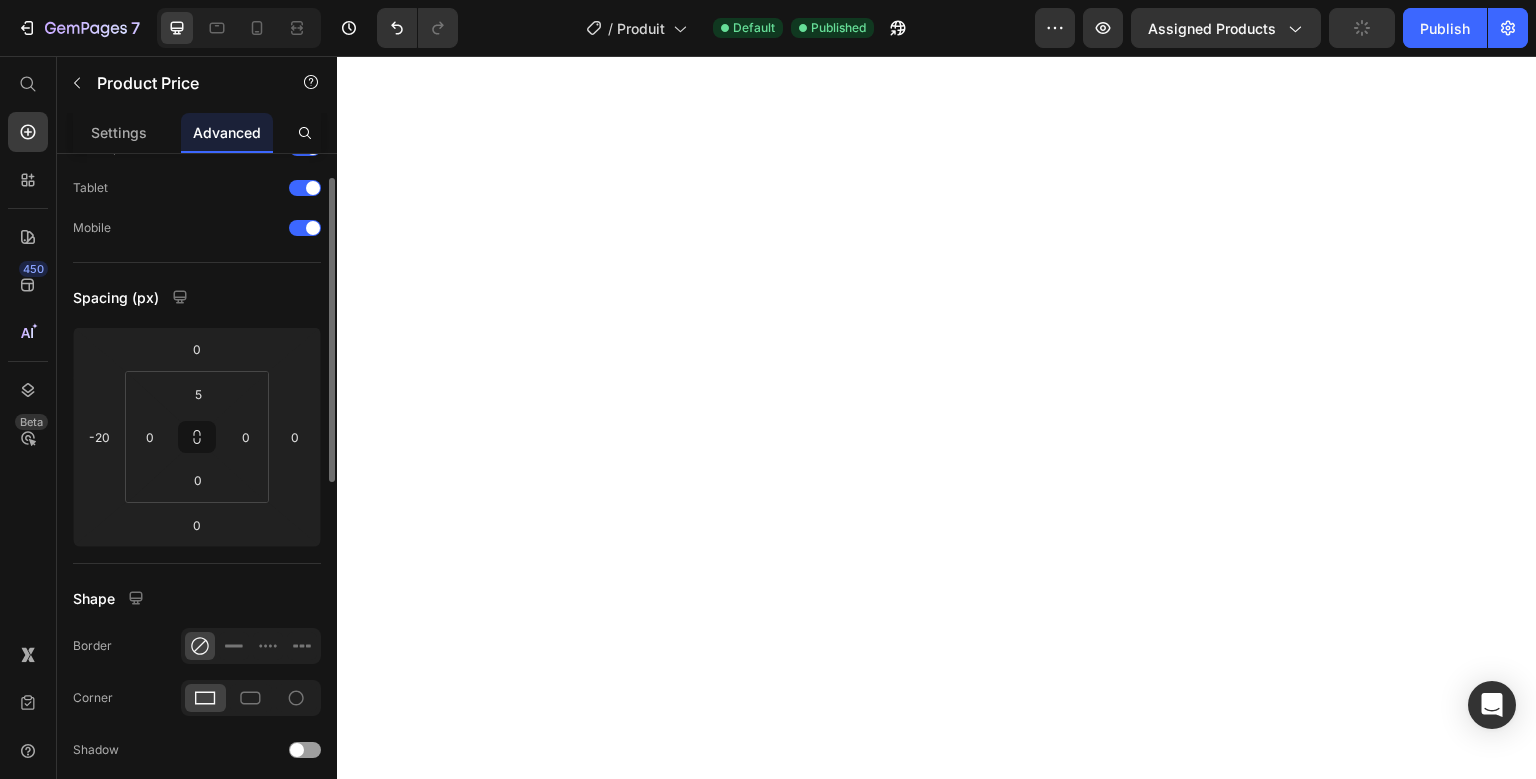 scroll, scrollTop: 77, scrollLeft: 0, axis: vertical 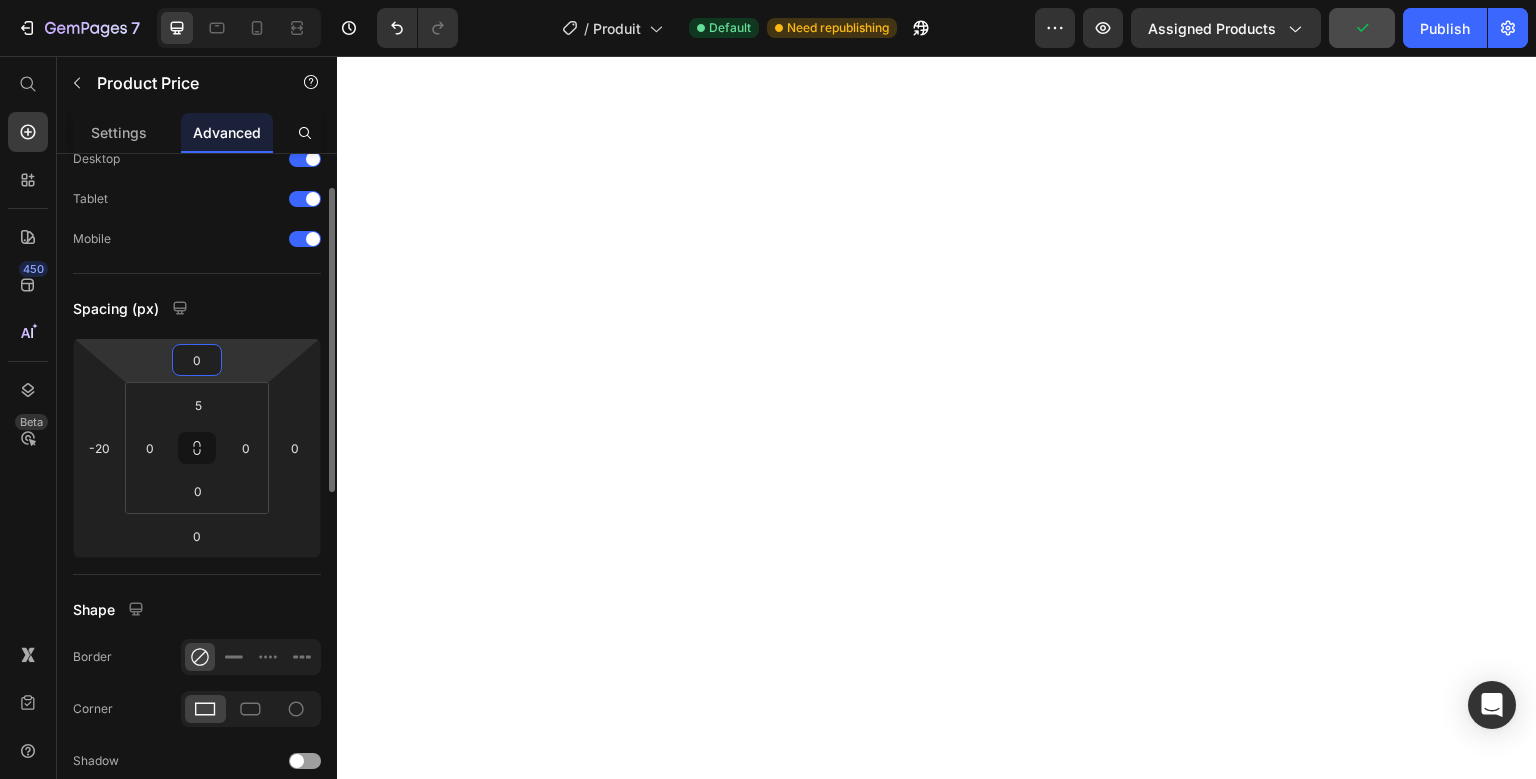 click on "0" at bounding box center (197, 360) 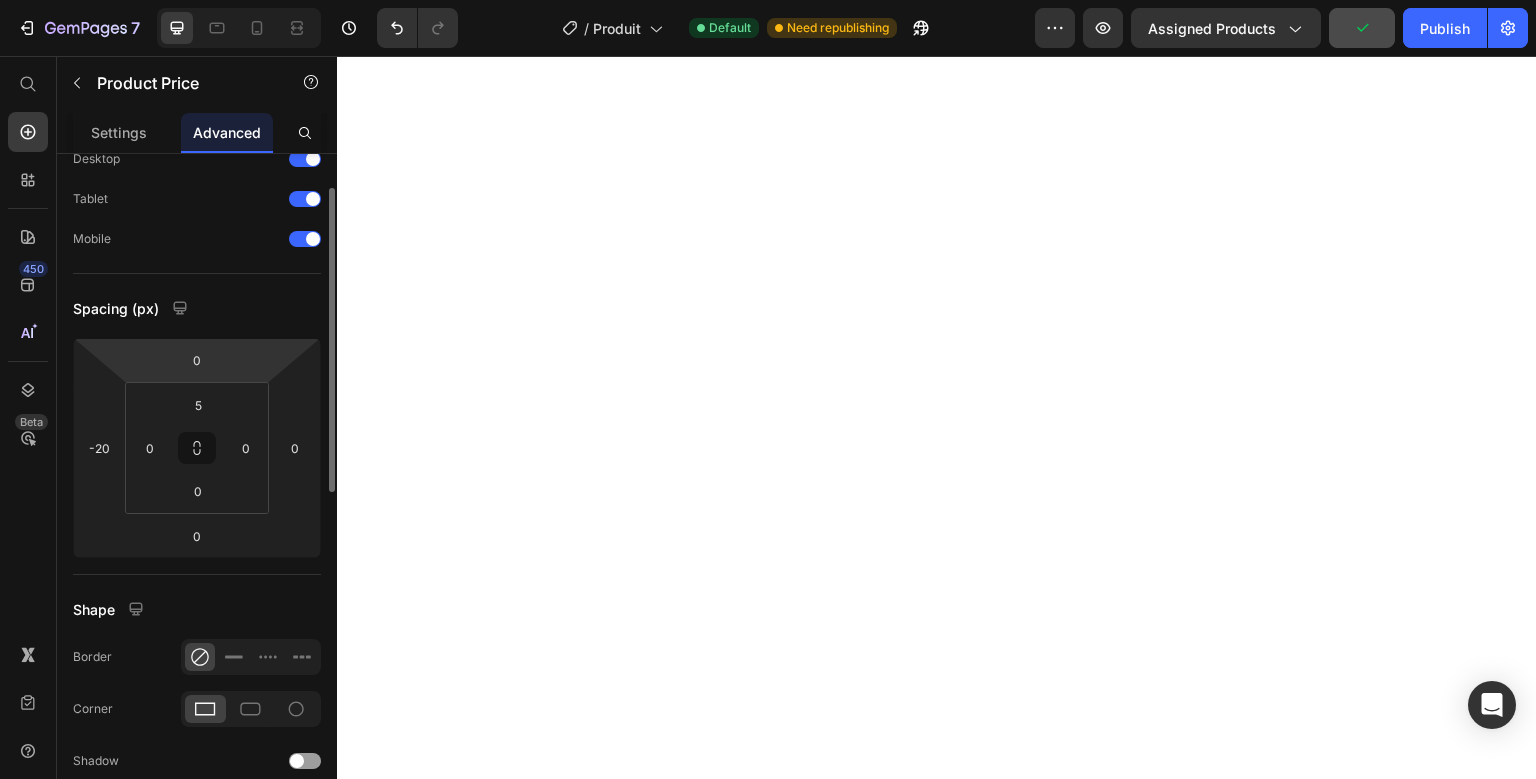 click on "Display on Desktop Tablet Mobile" 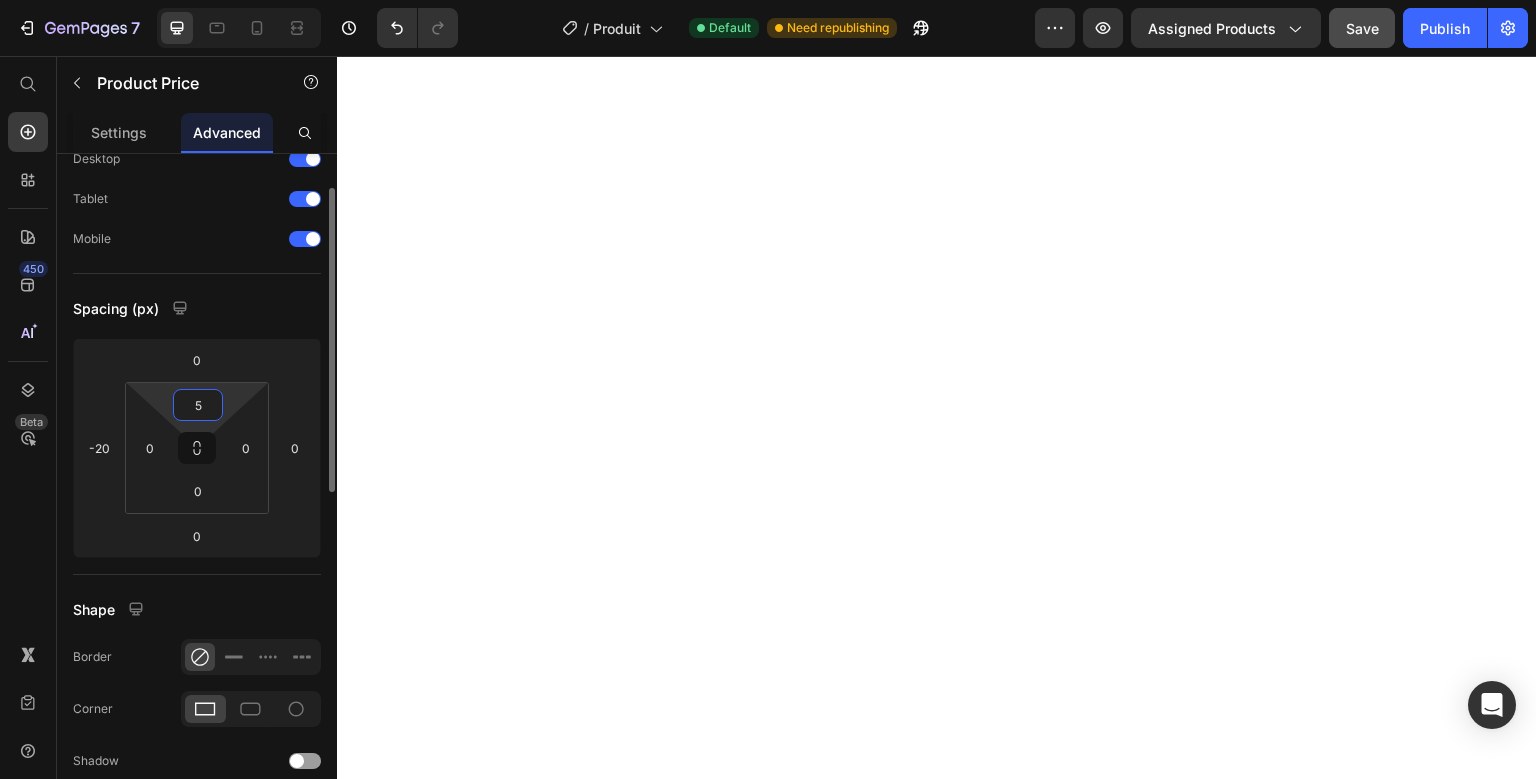 click on "5" at bounding box center [198, 405] 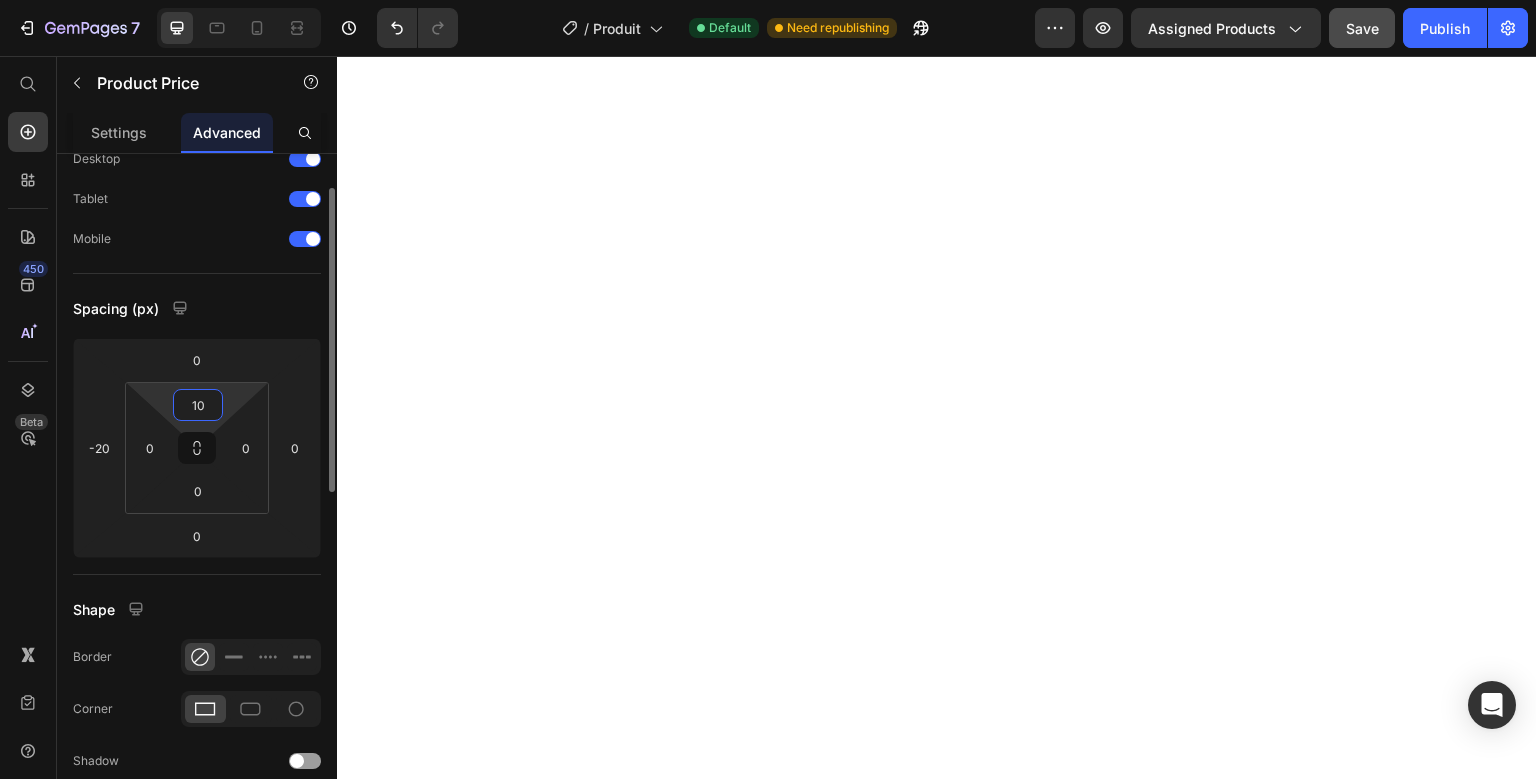 type on "10" 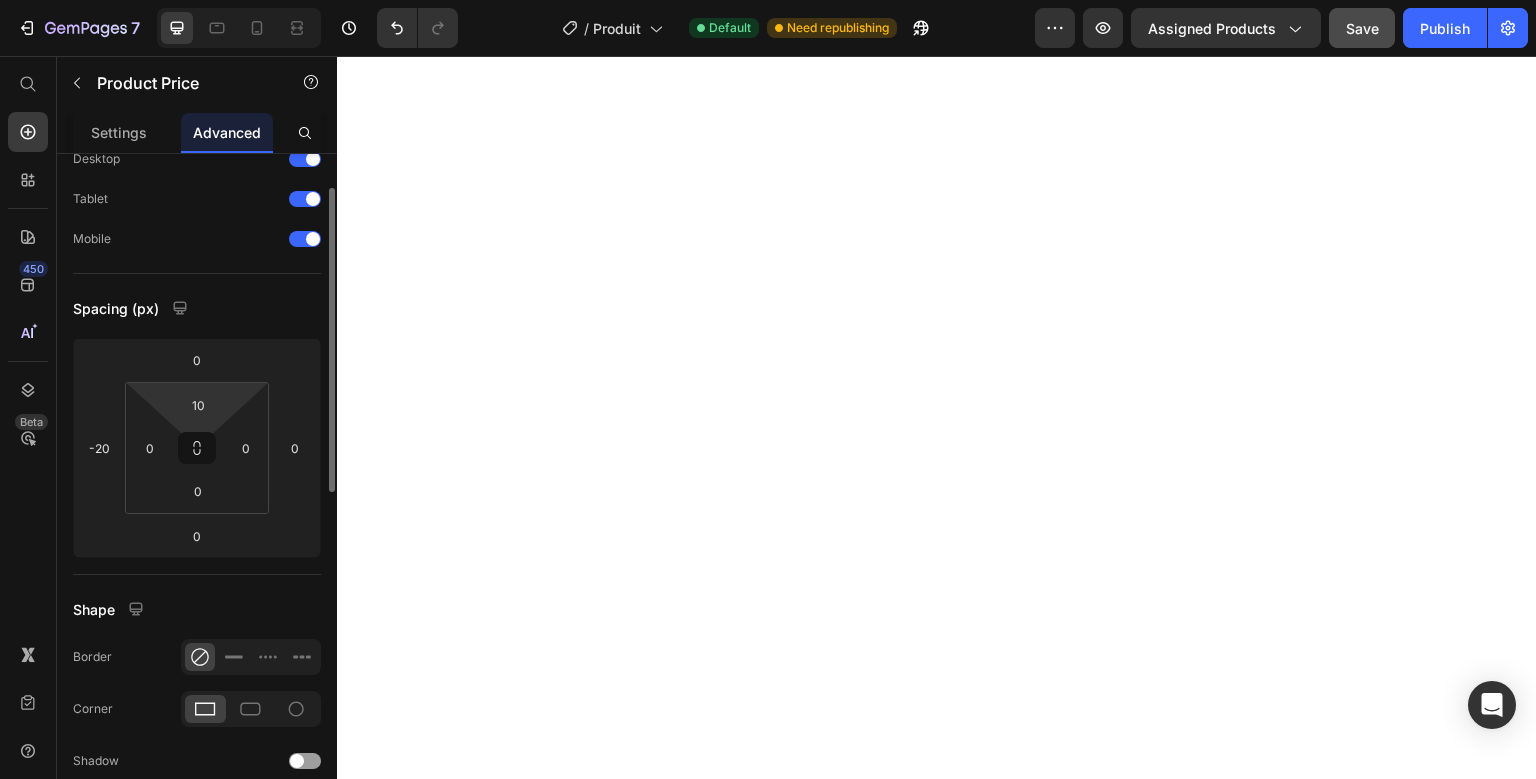 click on "Spacing (px)" at bounding box center (197, 308) 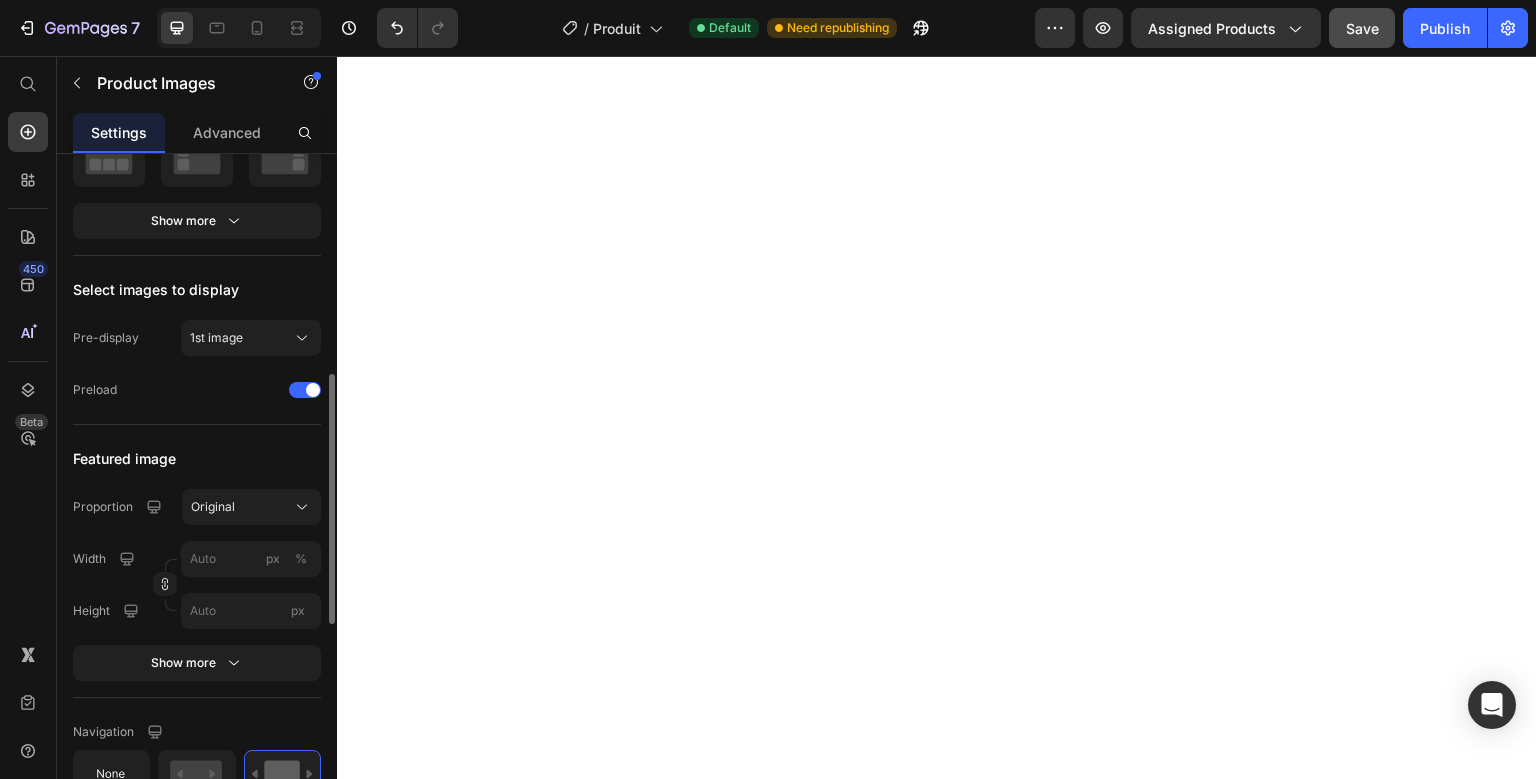 scroll, scrollTop: 902, scrollLeft: 0, axis: vertical 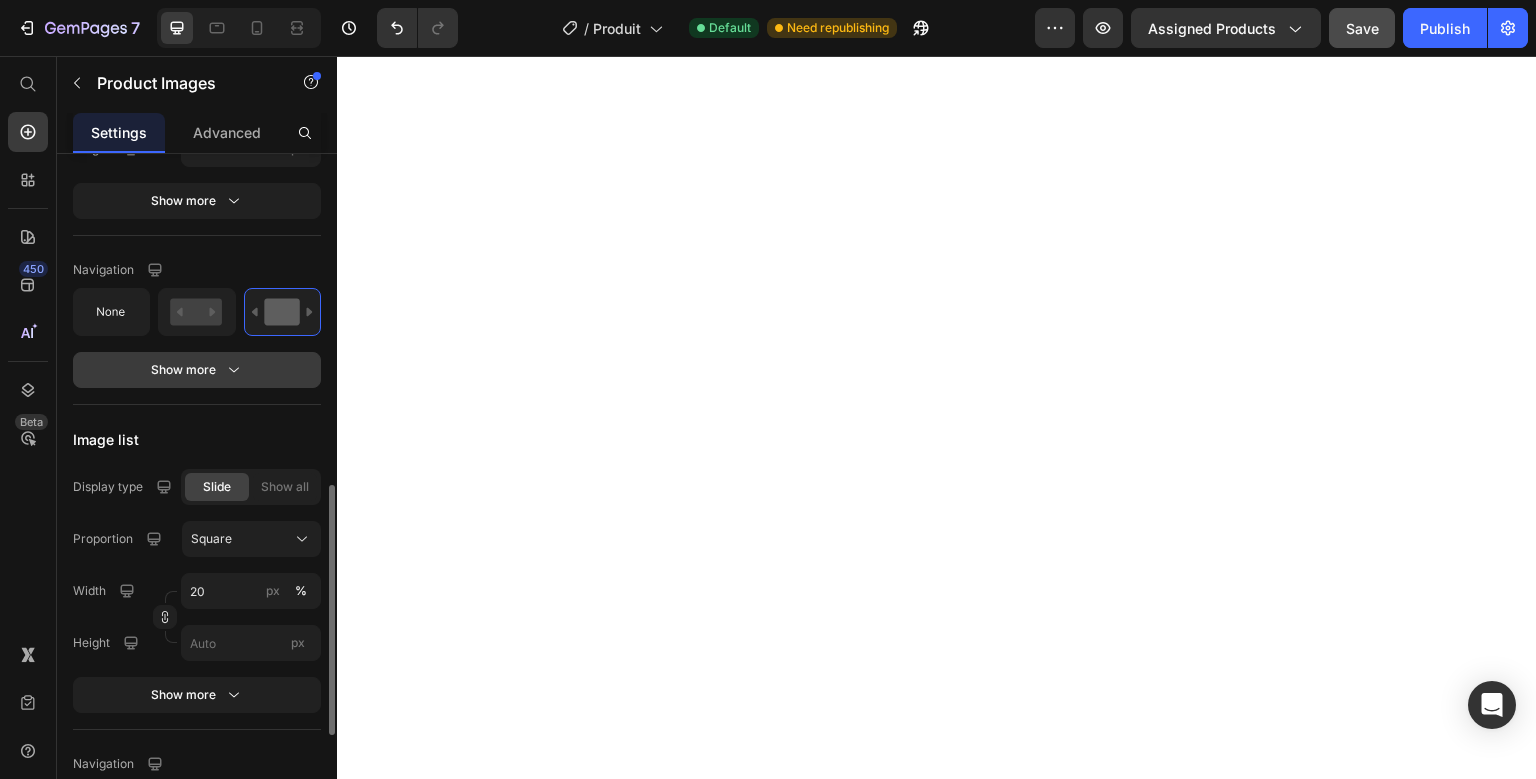 drag, startPoint x: 239, startPoint y: 342, endPoint x: 234, endPoint y: 376, distance: 34.36568 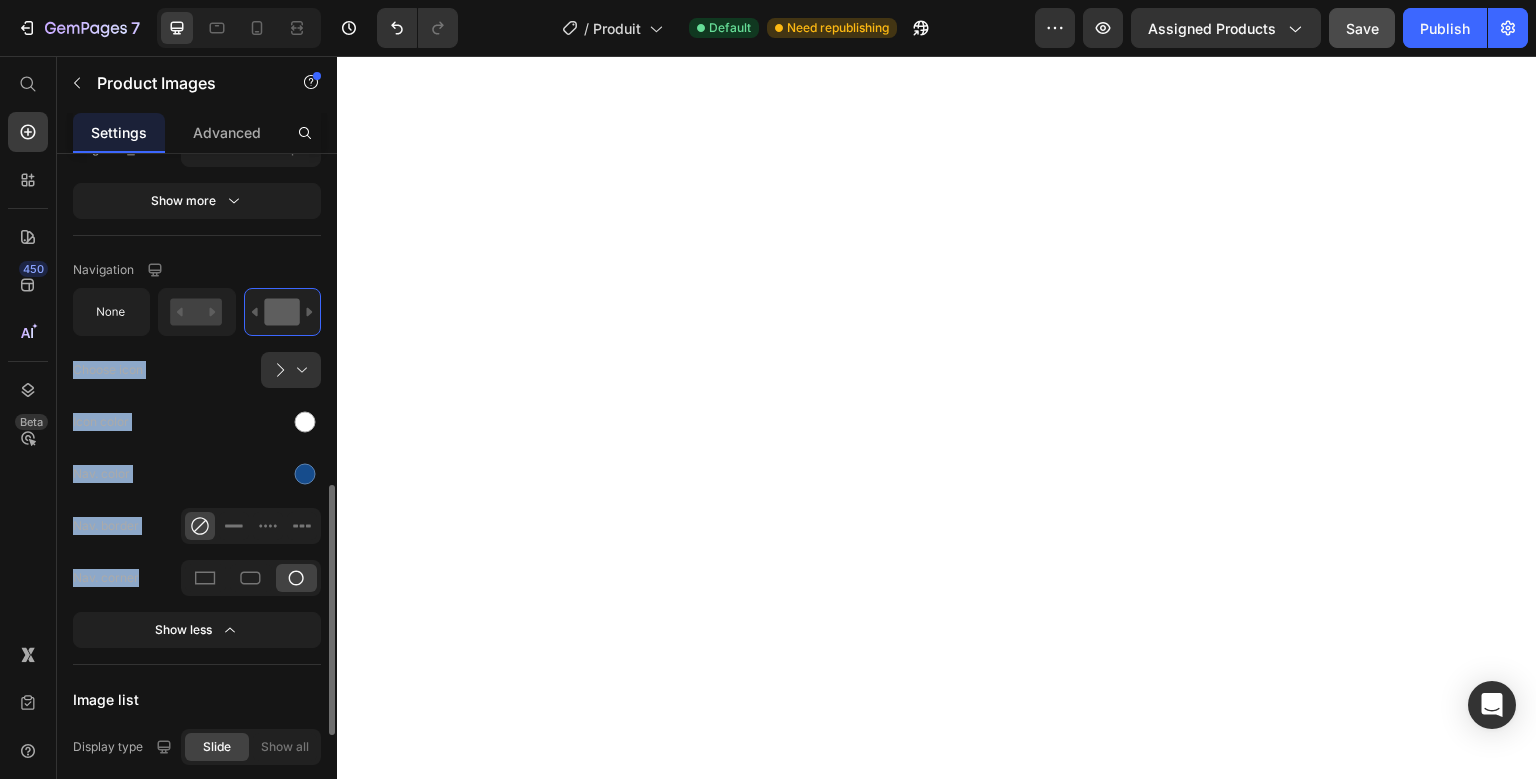 click on "Nav. color" 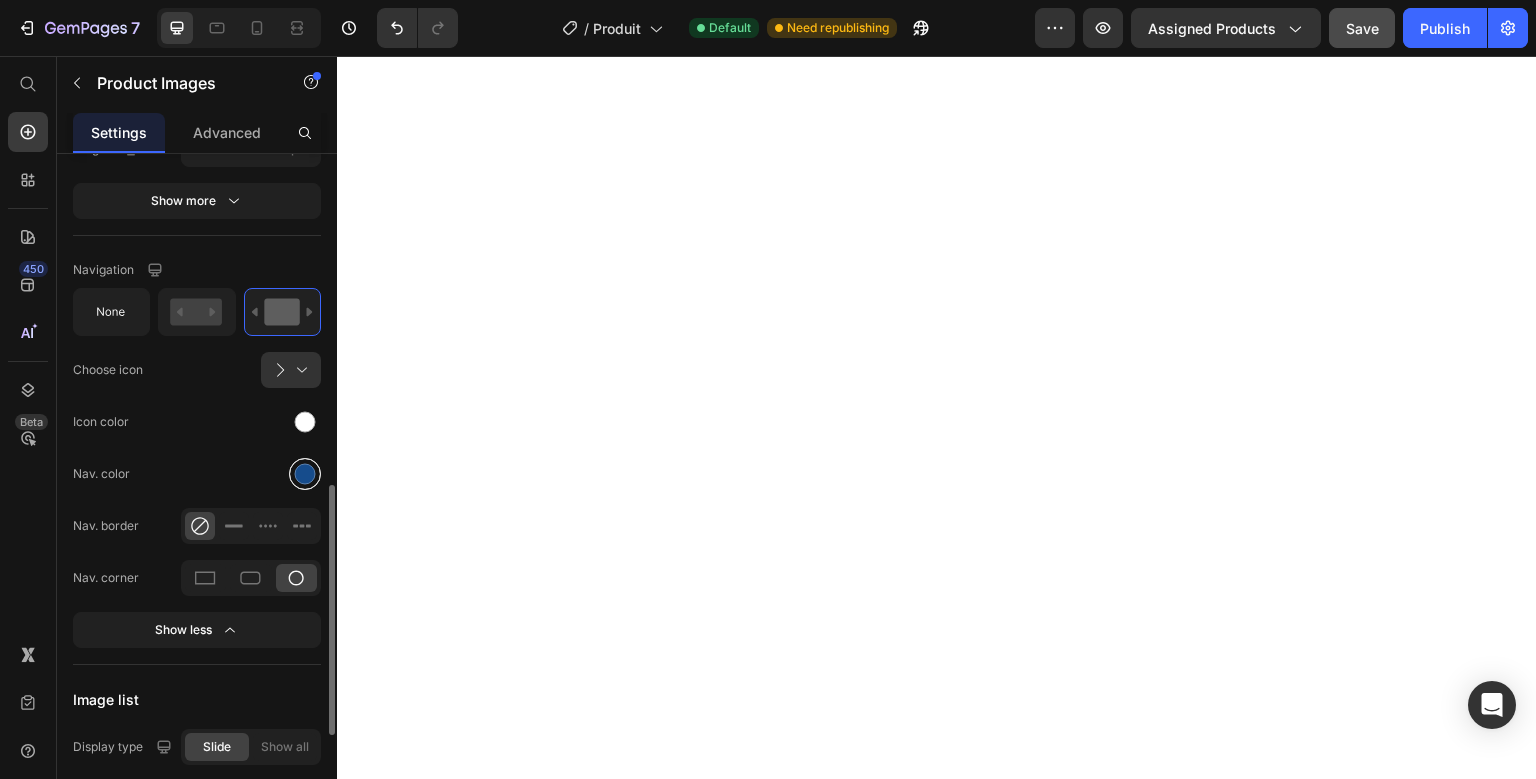 click at bounding box center [305, 474] 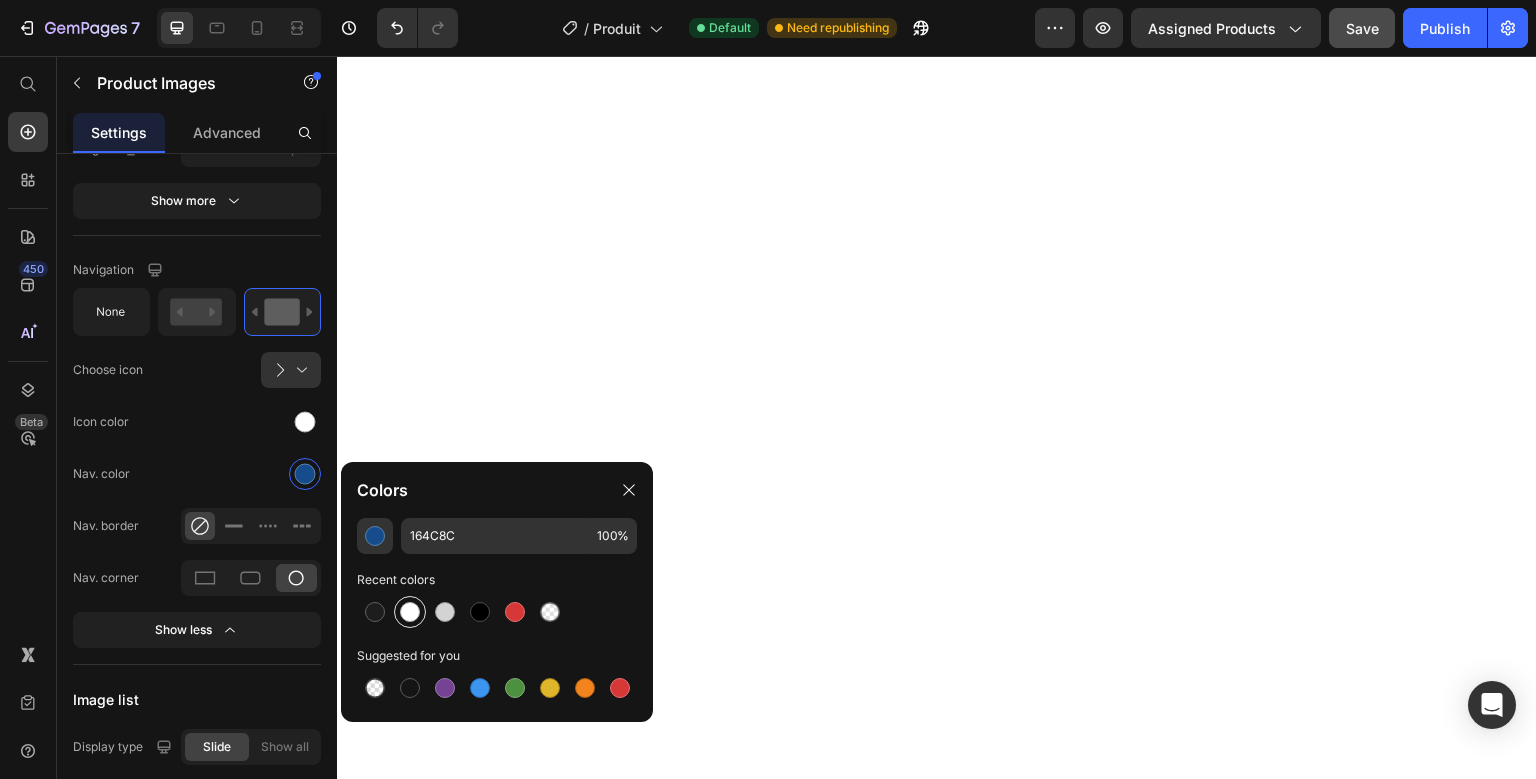 click at bounding box center (410, 612) 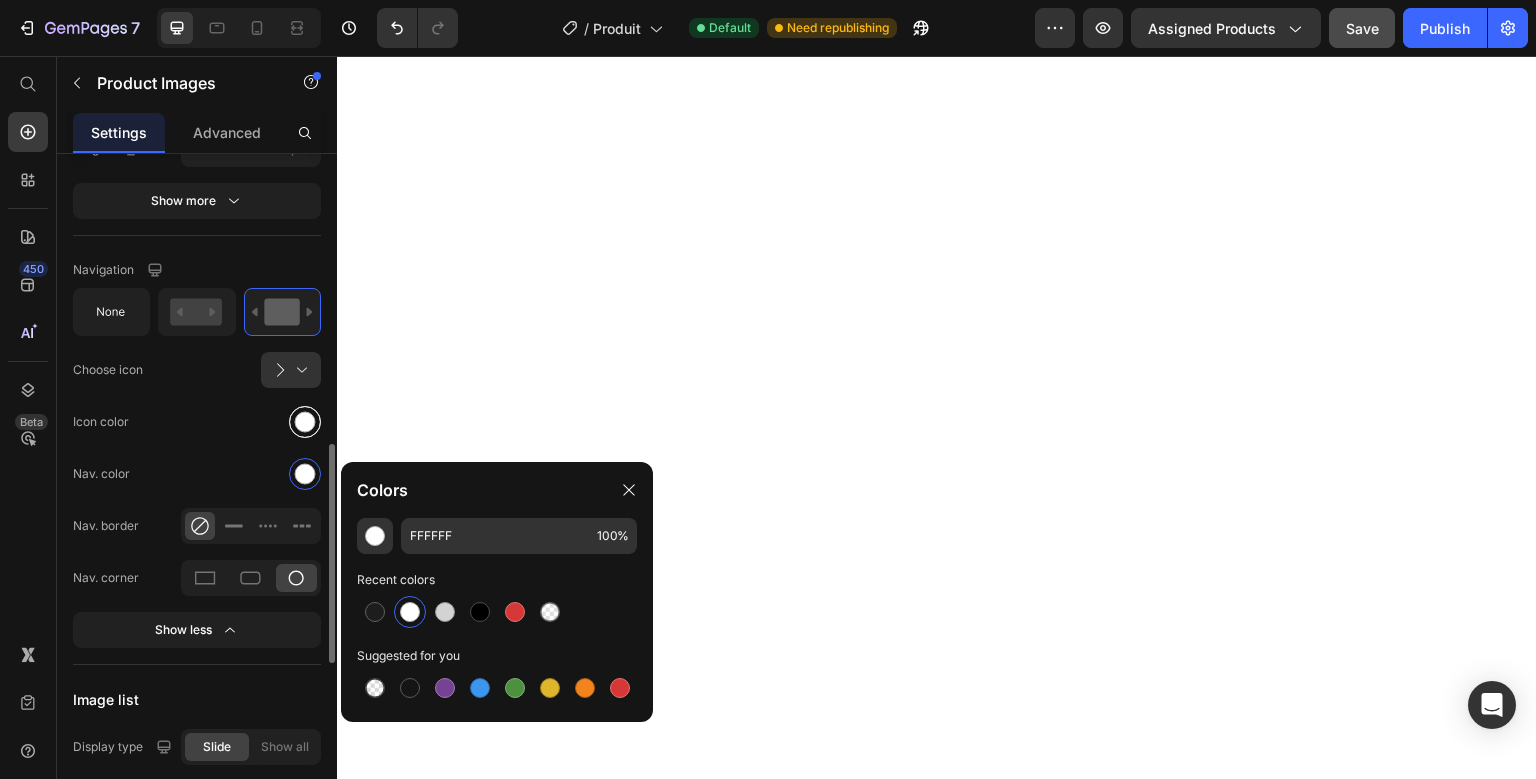 click at bounding box center [305, 422] 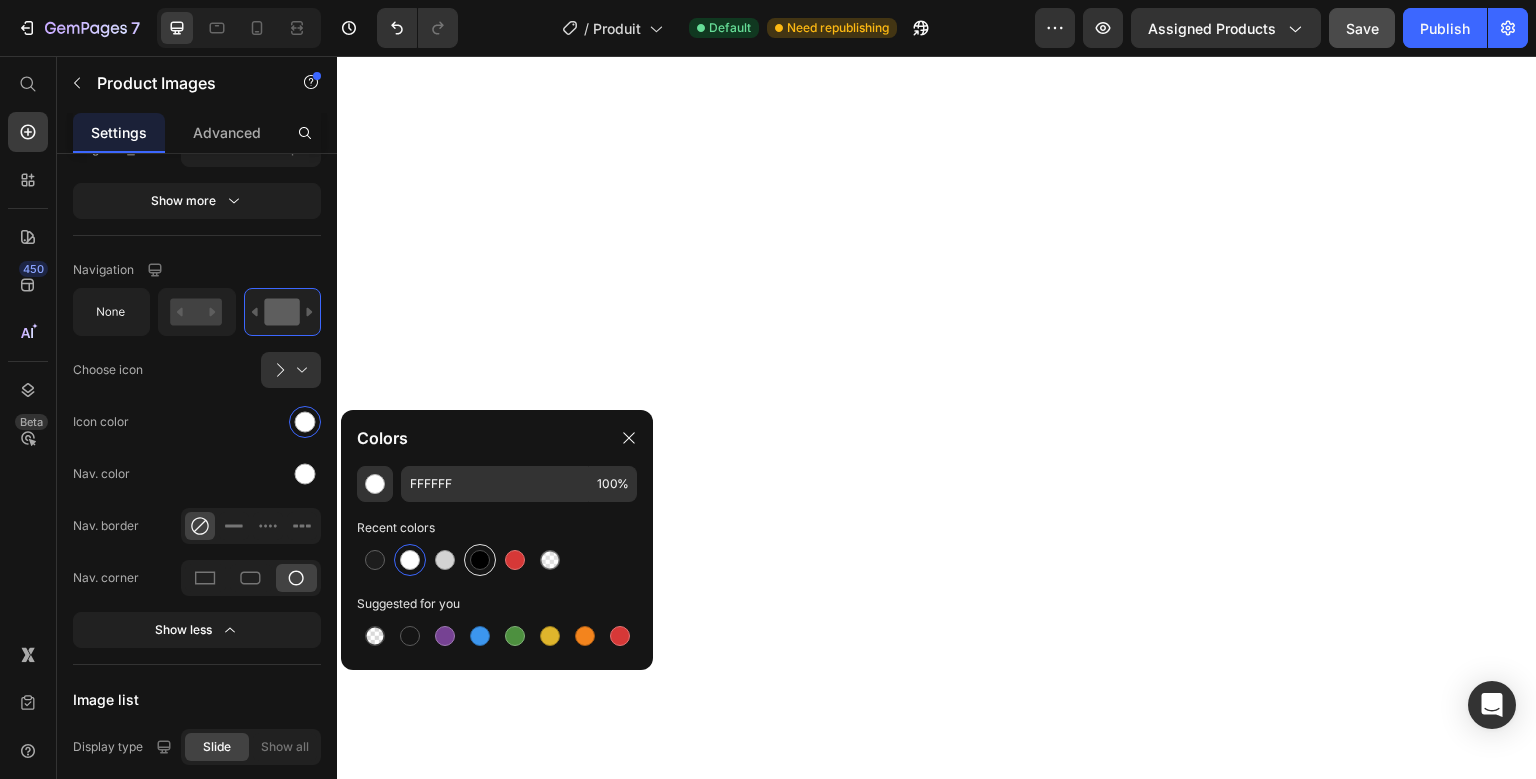 click at bounding box center (480, 560) 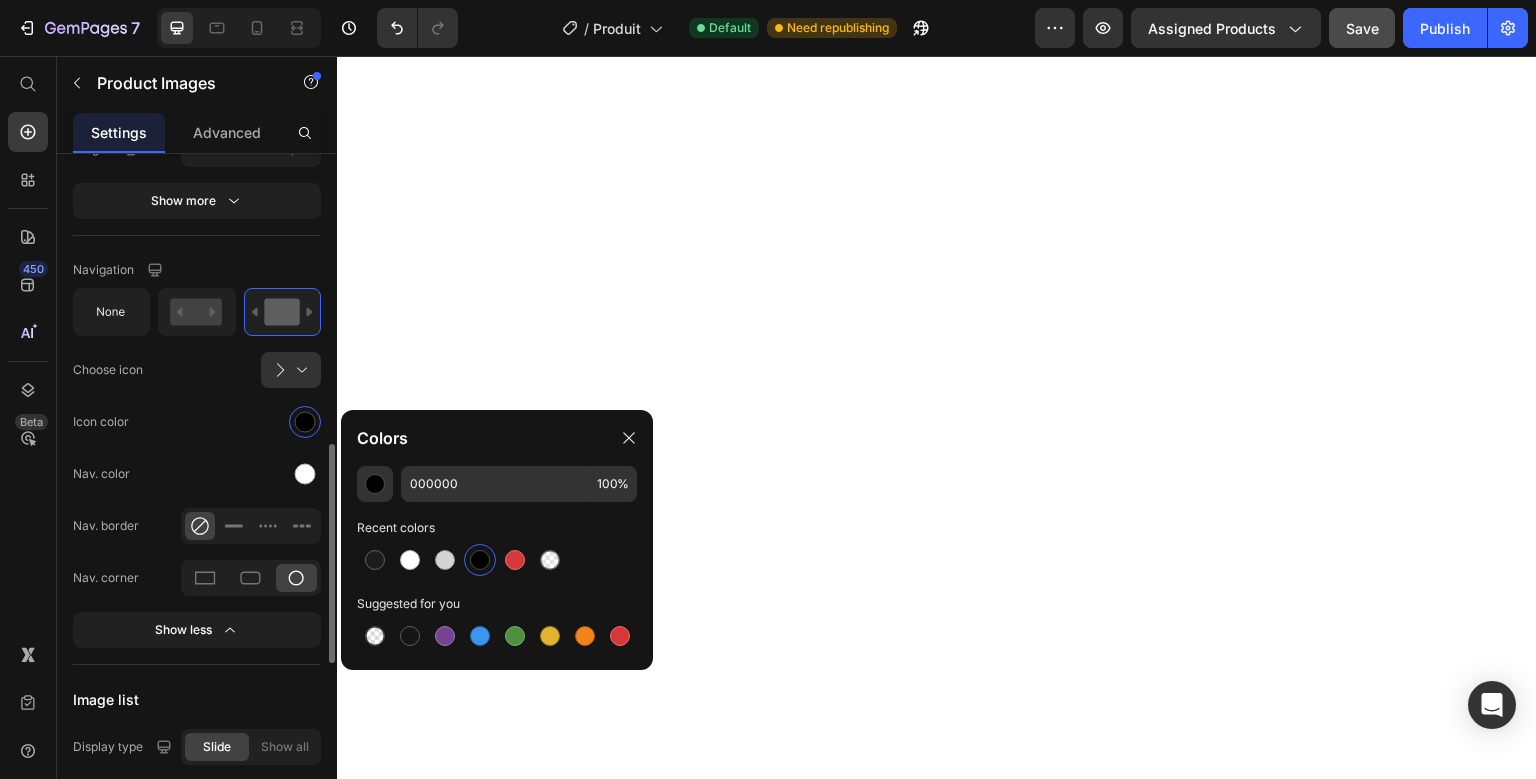 click on "Nav. color" 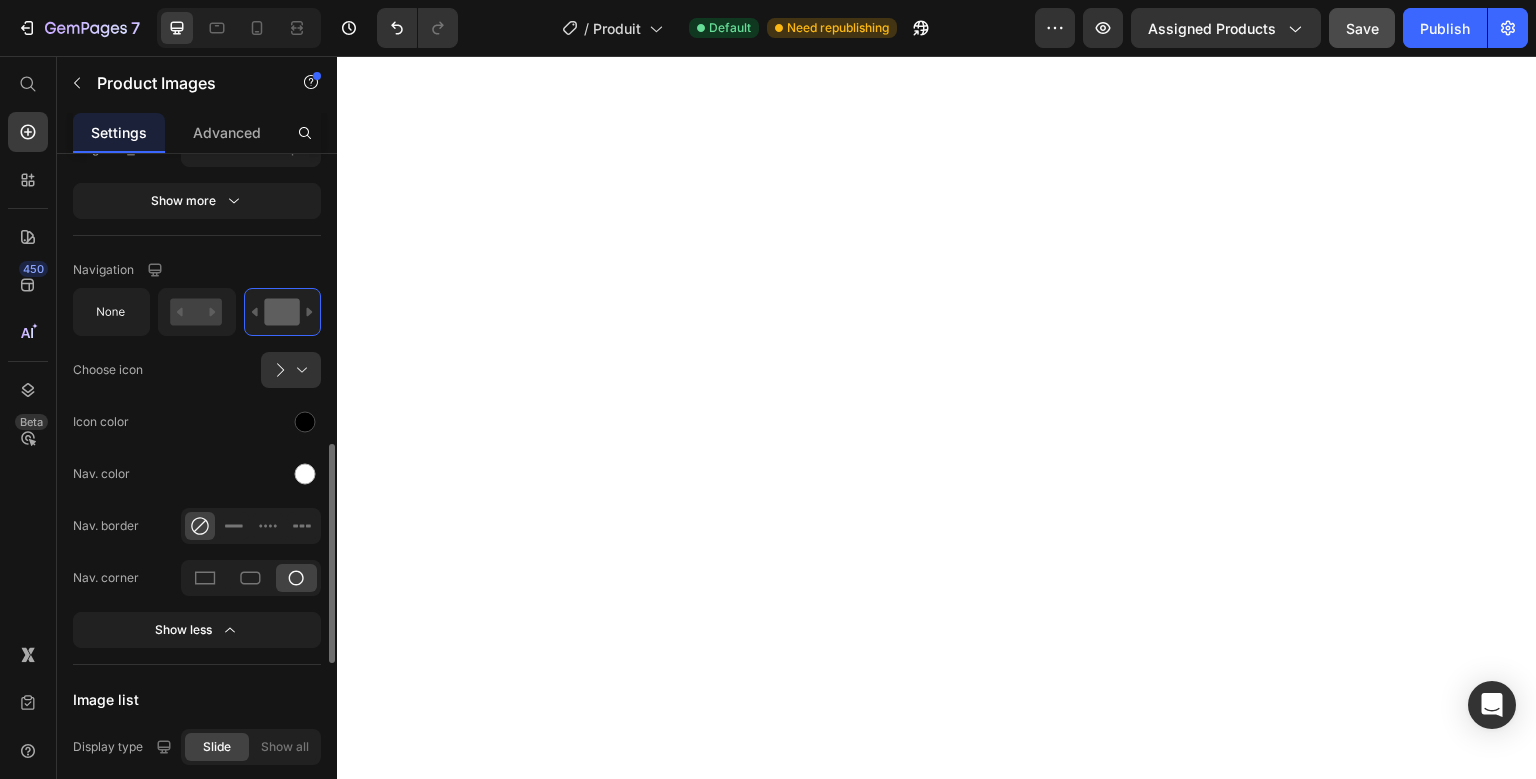 click 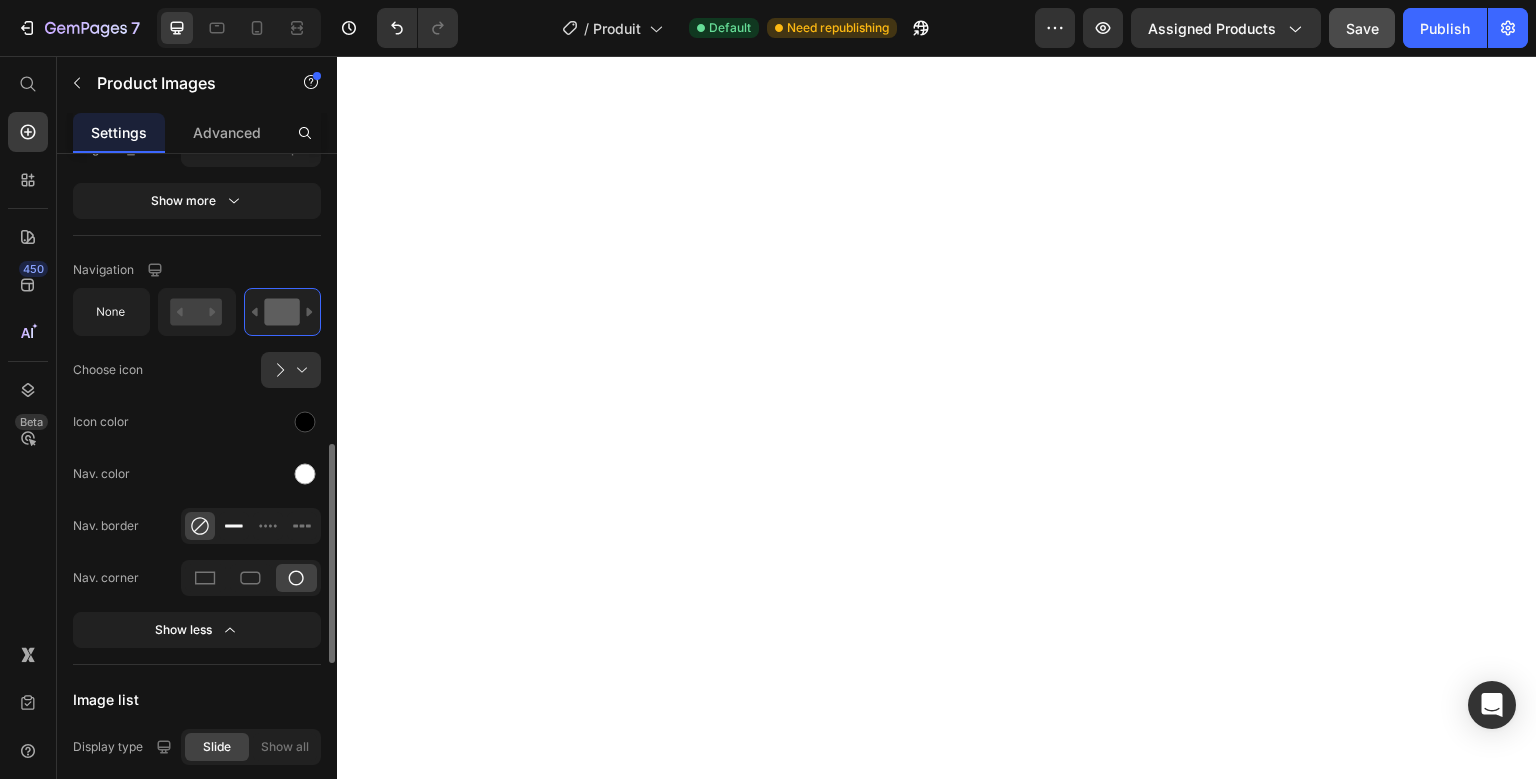 click 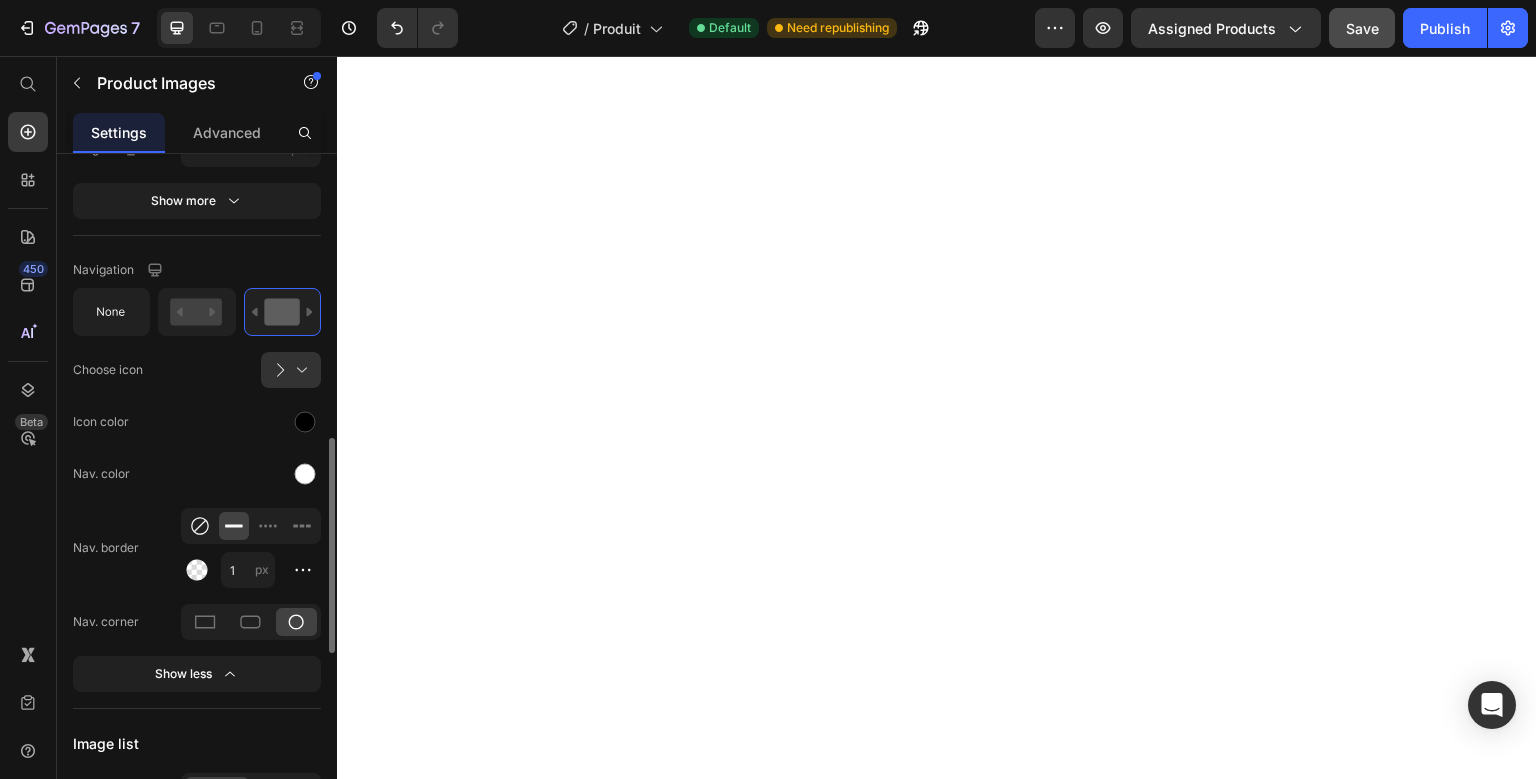 click 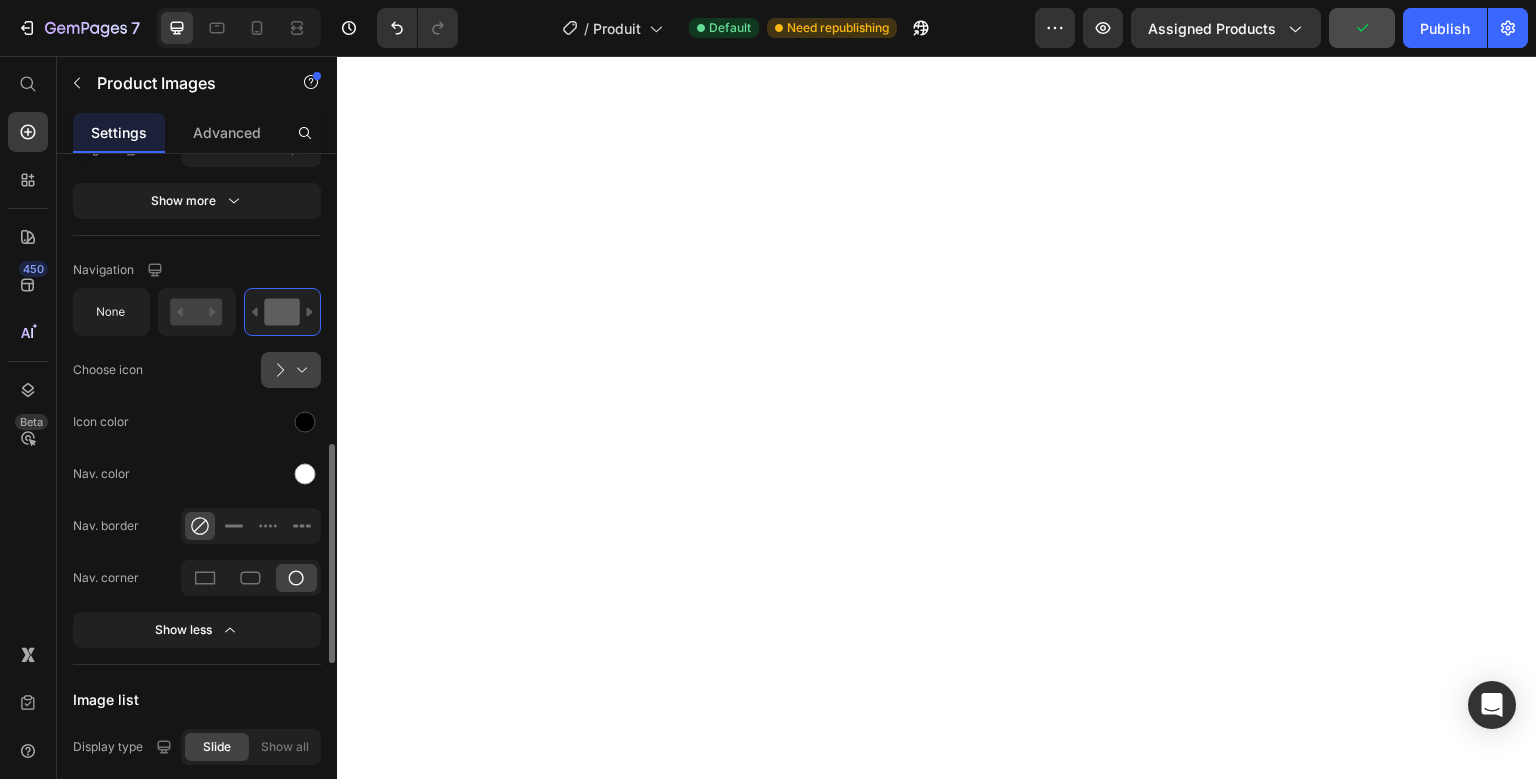 click at bounding box center [299, 370] 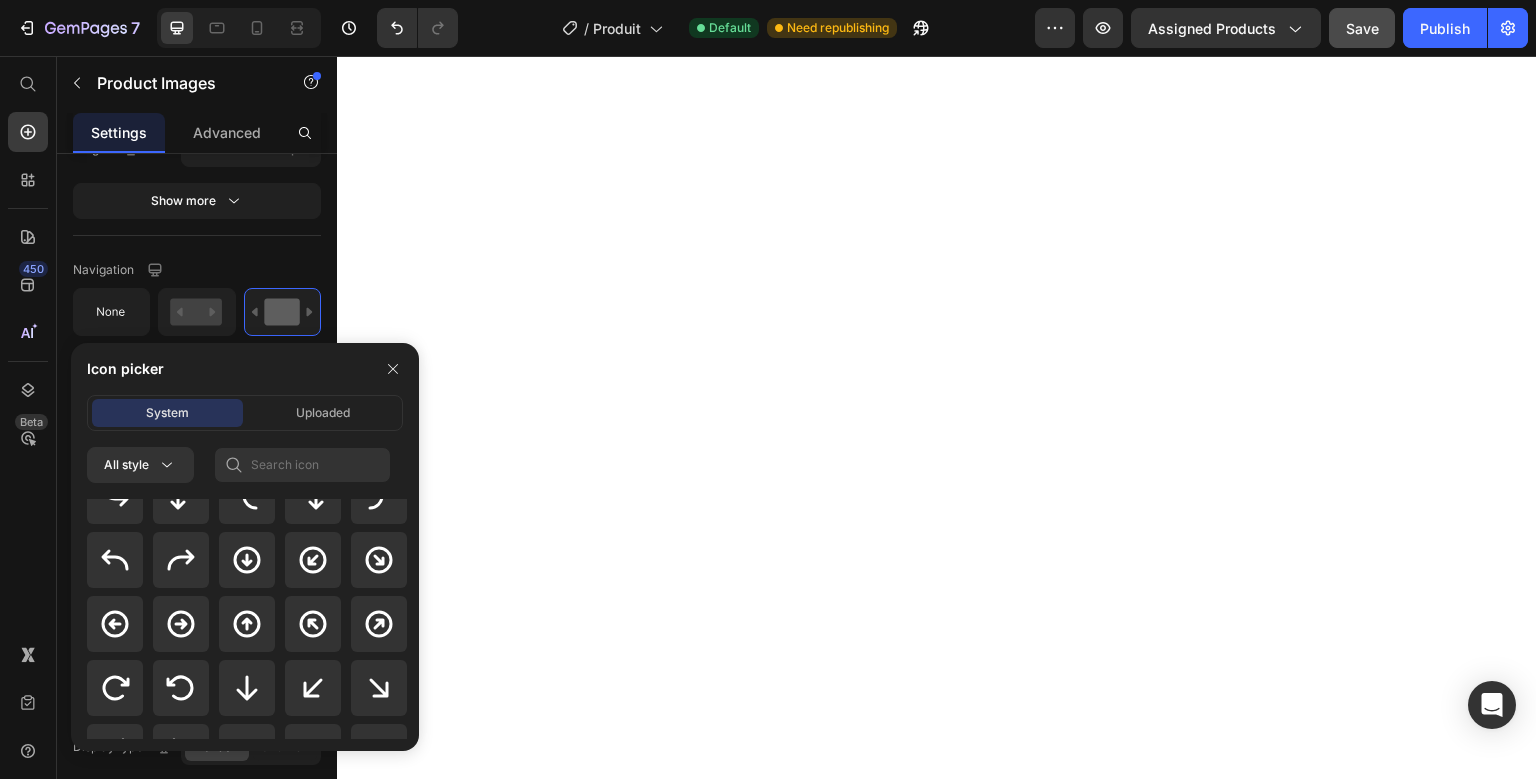 scroll, scrollTop: 550, scrollLeft: 0, axis: vertical 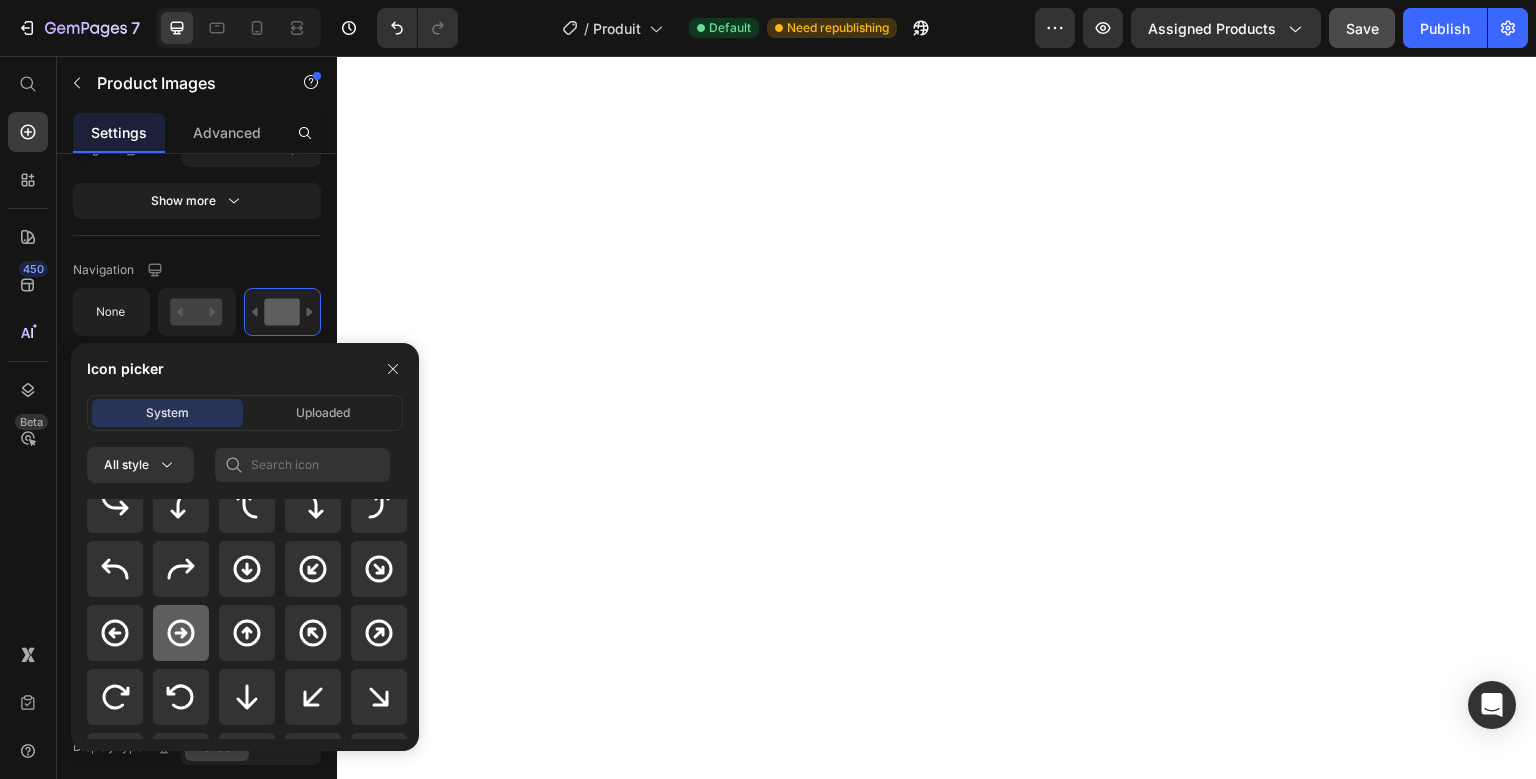 click 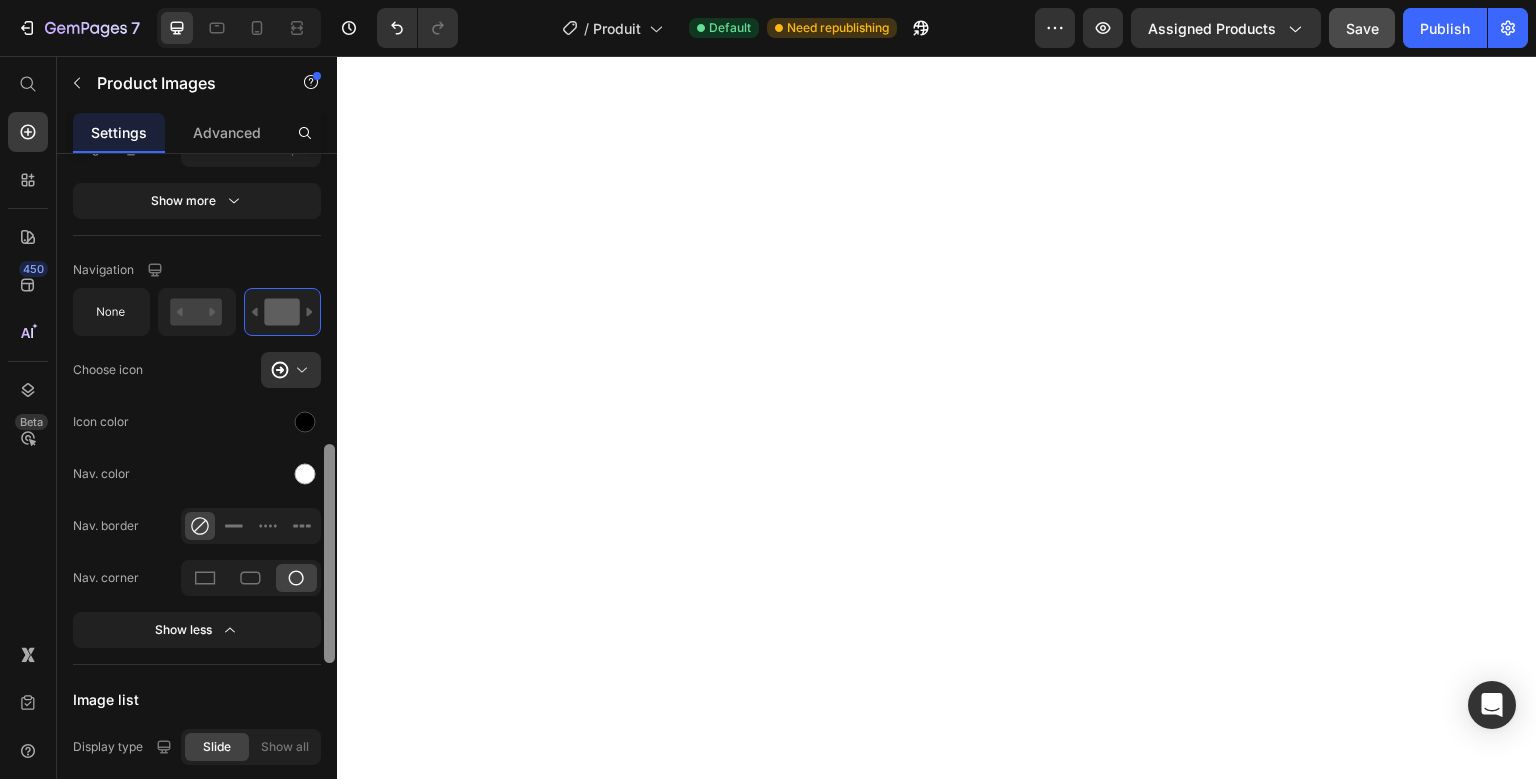 scroll, scrollTop: 902, scrollLeft: 0, axis: vertical 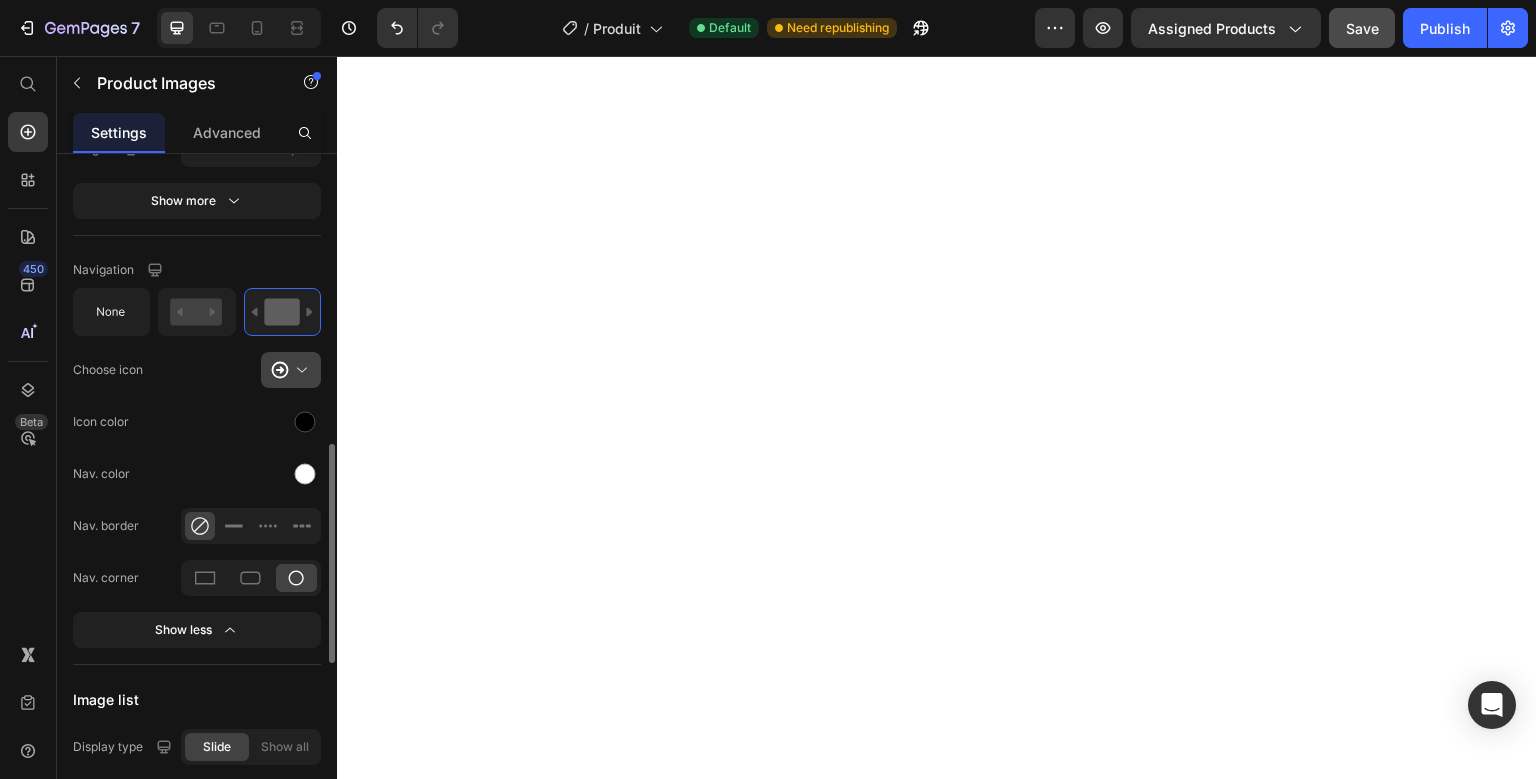 click at bounding box center (299, 370) 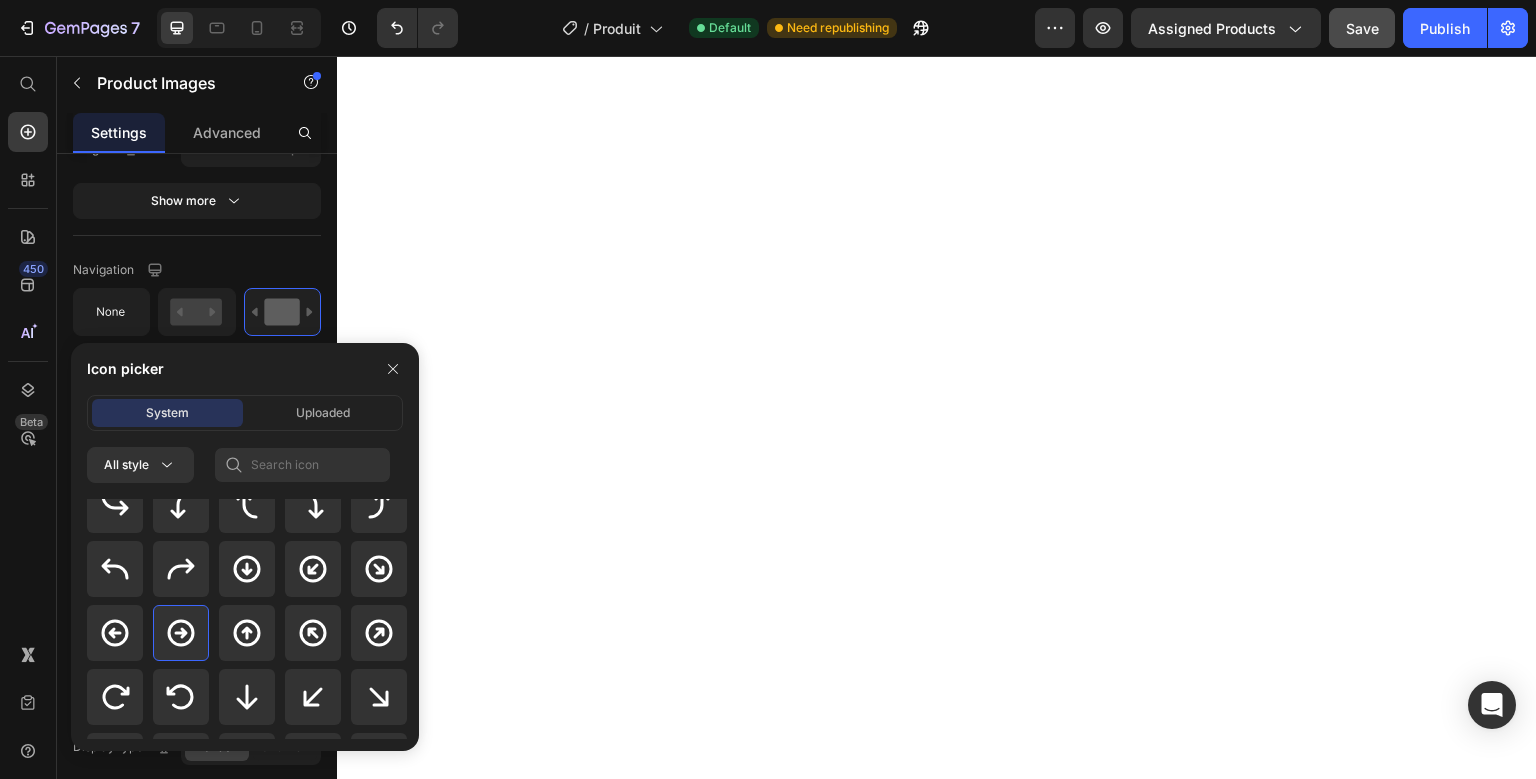 click on "Icon picker" at bounding box center (245, 369) 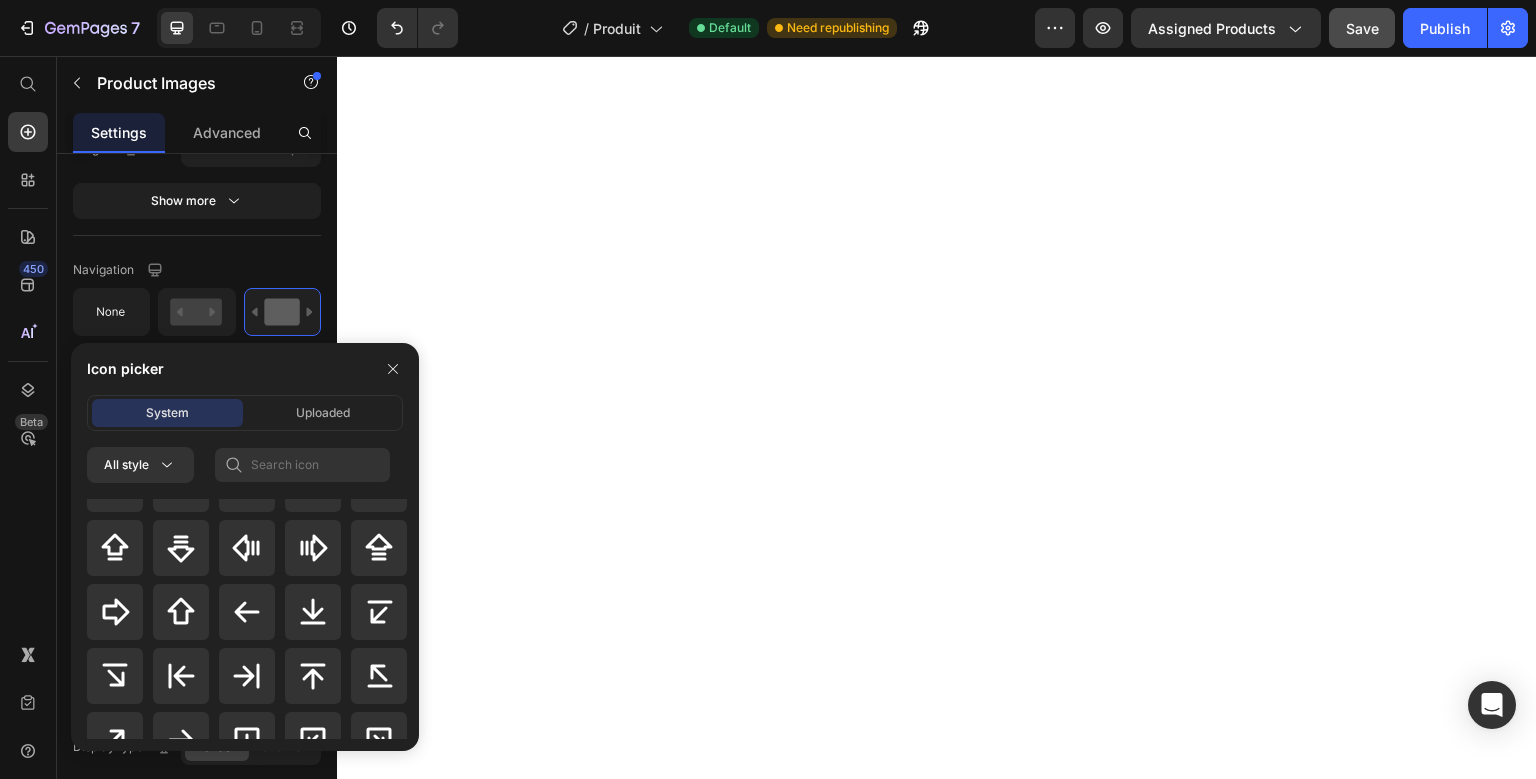 scroll, scrollTop: 833, scrollLeft: 0, axis: vertical 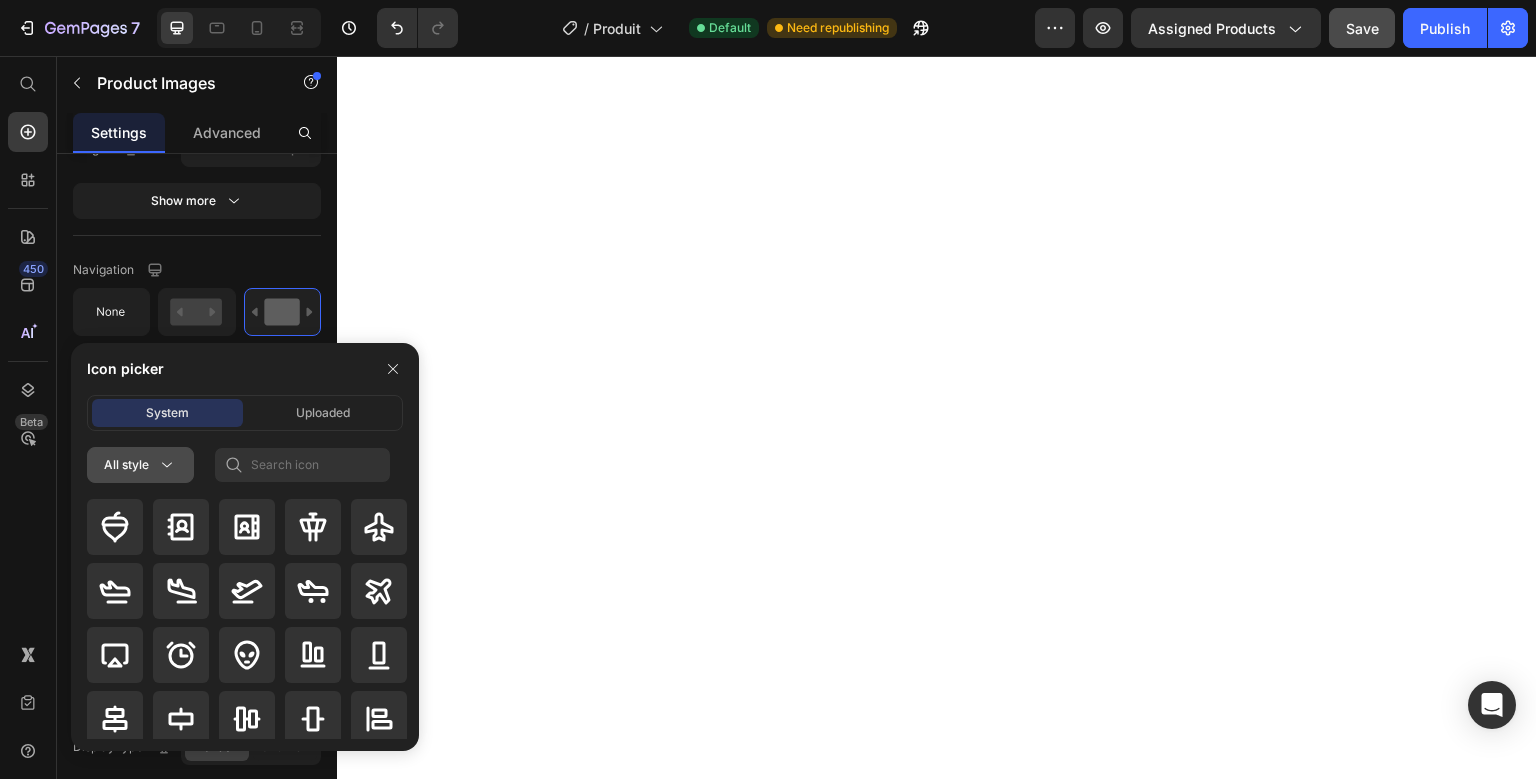 click 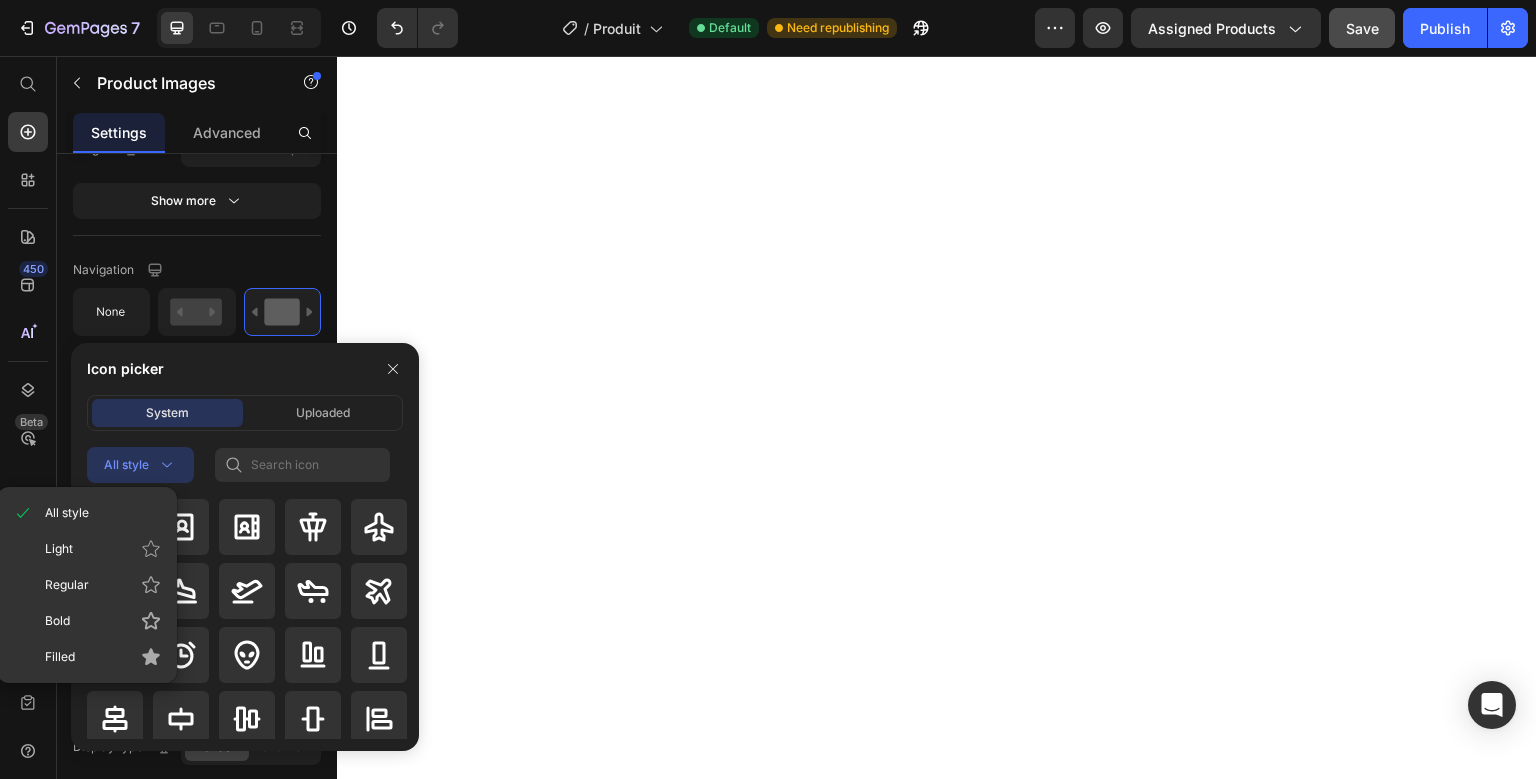 click 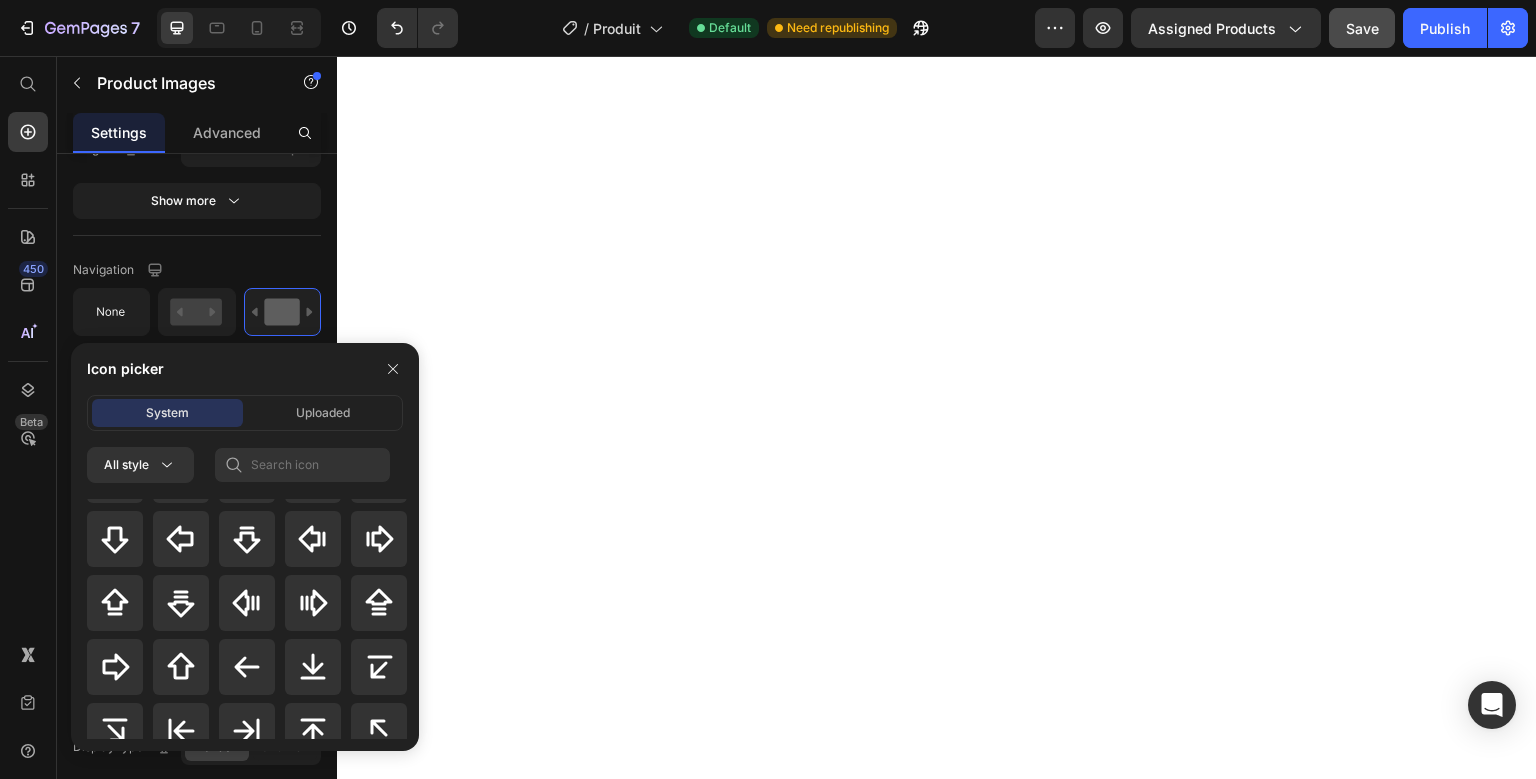 scroll, scrollTop: 851, scrollLeft: 0, axis: vertical 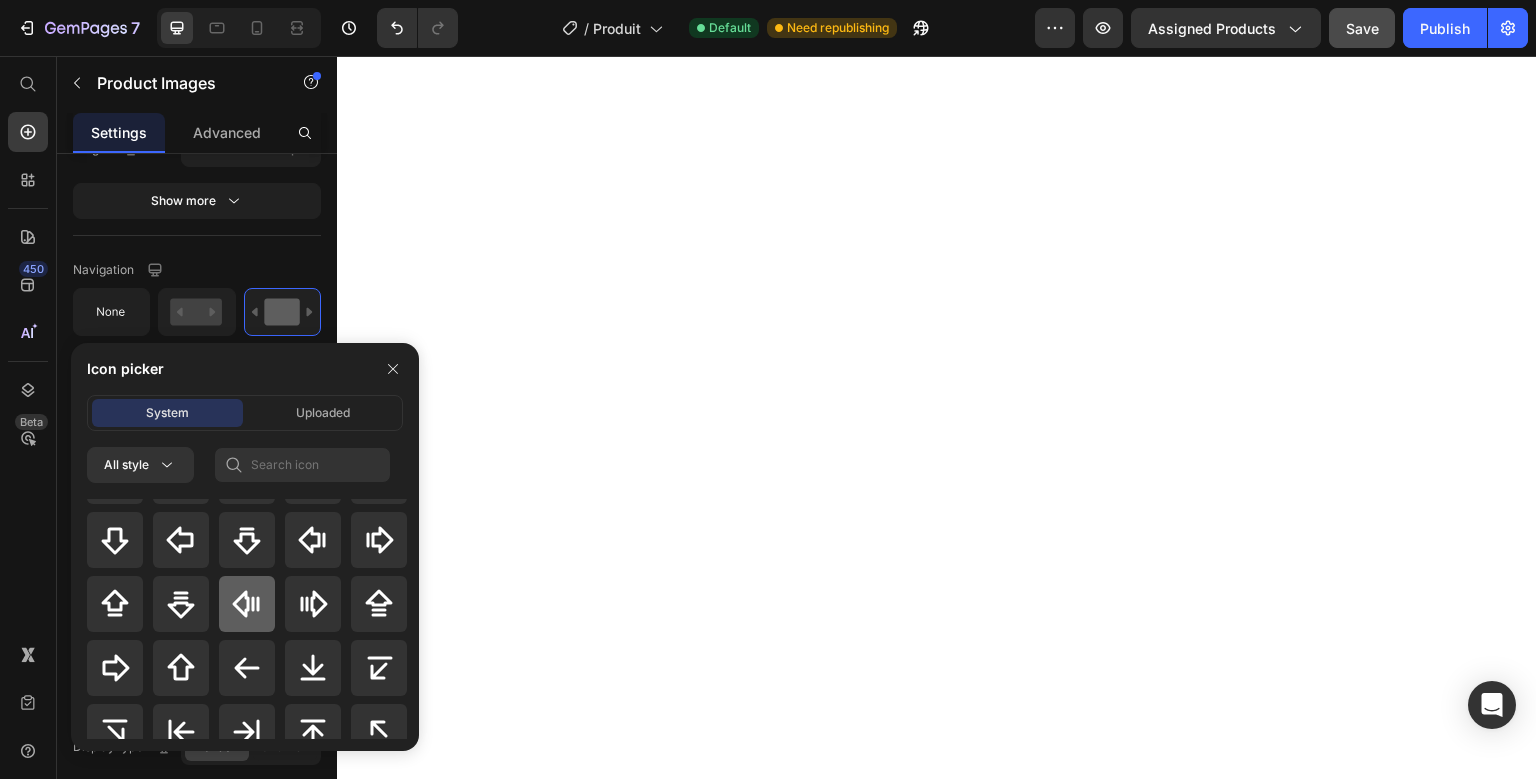 click 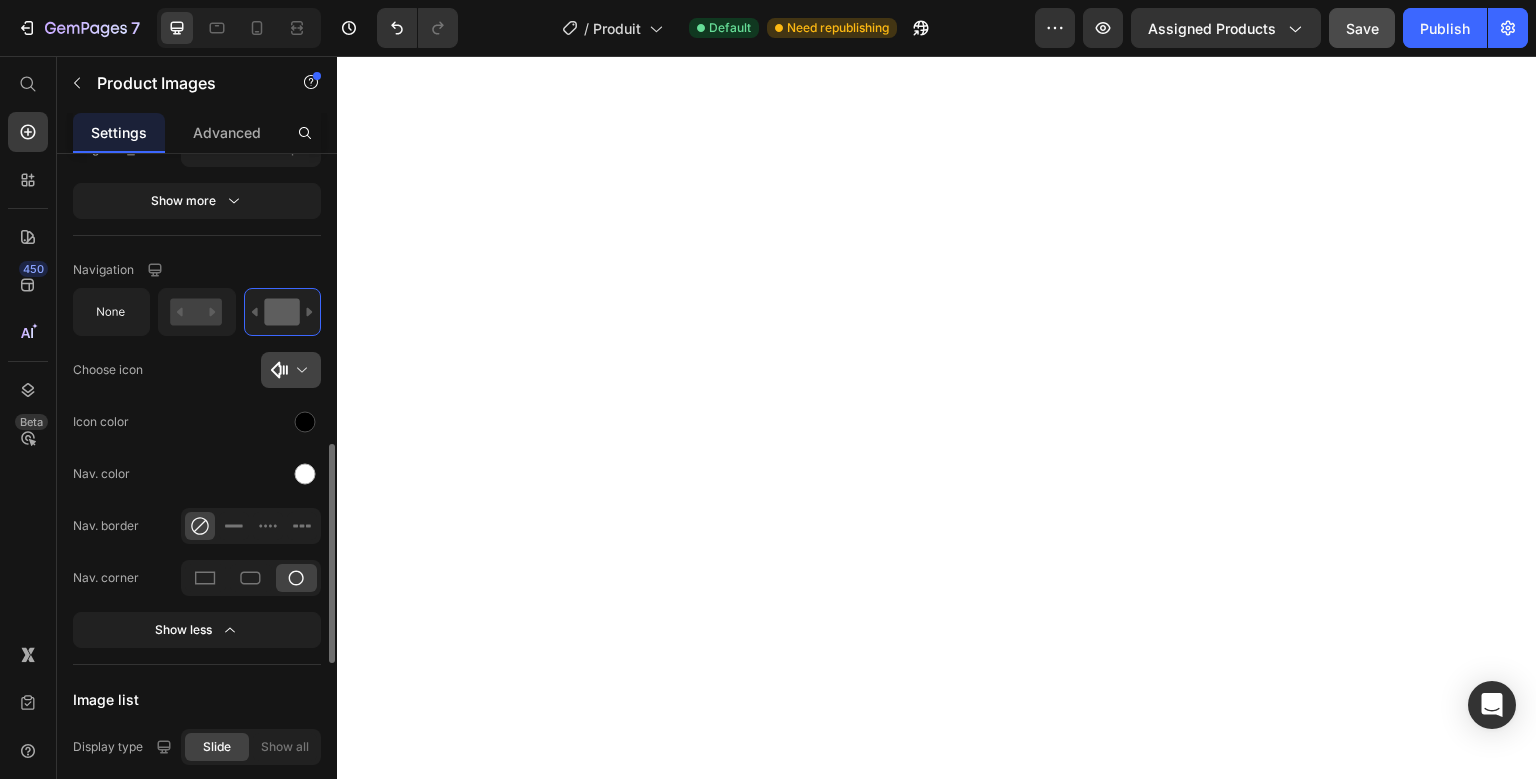click at bounding box center [299, 370] 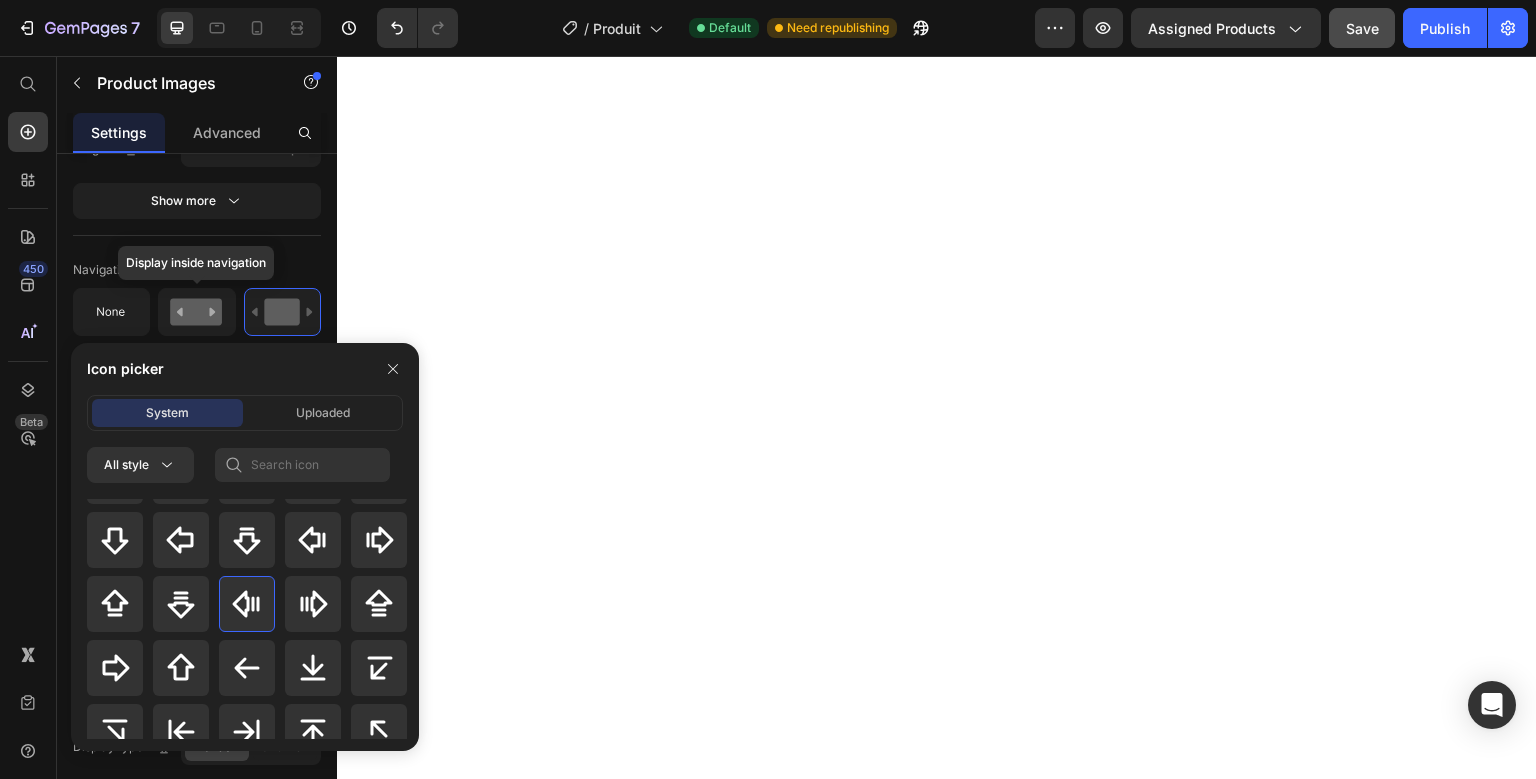 click 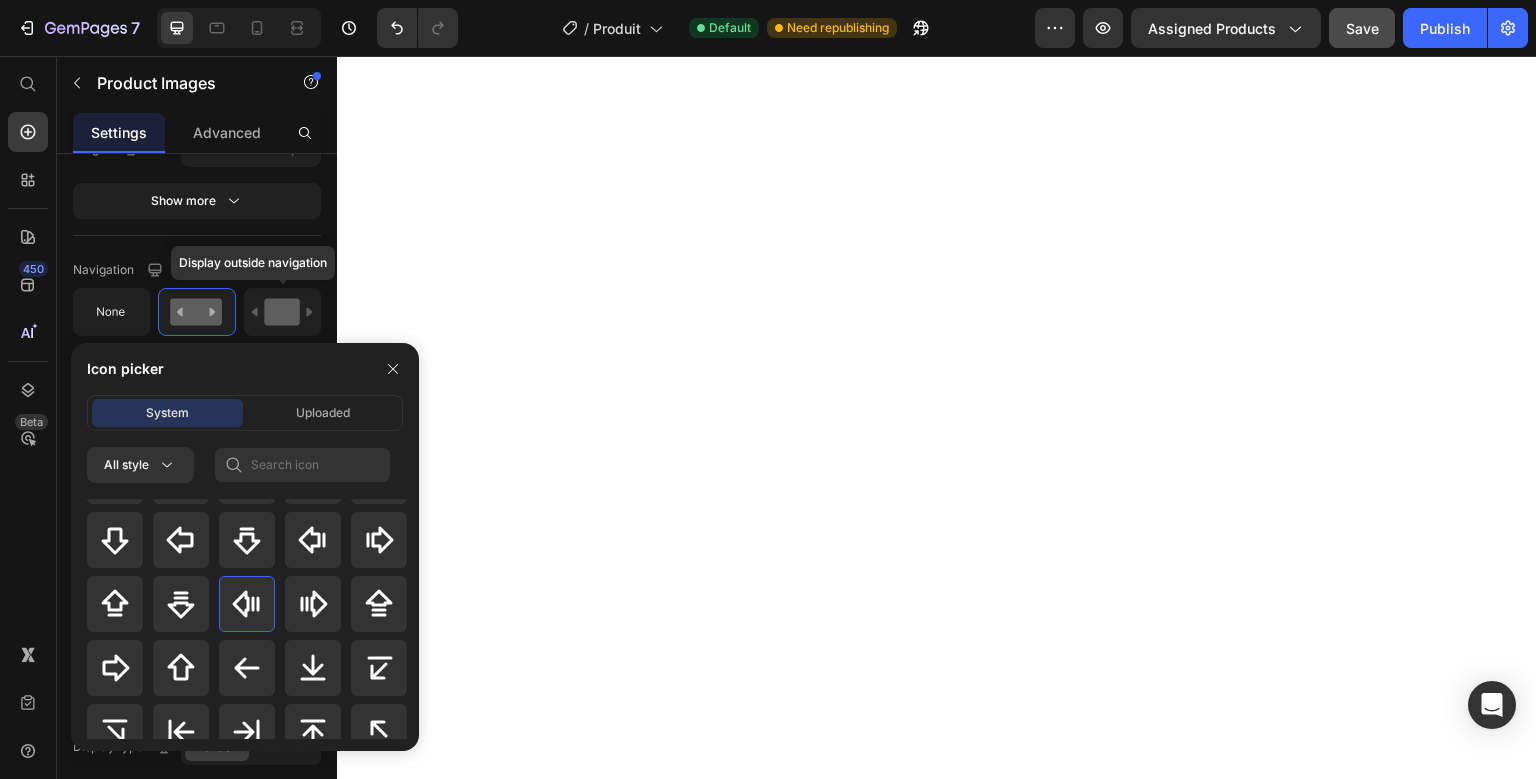 click 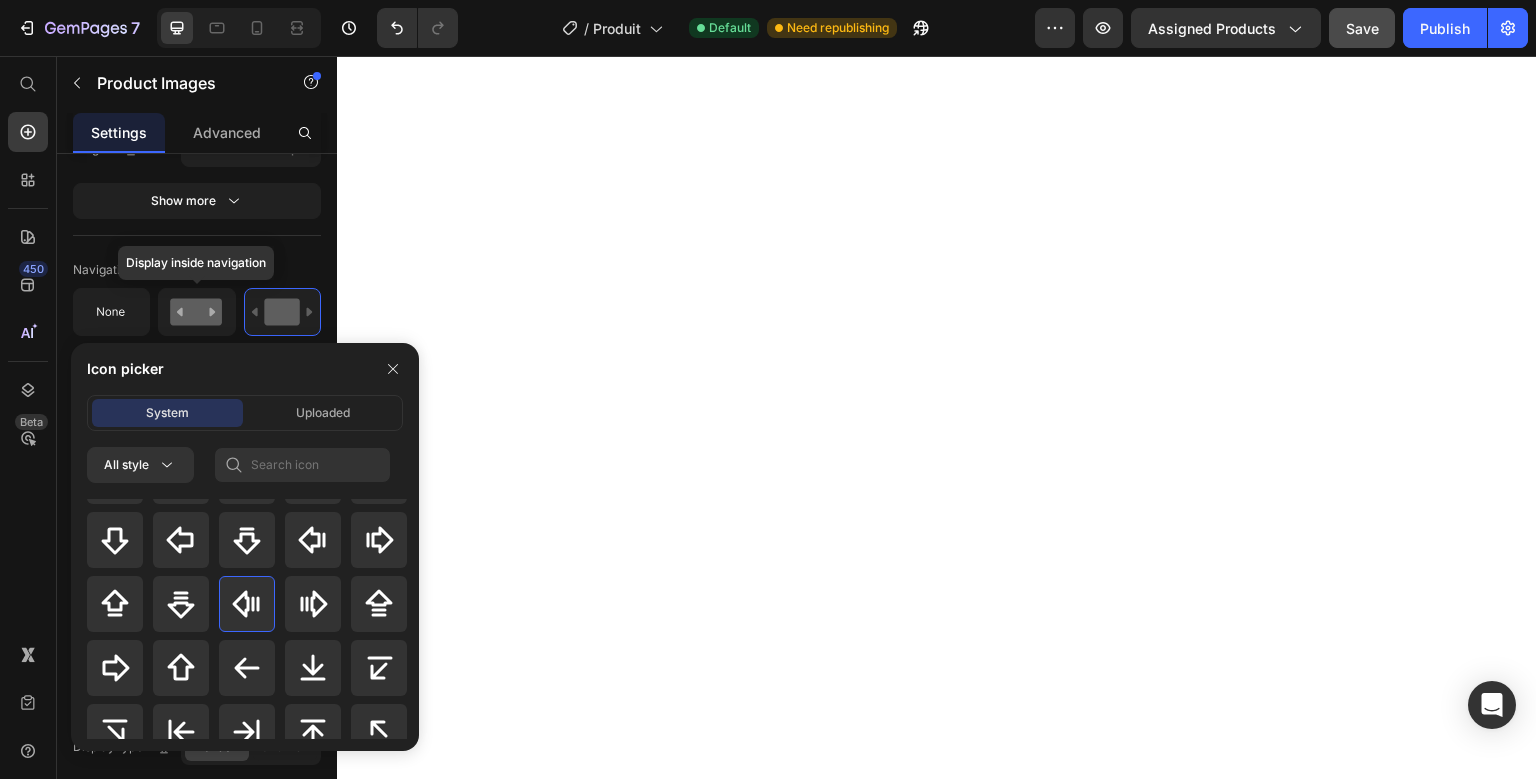 click 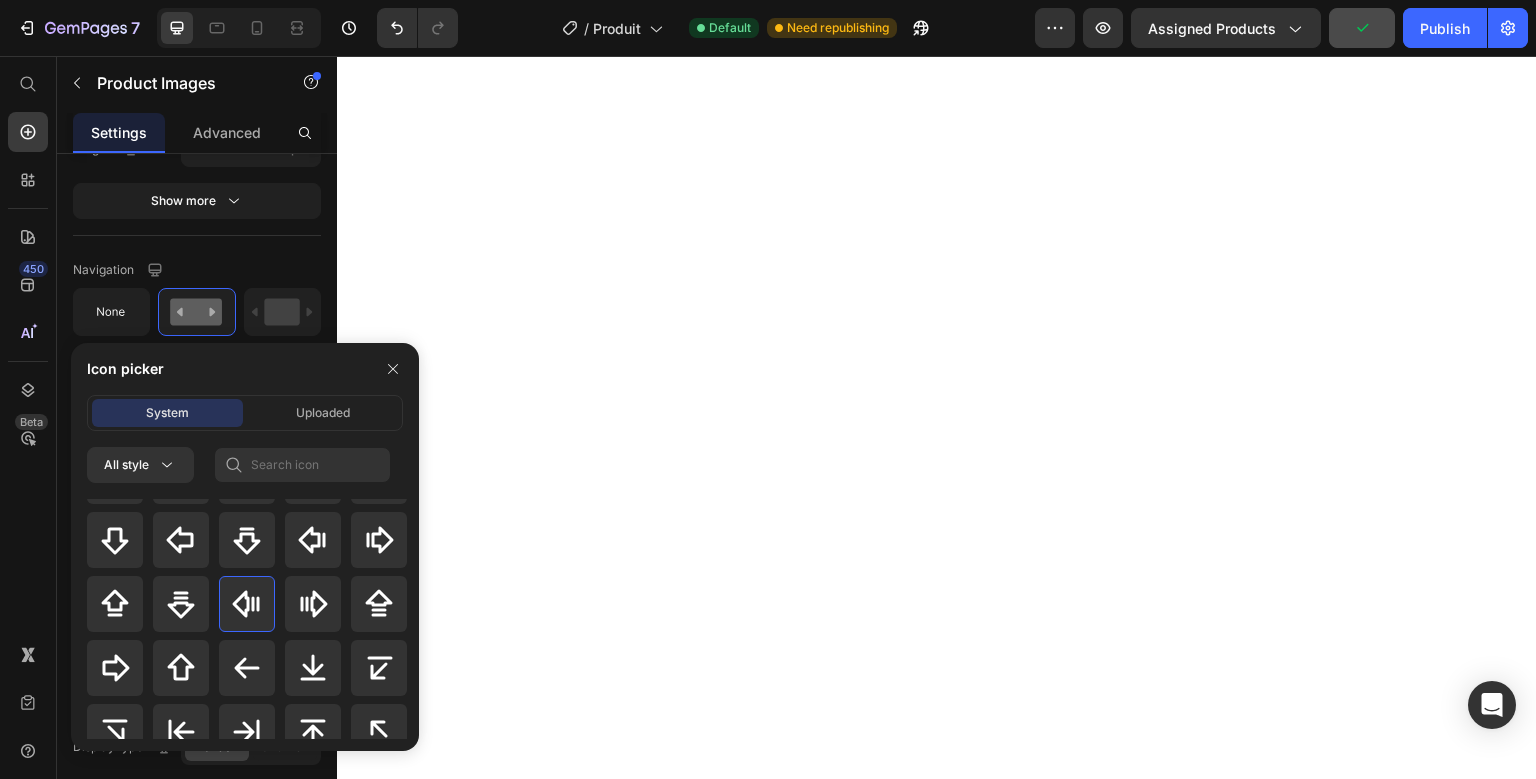 click on "Navigation" at bounding box center (197, 270) 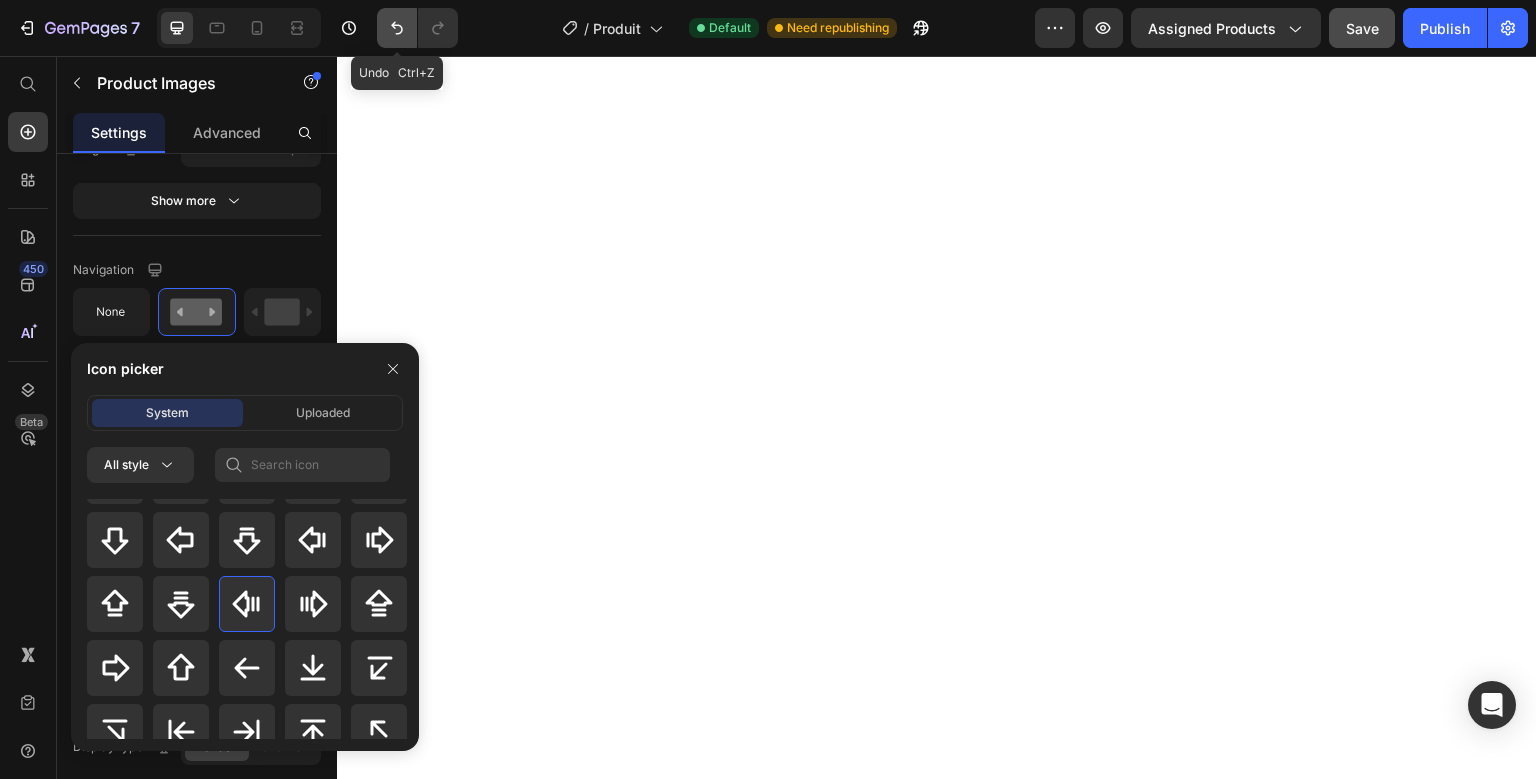 type 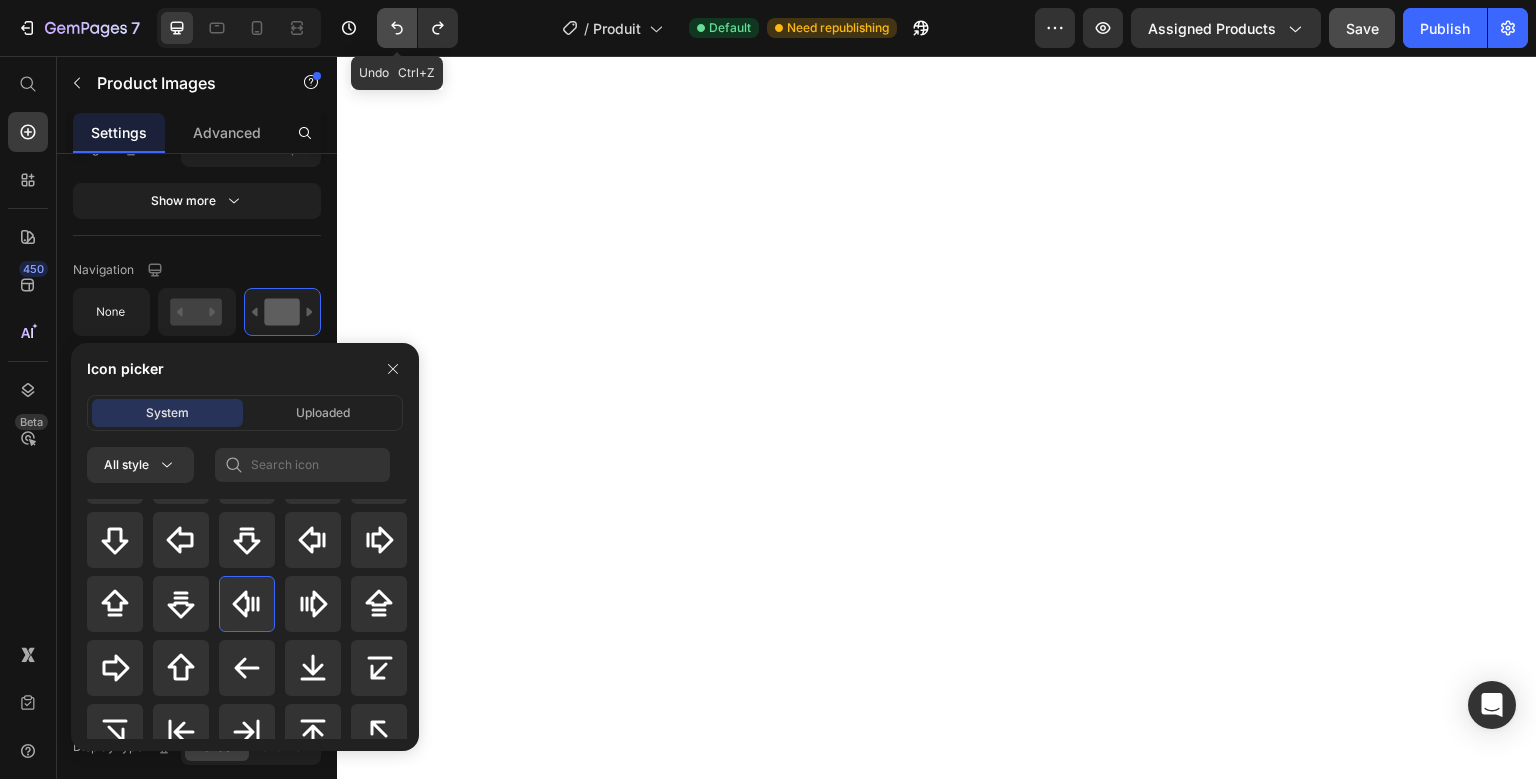 click 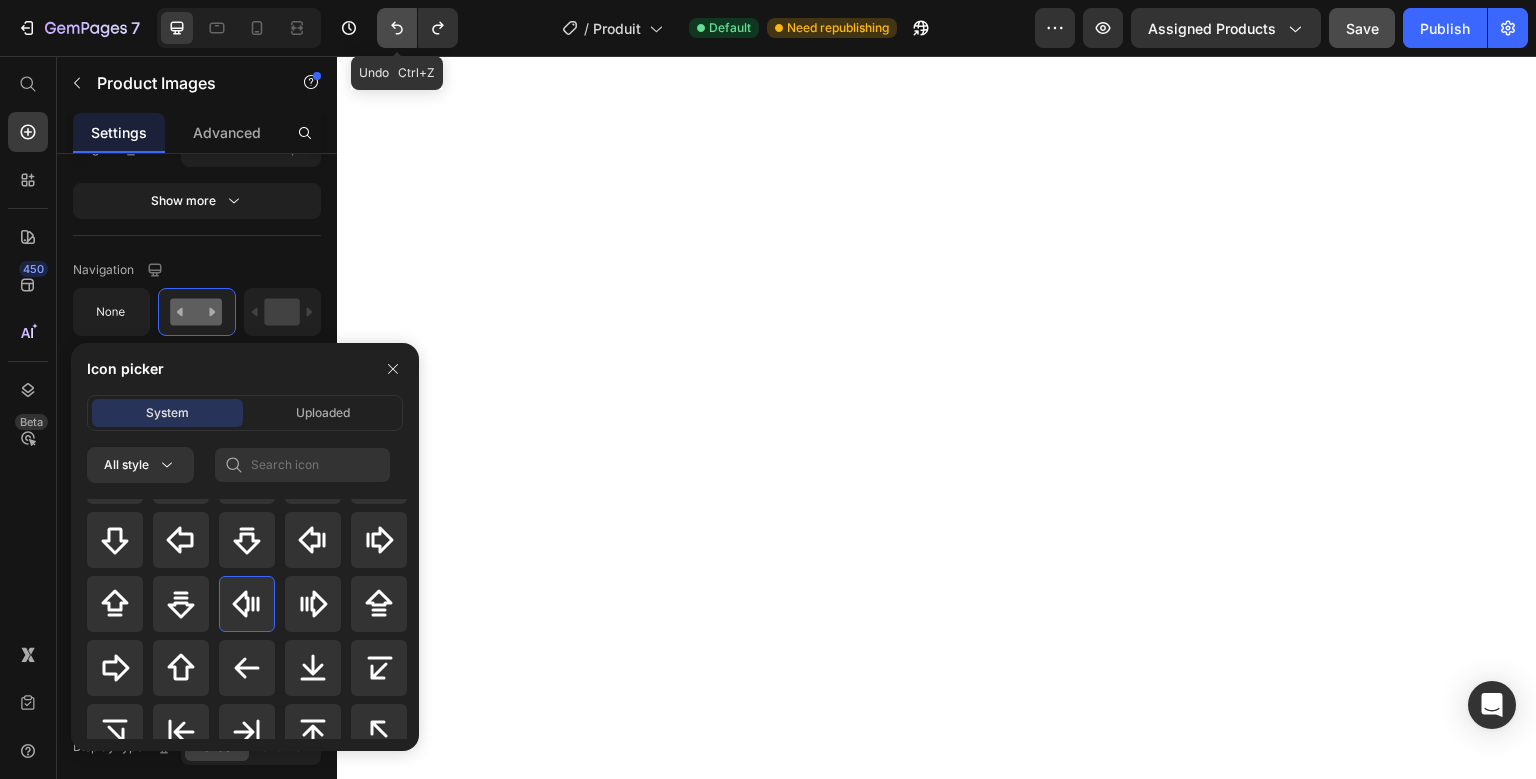 click 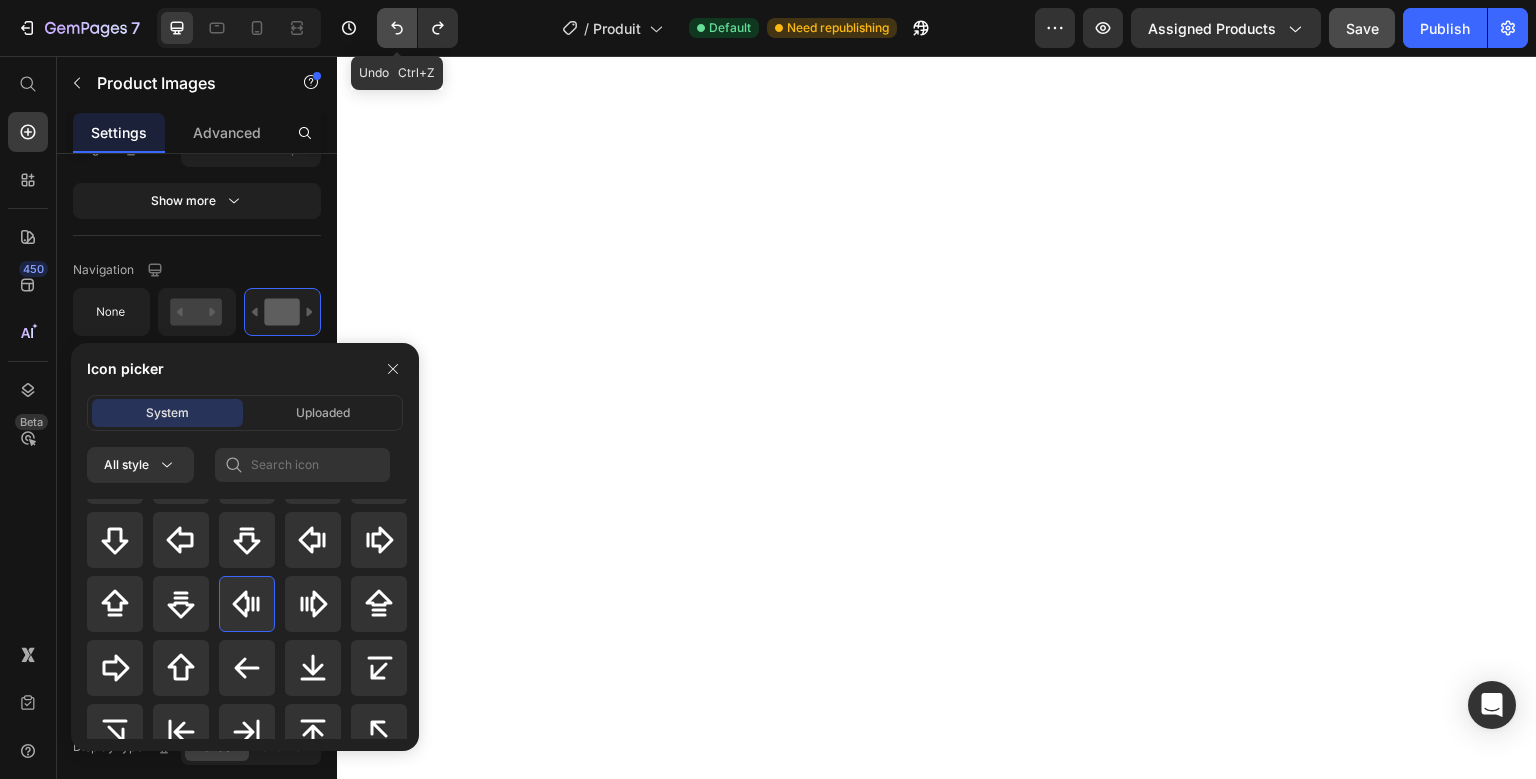 click 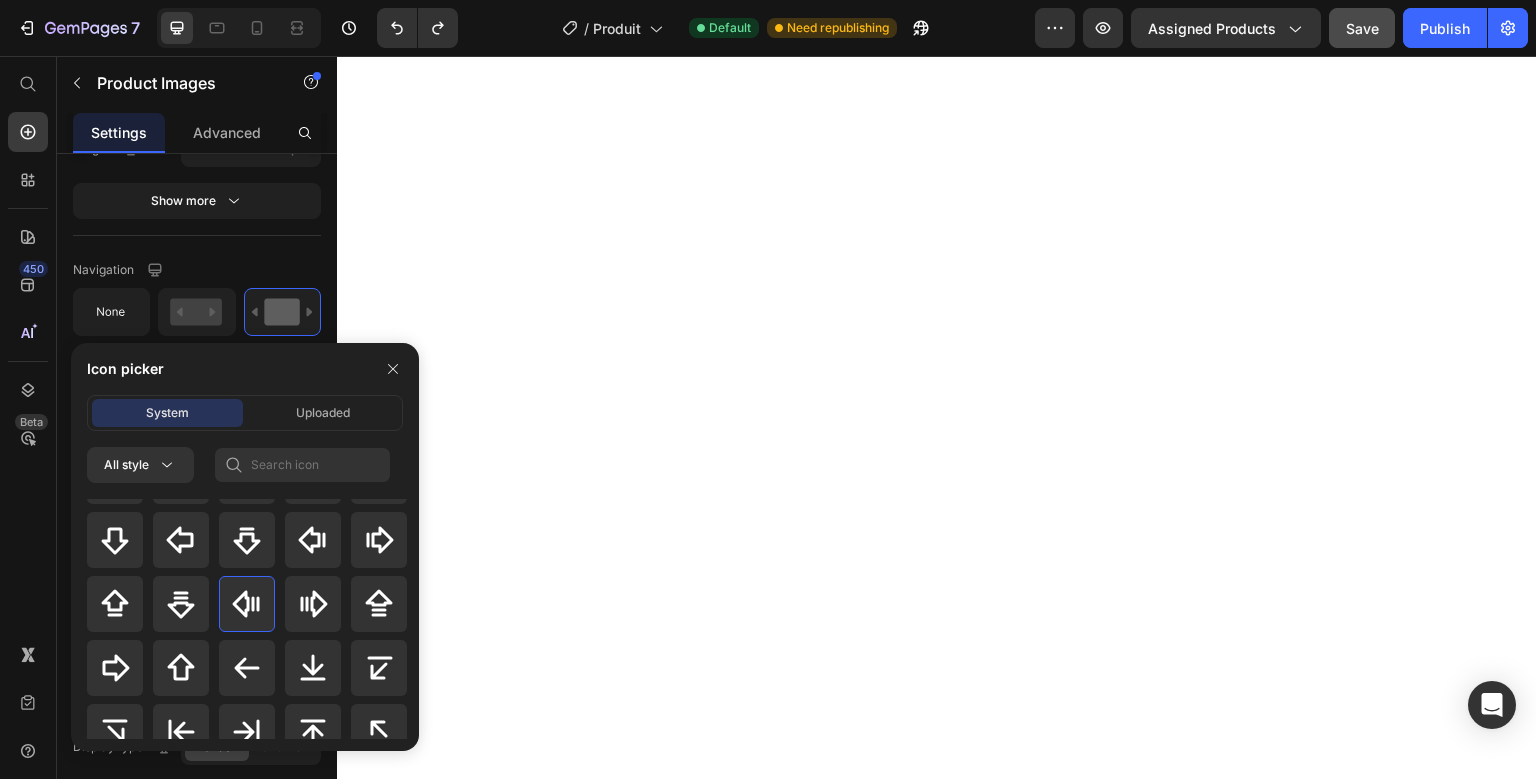 click at bounding box center (393, 369) 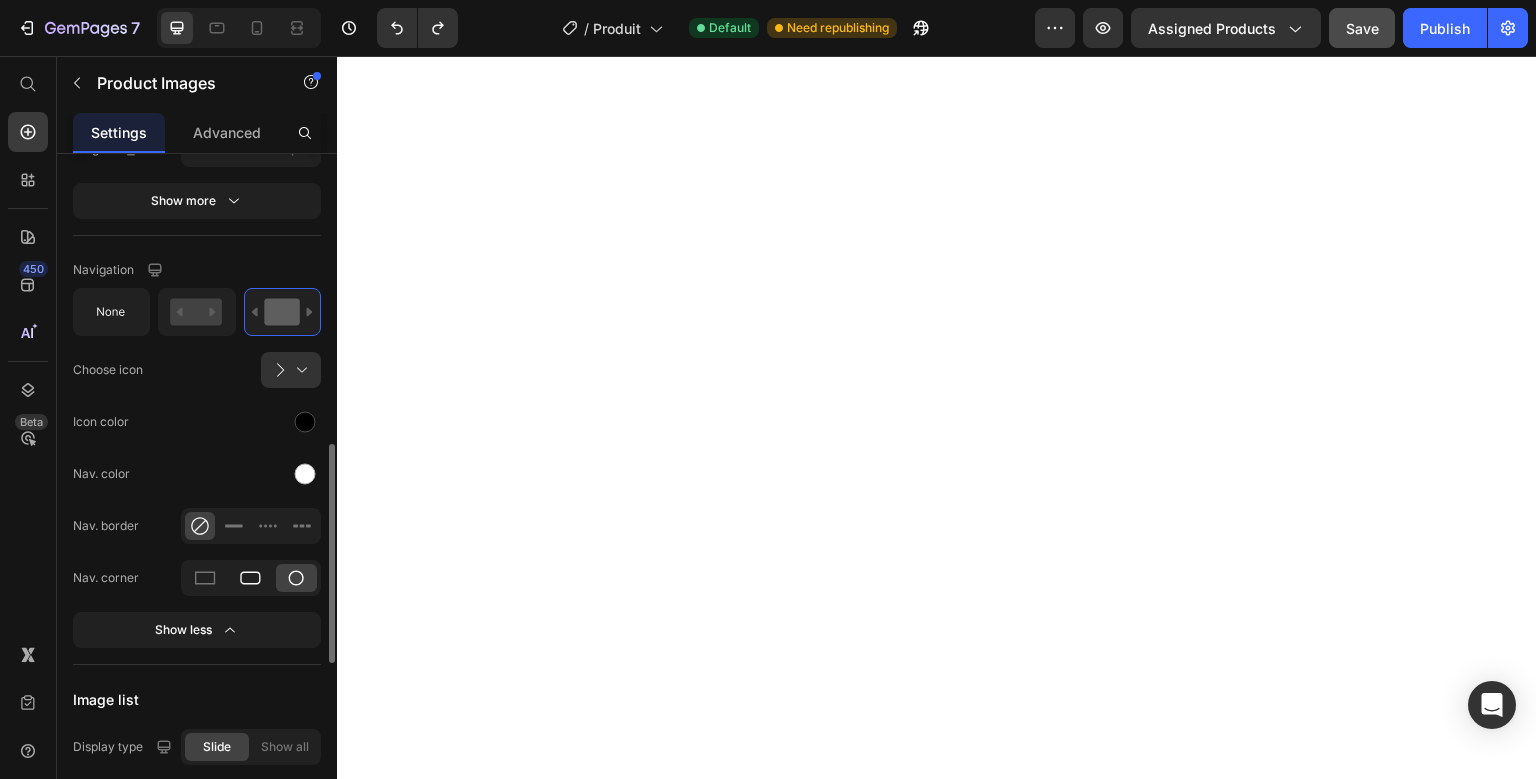 click 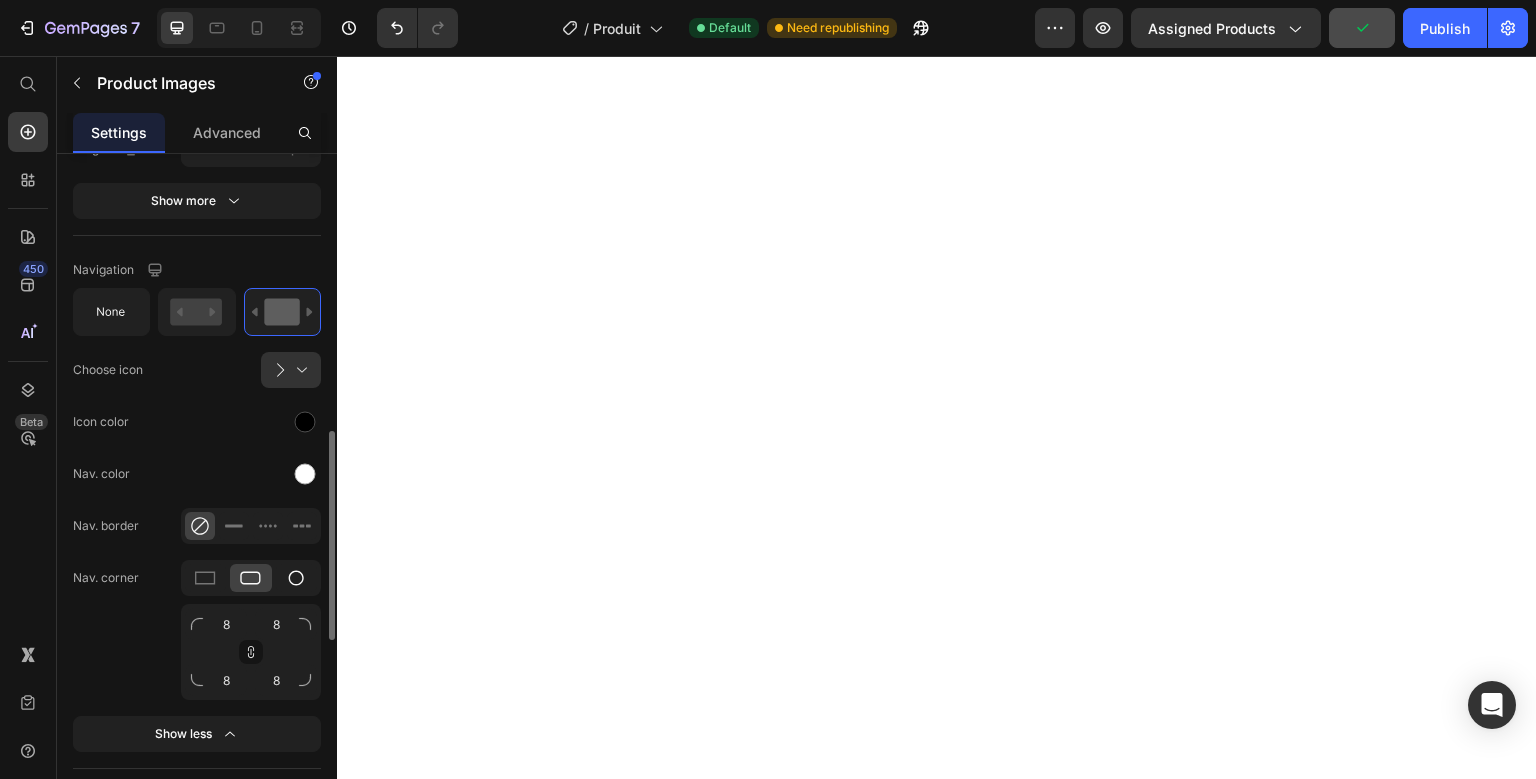 click 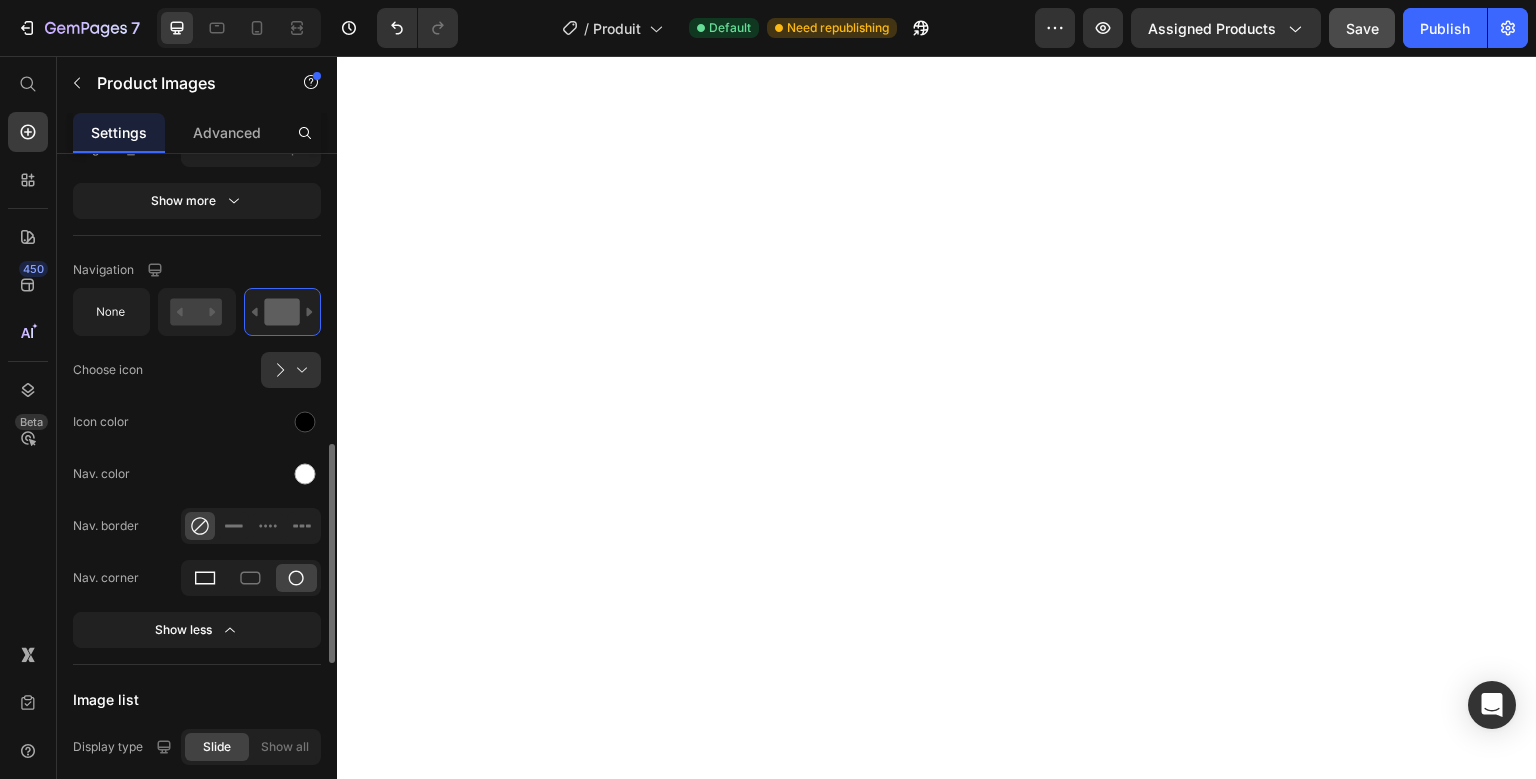 click 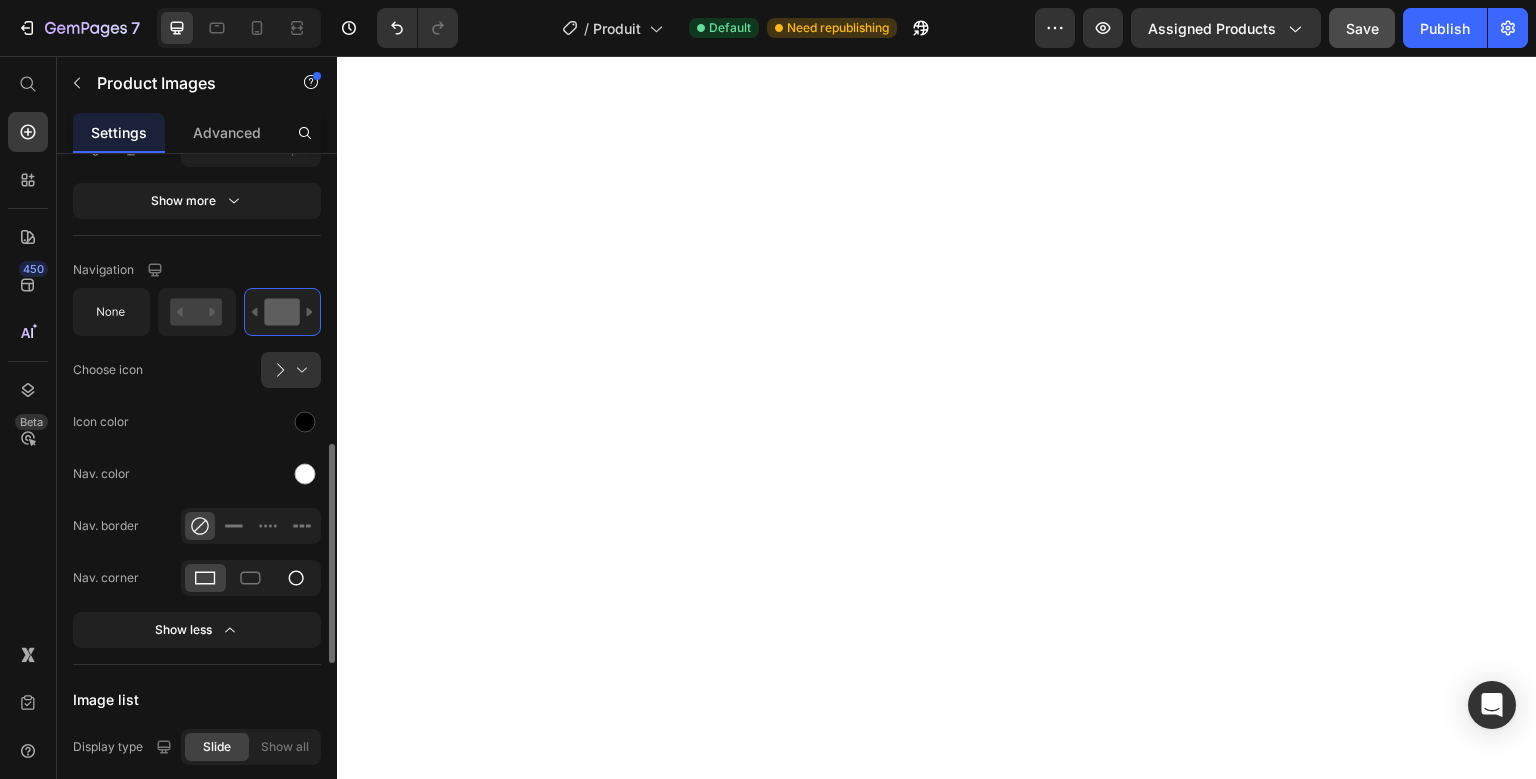 click 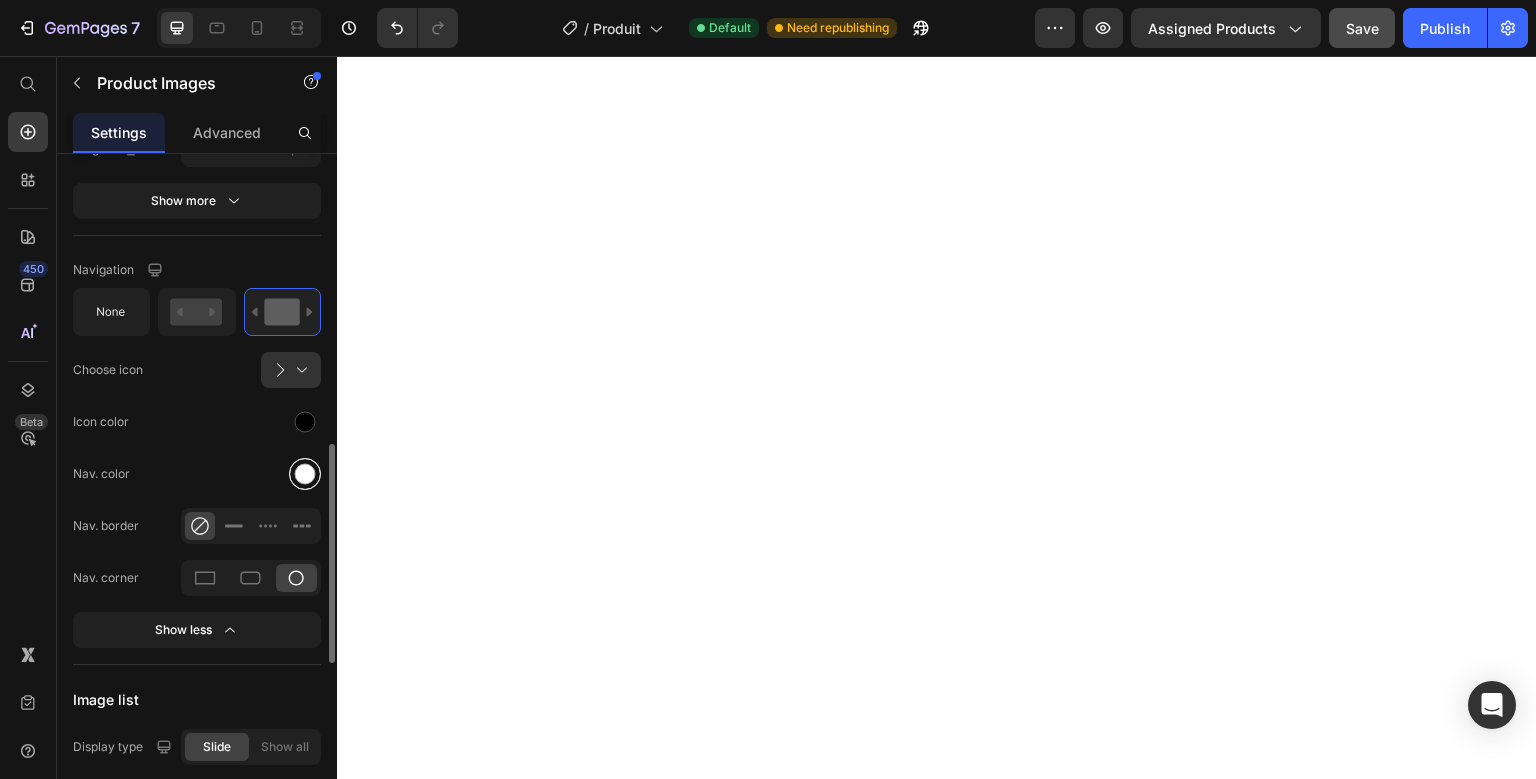 click at bounding box center (305, 474) 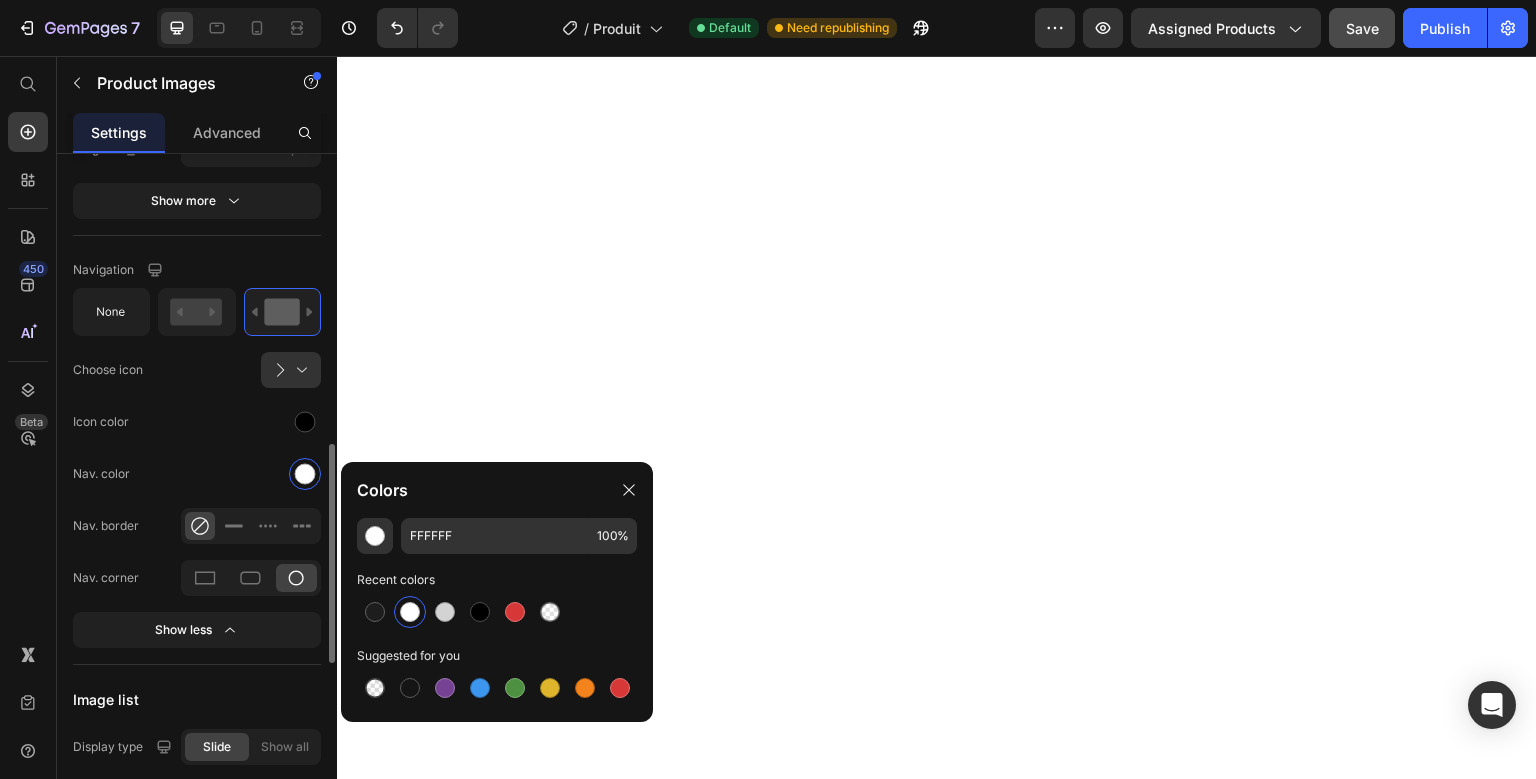 click on "Icon color" 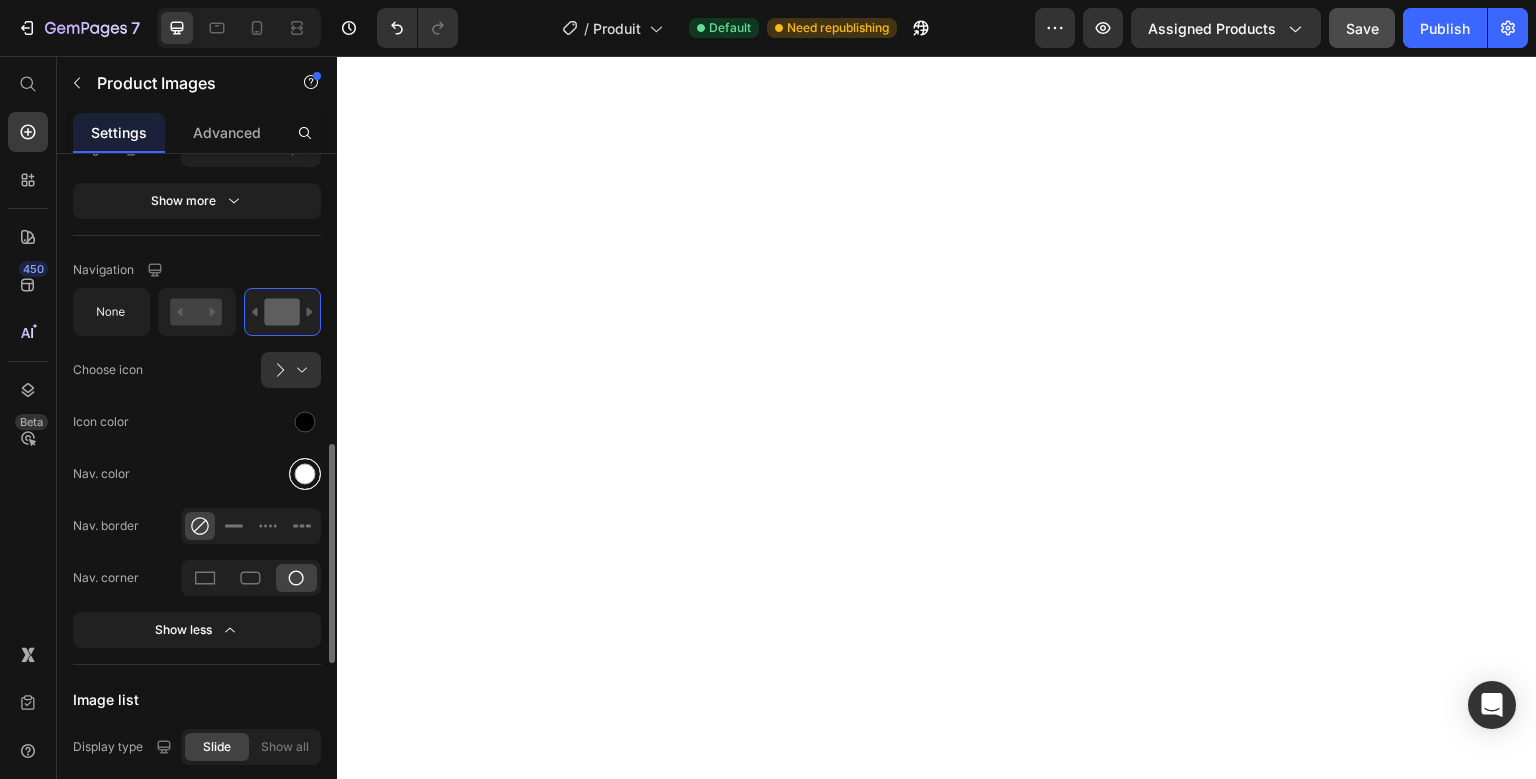 click at bounding box center [305, 474] 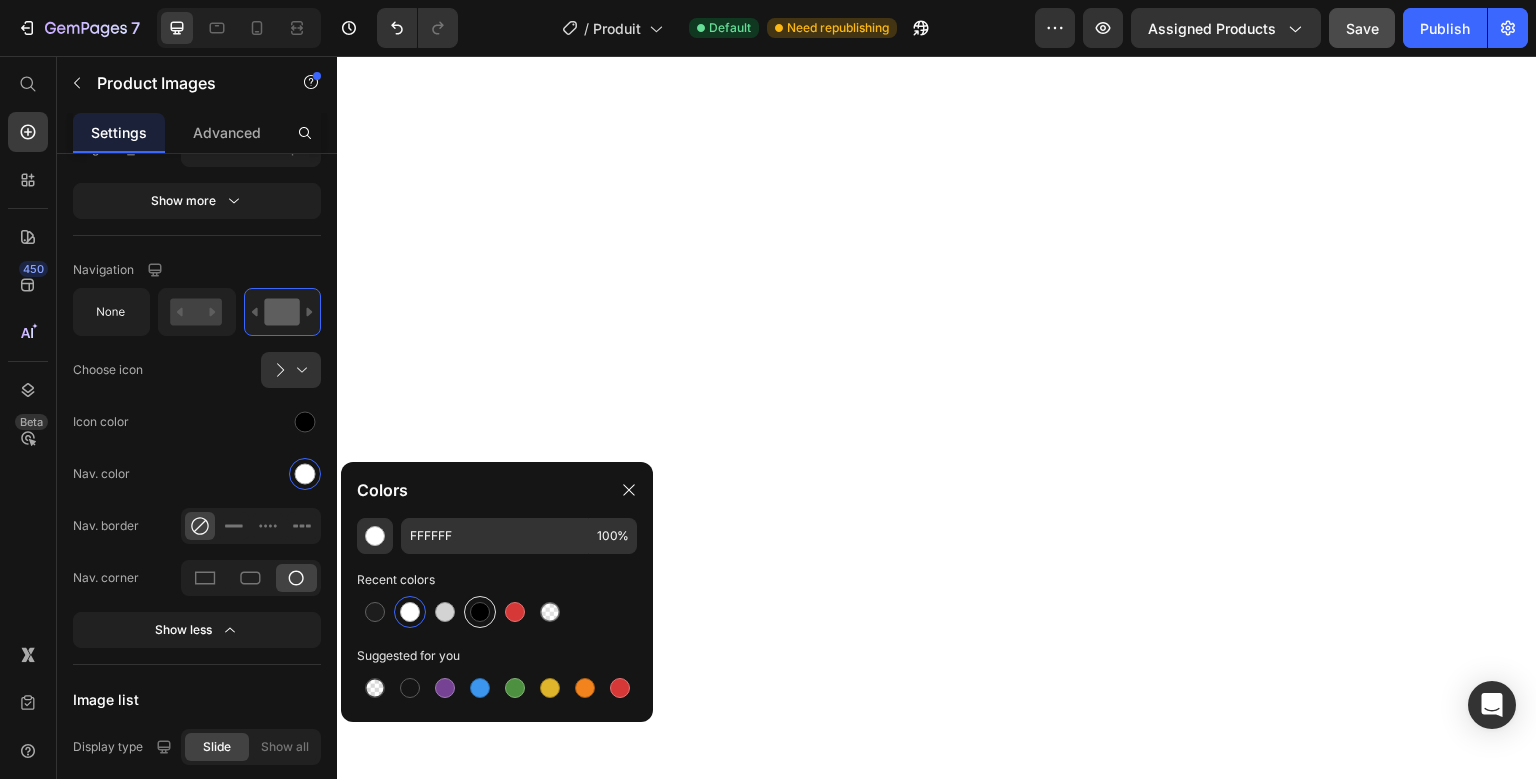 click at bounding box center (480, 612) 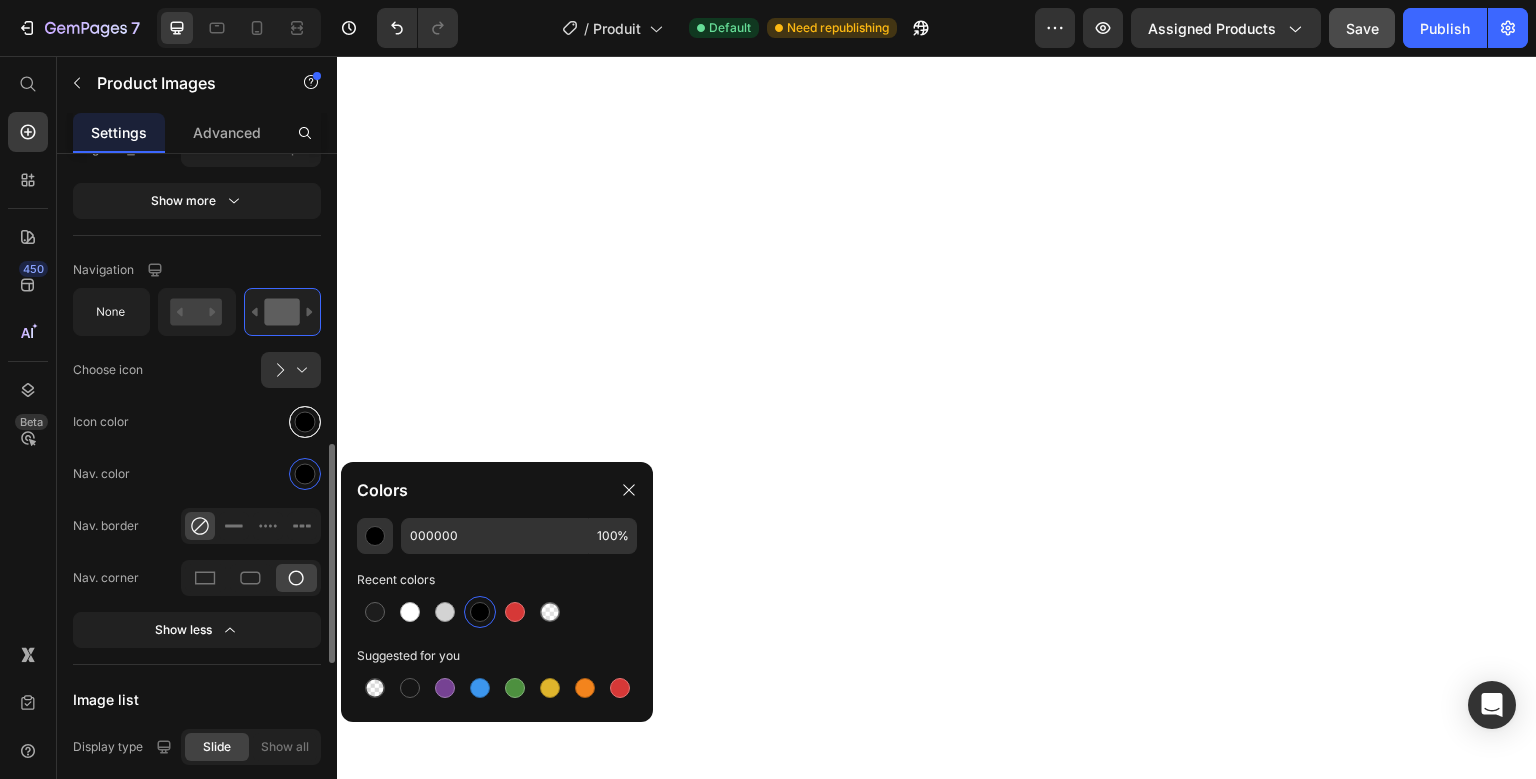 click at bounding box center (305, 422) 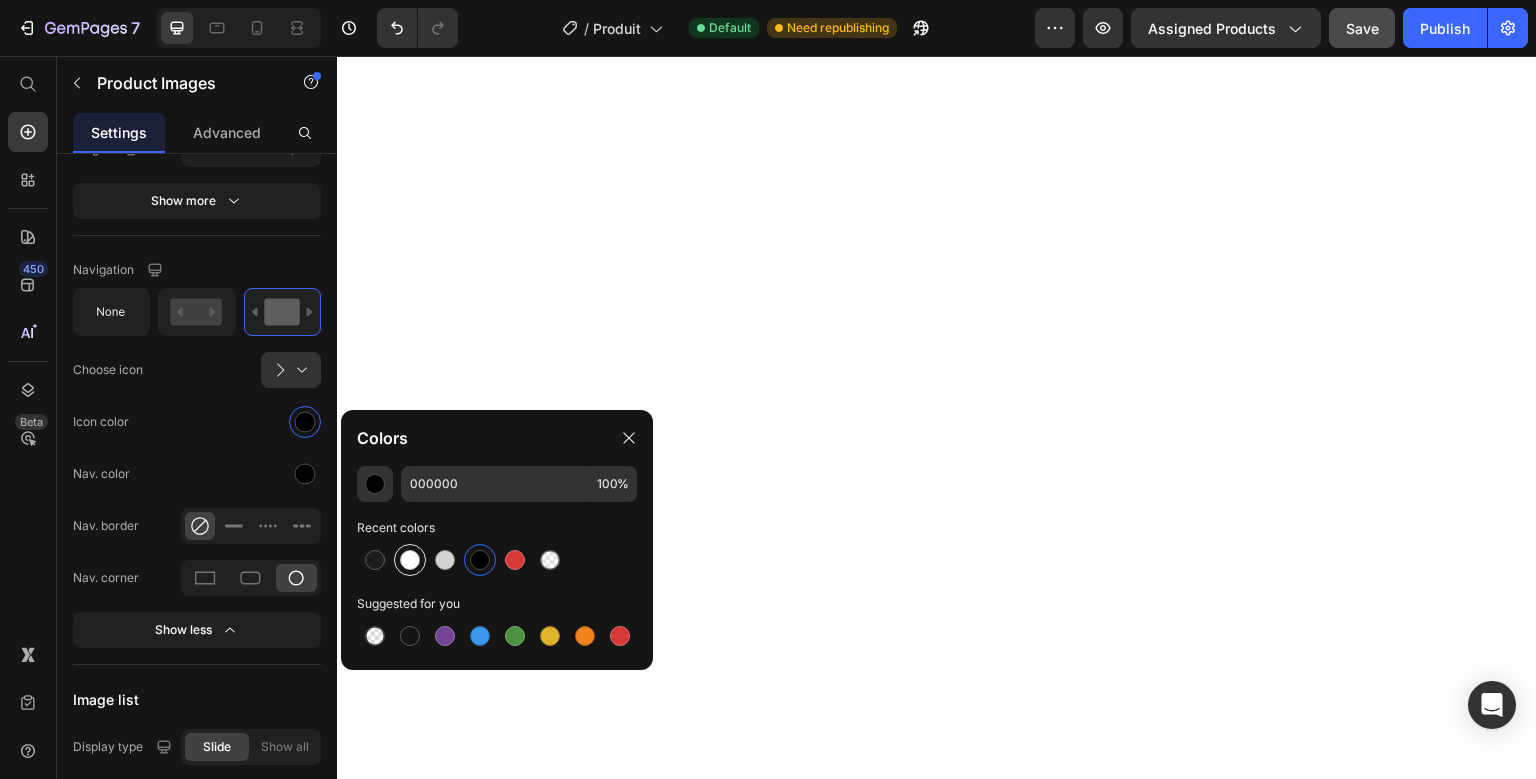 click at bounding box center [410, 560] 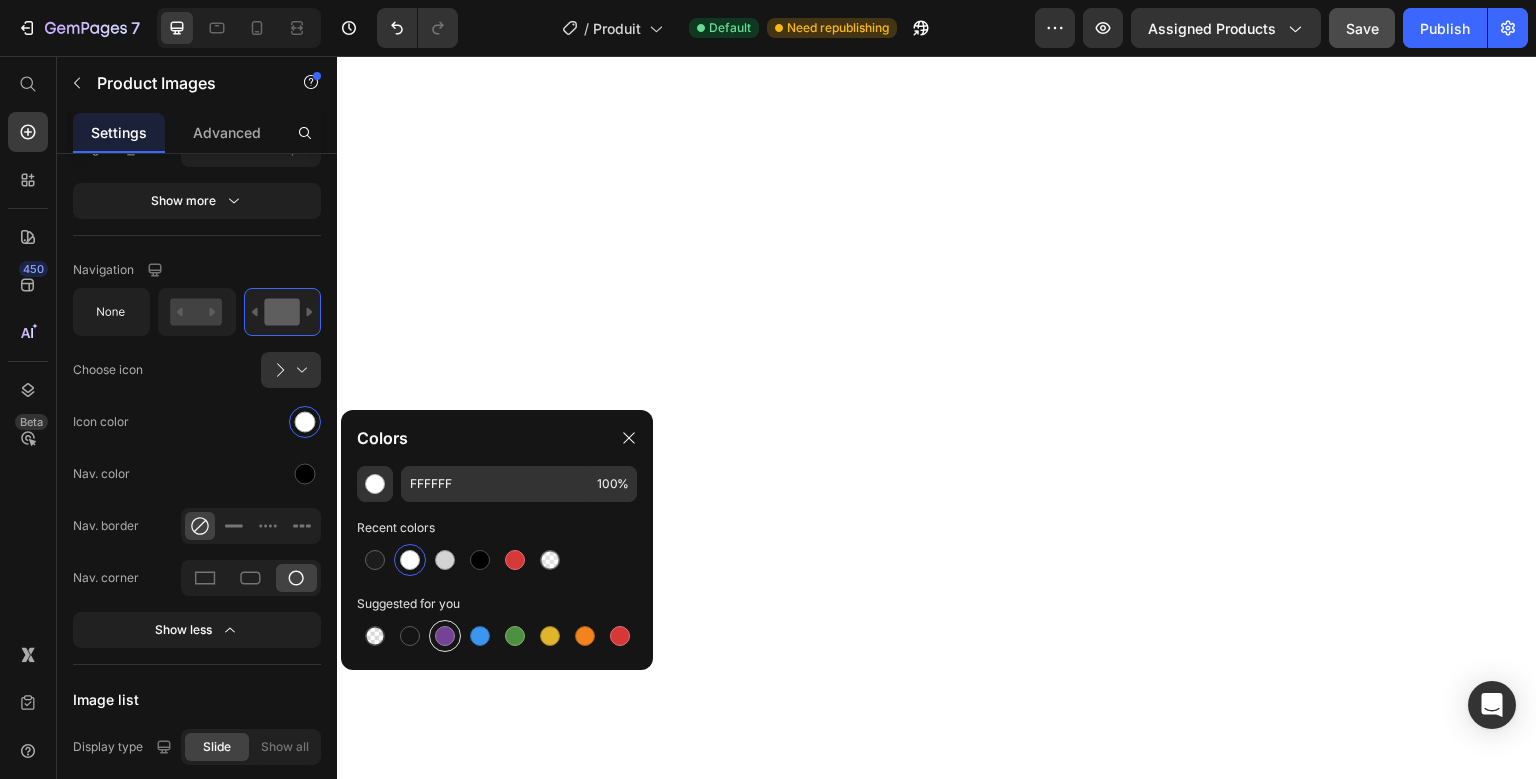 click at bounding box center [445, 636] 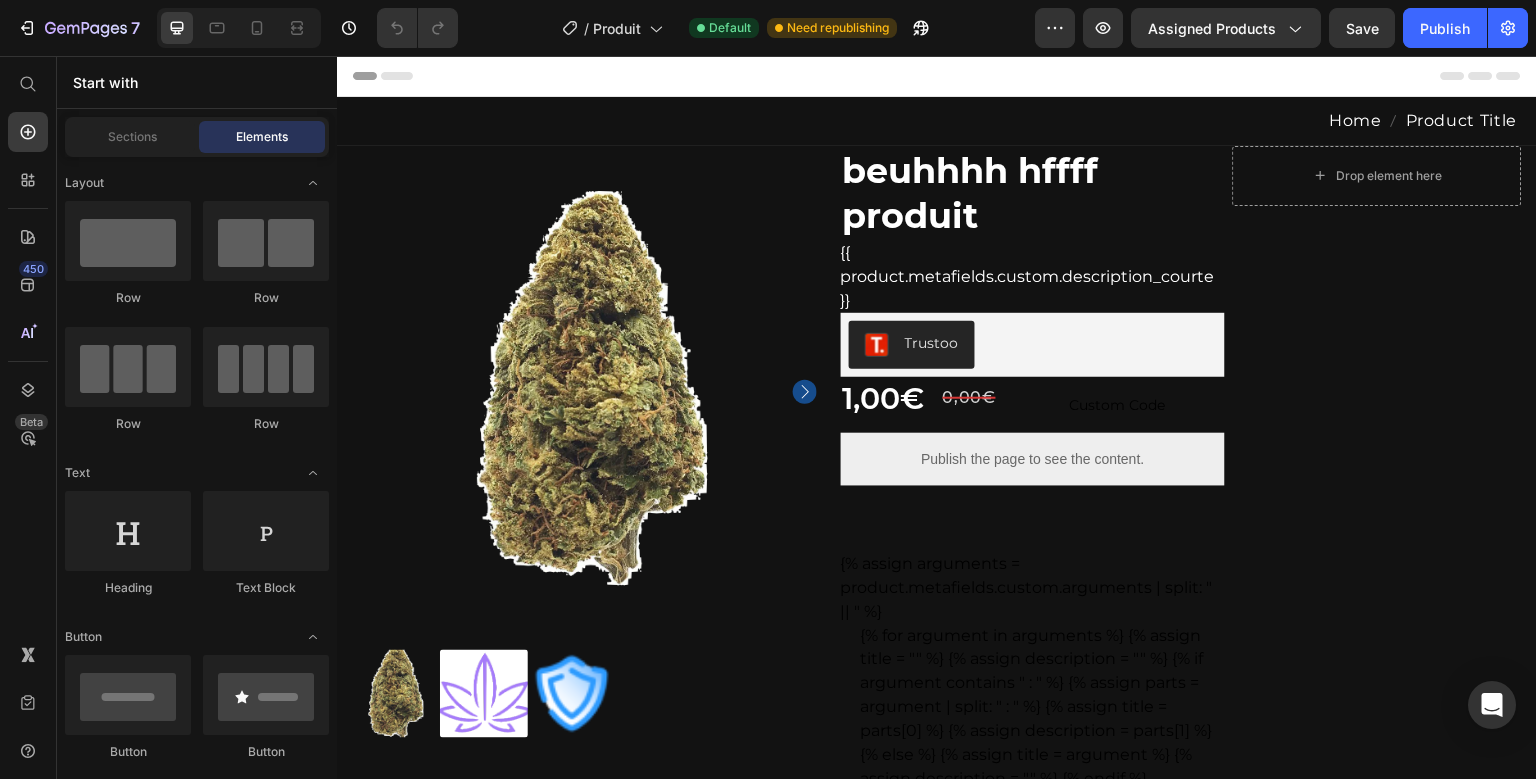 scroll, scrollTop: 0, scrollLeft: 0, axis: both 